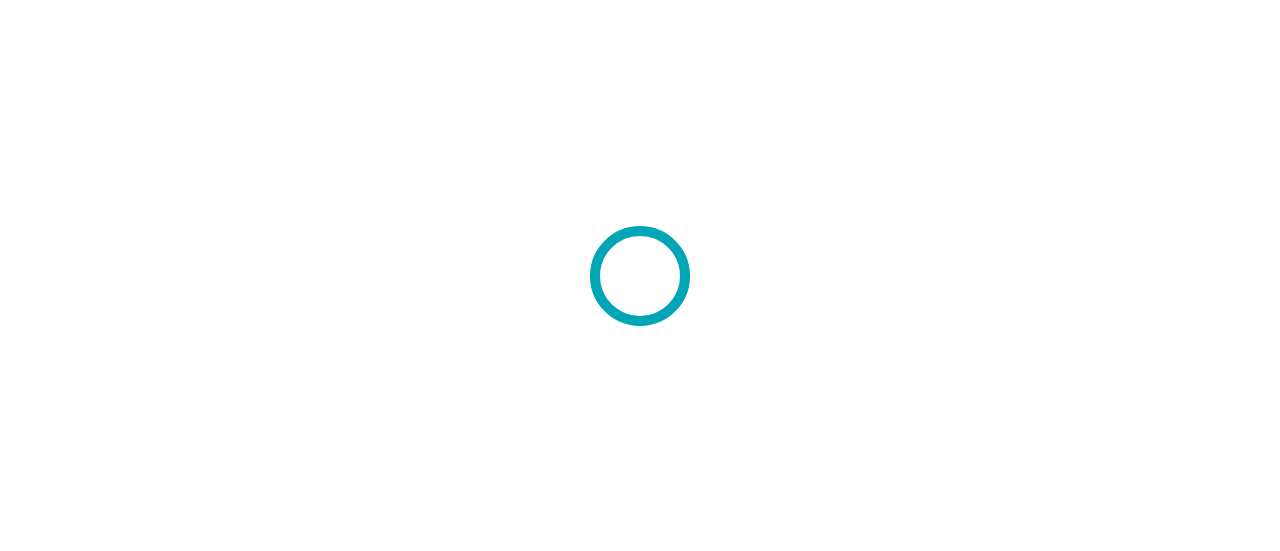 scroll, scrollTop: 0, scrollLeft: 0, axis: both 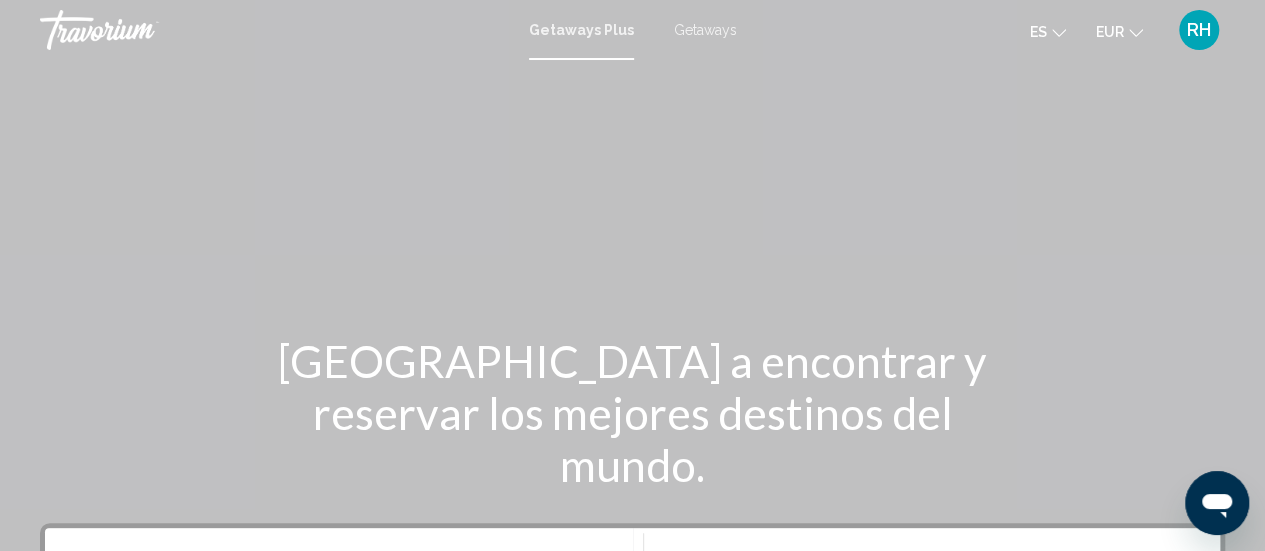 click on "Getaways" at bounding box center (705, 30) 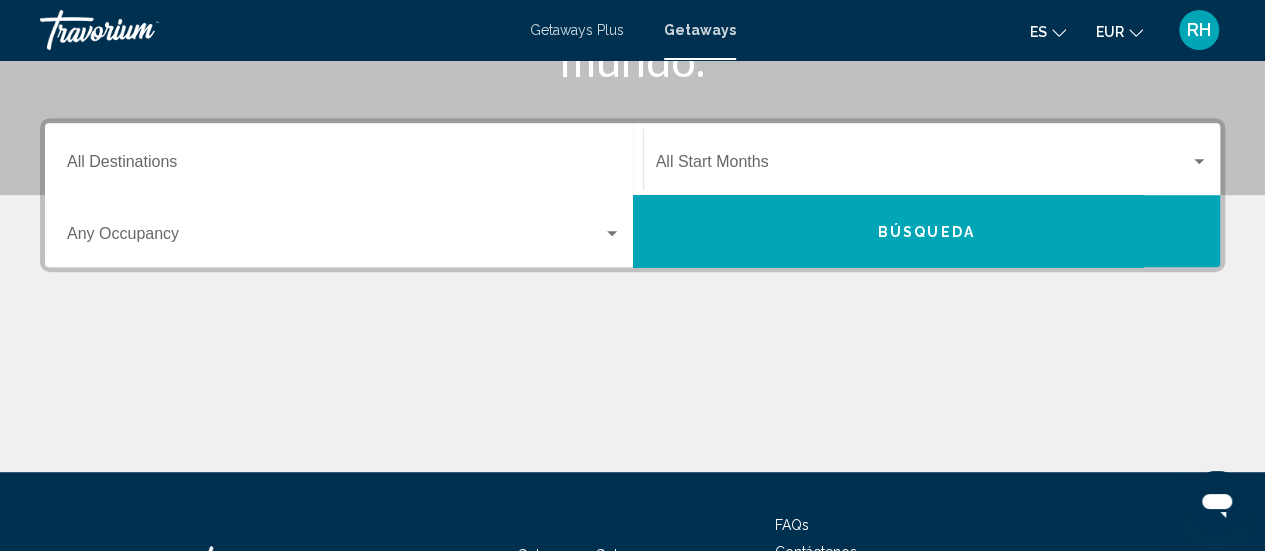 scroll, scrollTop: 270, scrollLeft: 0, axis: vertical 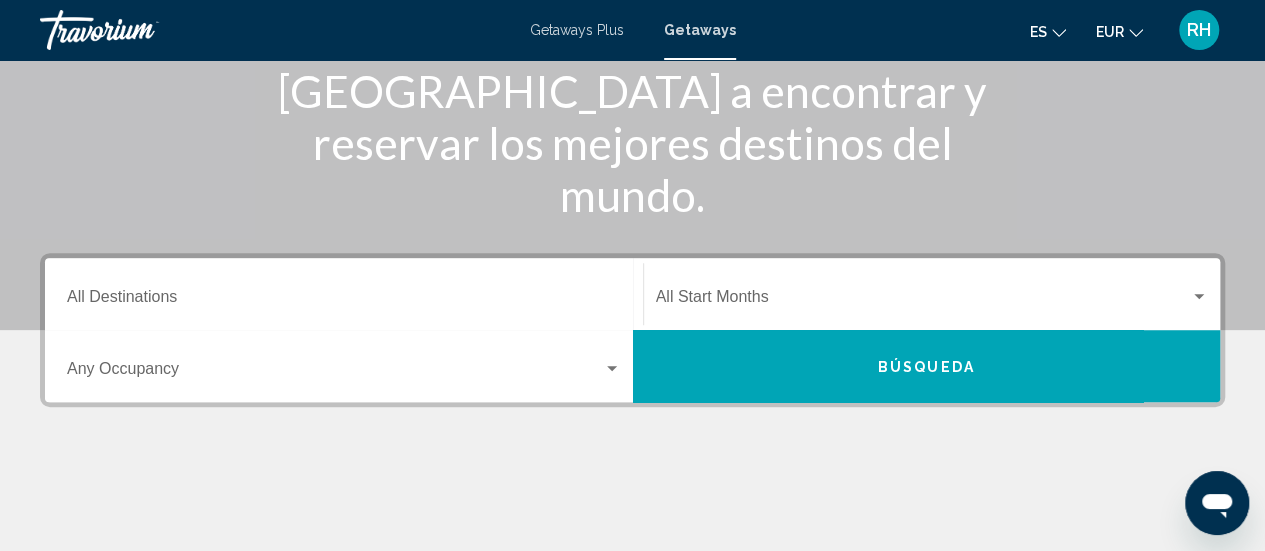 click at bounding box center [923, 301] 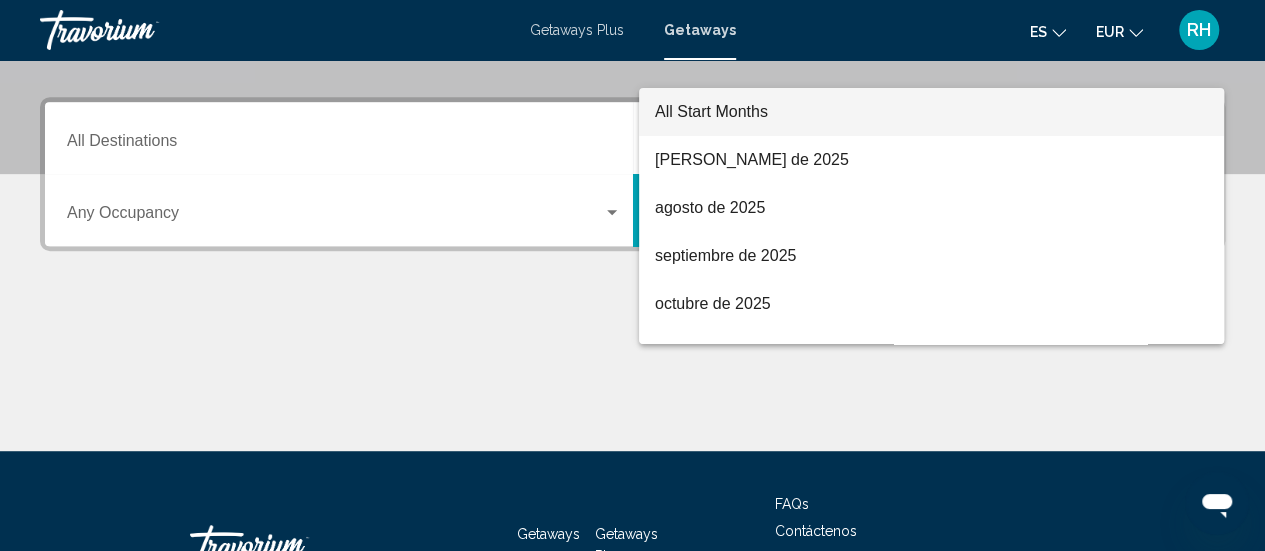 scroll, scrollTop: 458, scrollLeft: 0, axis: vertical 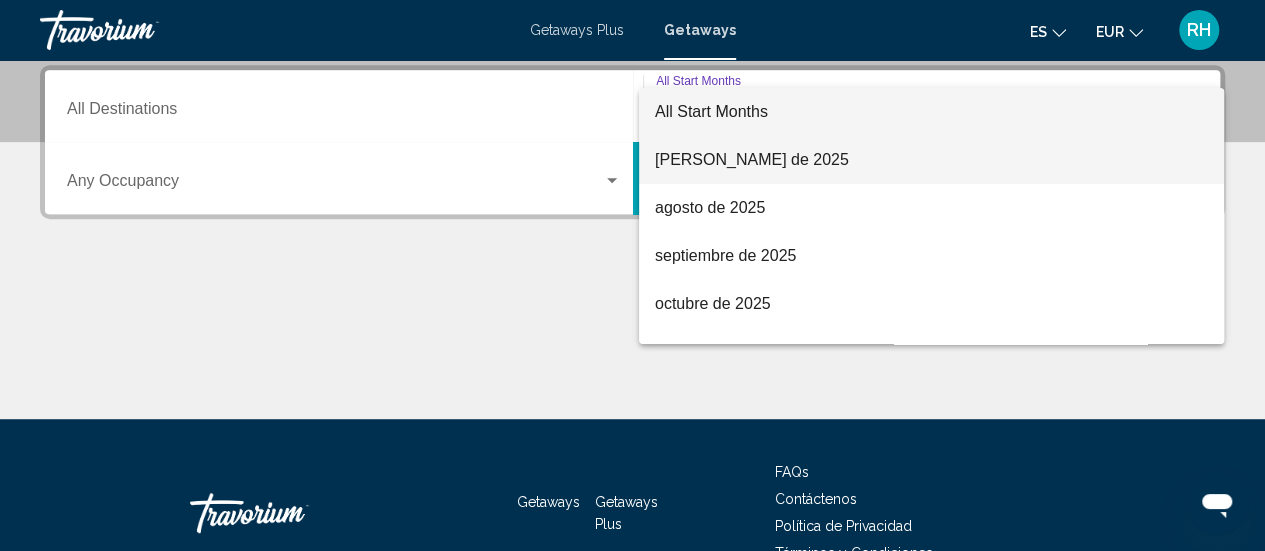 click on "julio de 2025" at bounding box center [931, 160] 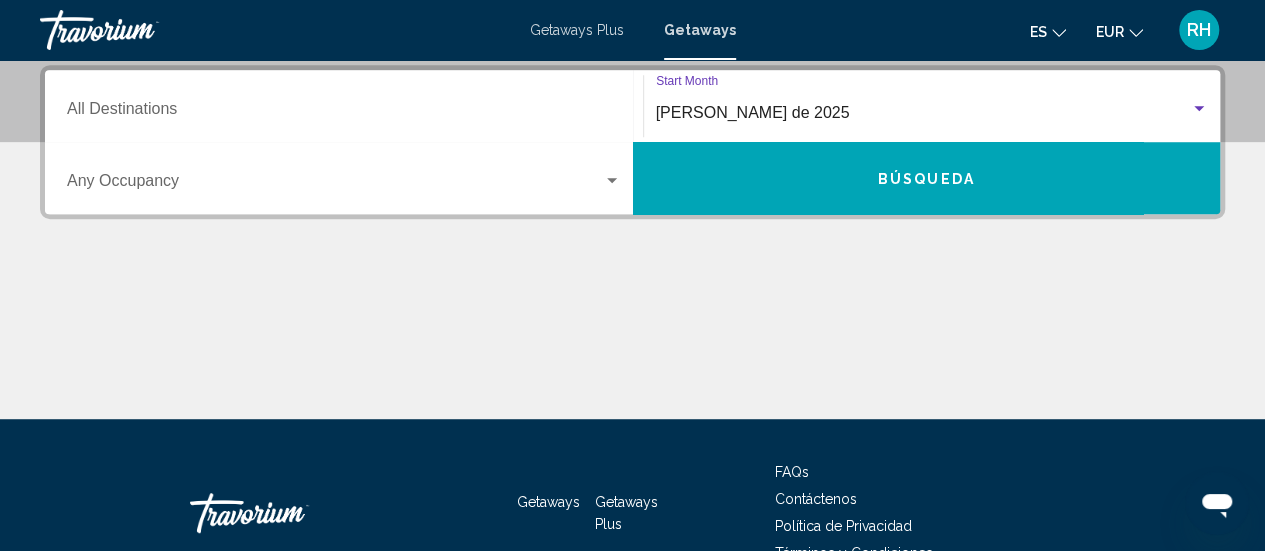 click on "Búsqueda" at bounding box center [927, 178] 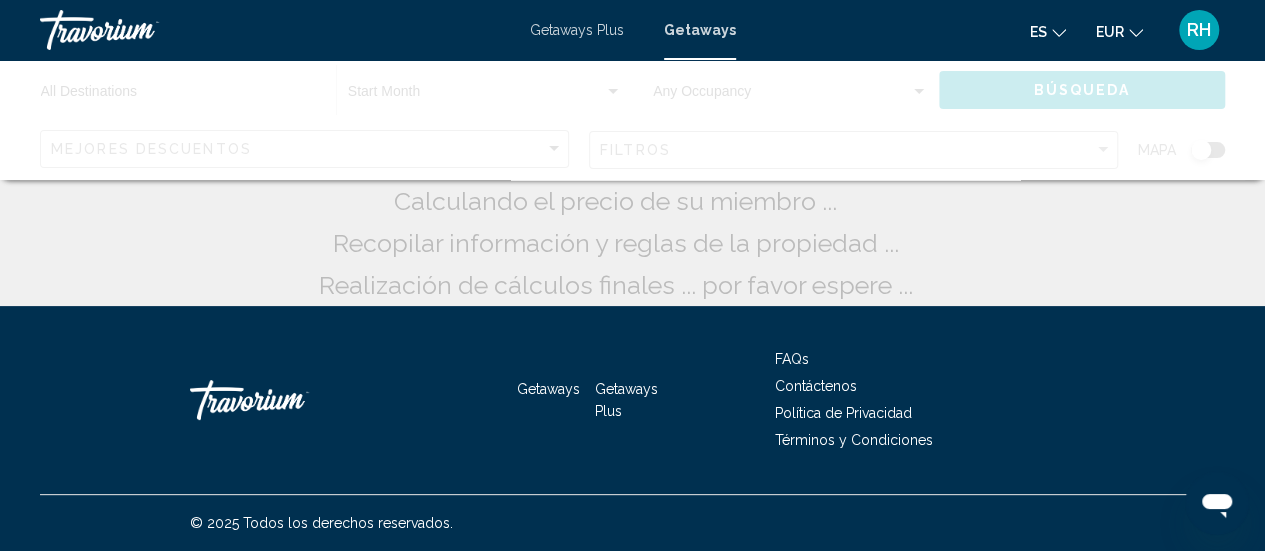 scroll, scrollTop: 0, scrollLeft: 0, axis: both 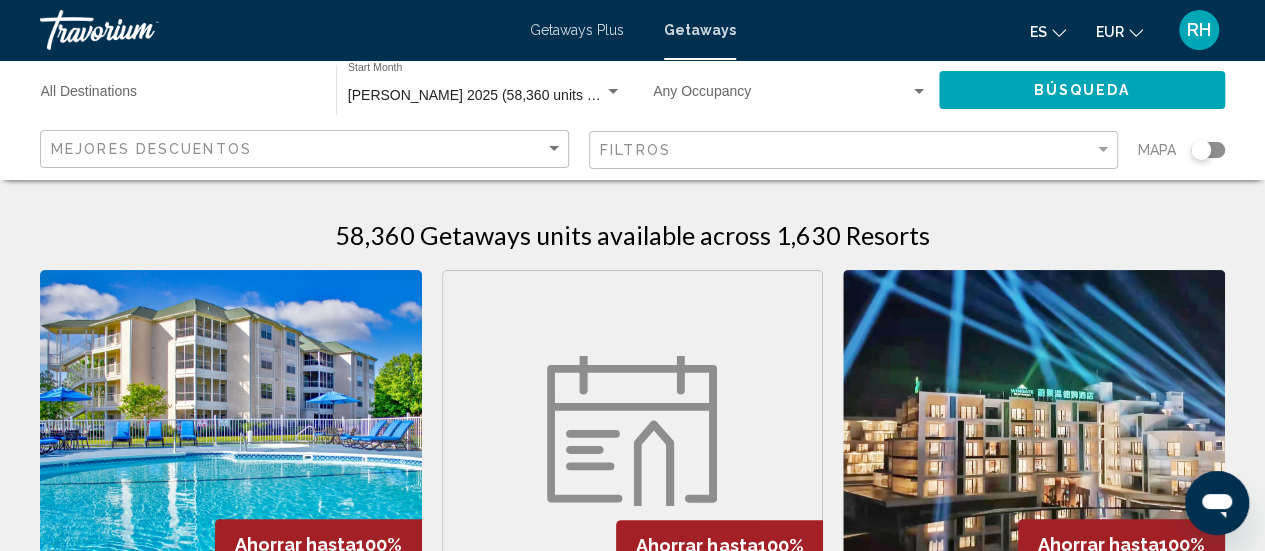 click 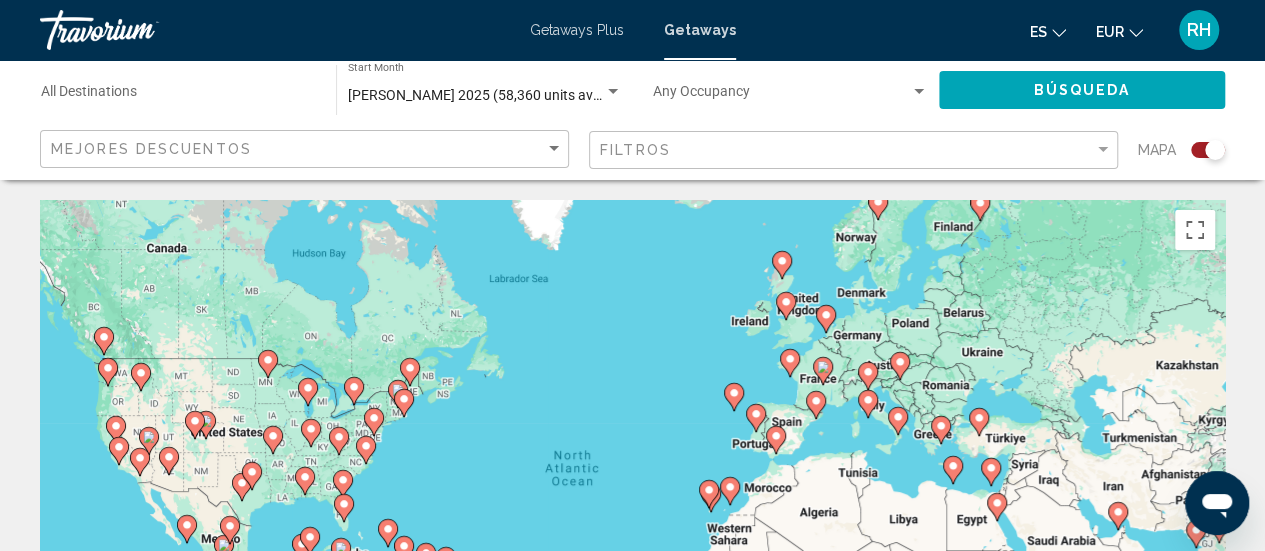 click on "To navigate, press the arrow keys. To activate drag with keyboard, press Alt + Enter. Once in keyboard drag state, use the arrow keys to move the marker. To complete the drag, press the Enter key. To cancel, press Escape." at bounding box center (632, 500) 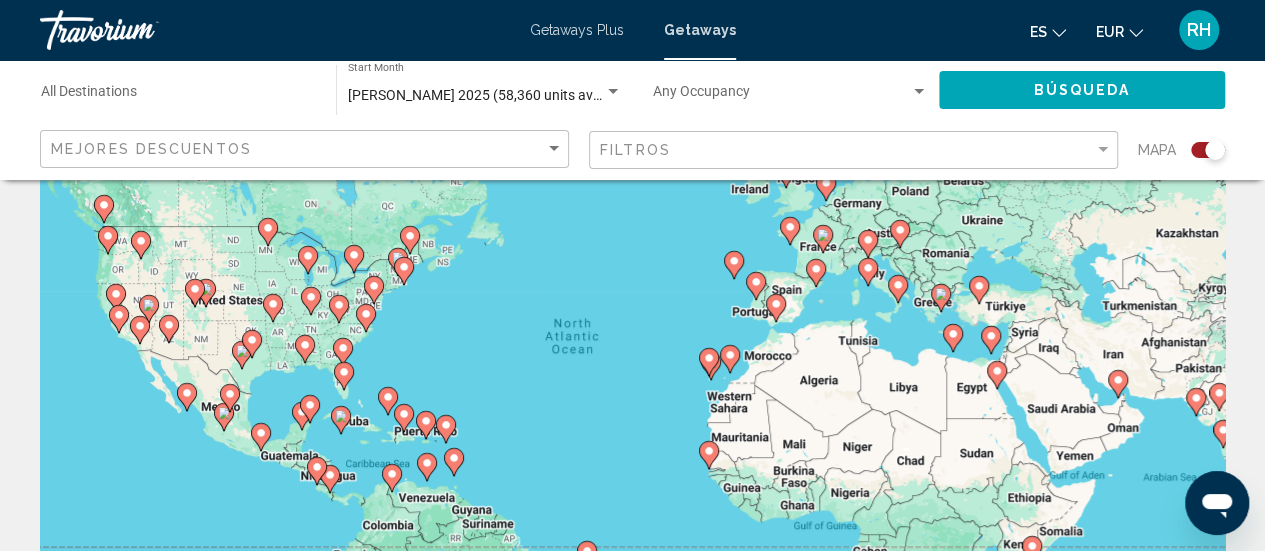 scroll, scrollTop: 300, scrollLeft: 0, axis: vertical 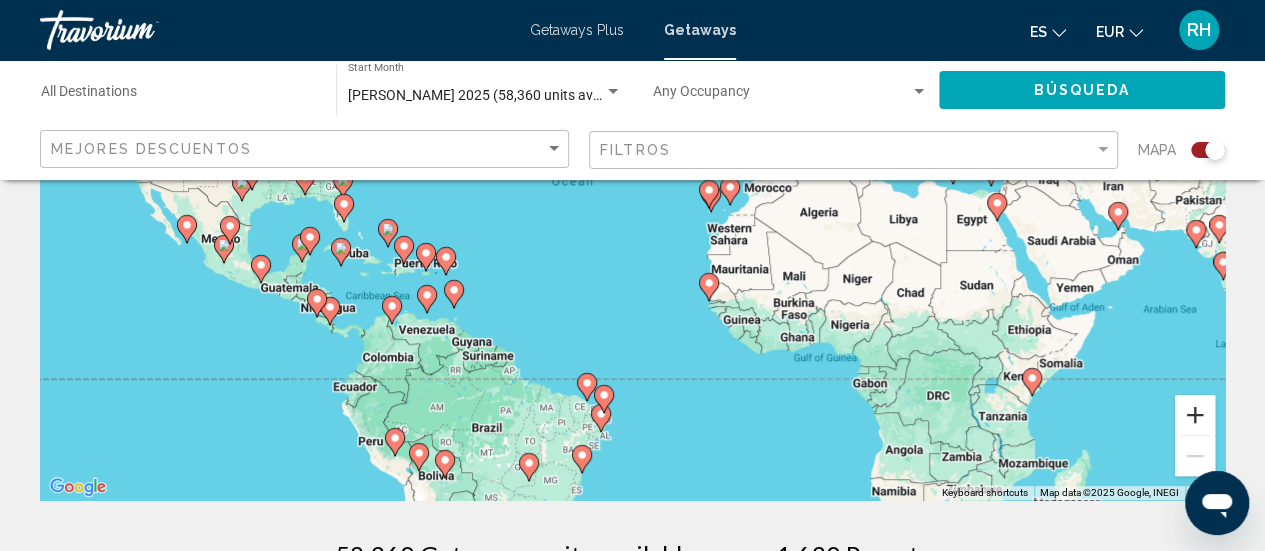 click at bounding box center [1195, 415] 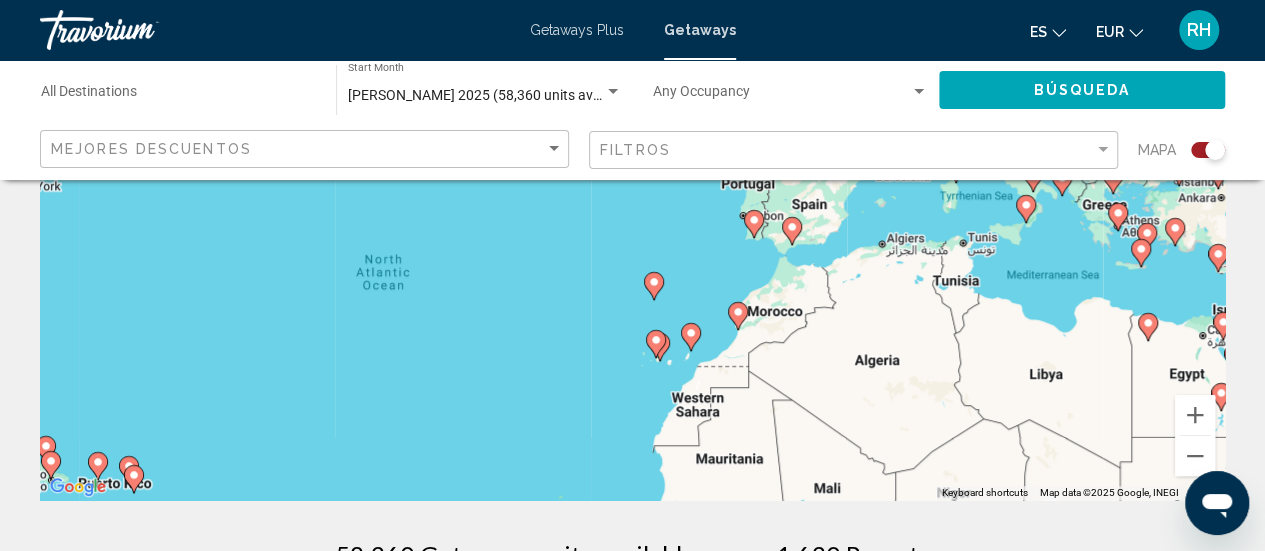 drag, startPoint x: 715, startPoint y: 252, endPoint x: 548, endPoint y: 431, distance: 244.80605 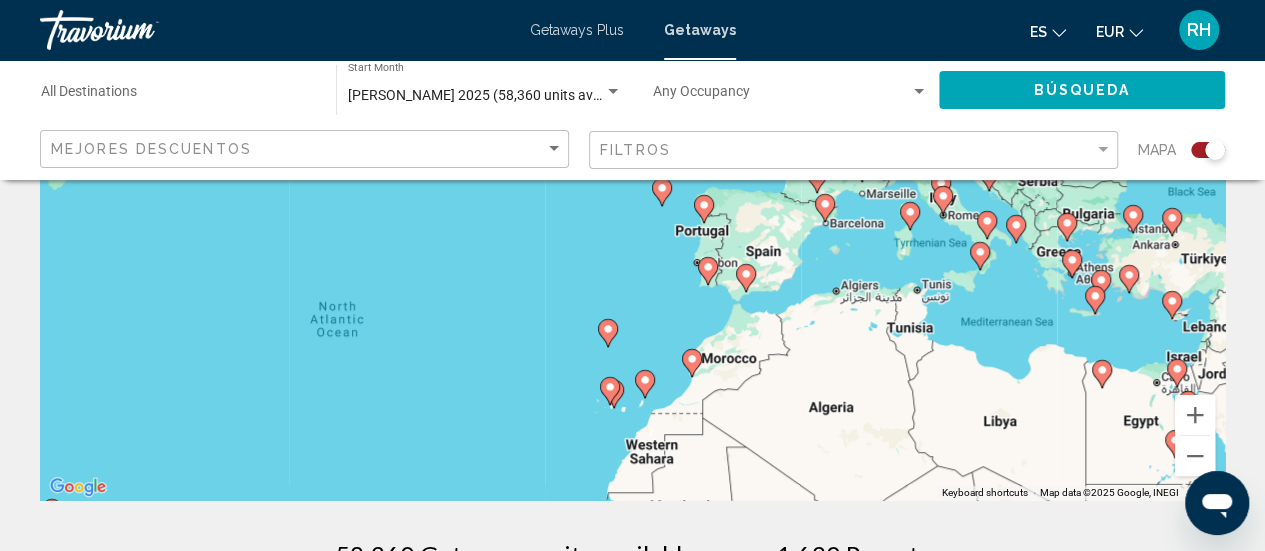 drag, startPoint x: 683, startPoint y: 298, endPoint x: 670, endPoint y: 323, distance: 28.178005 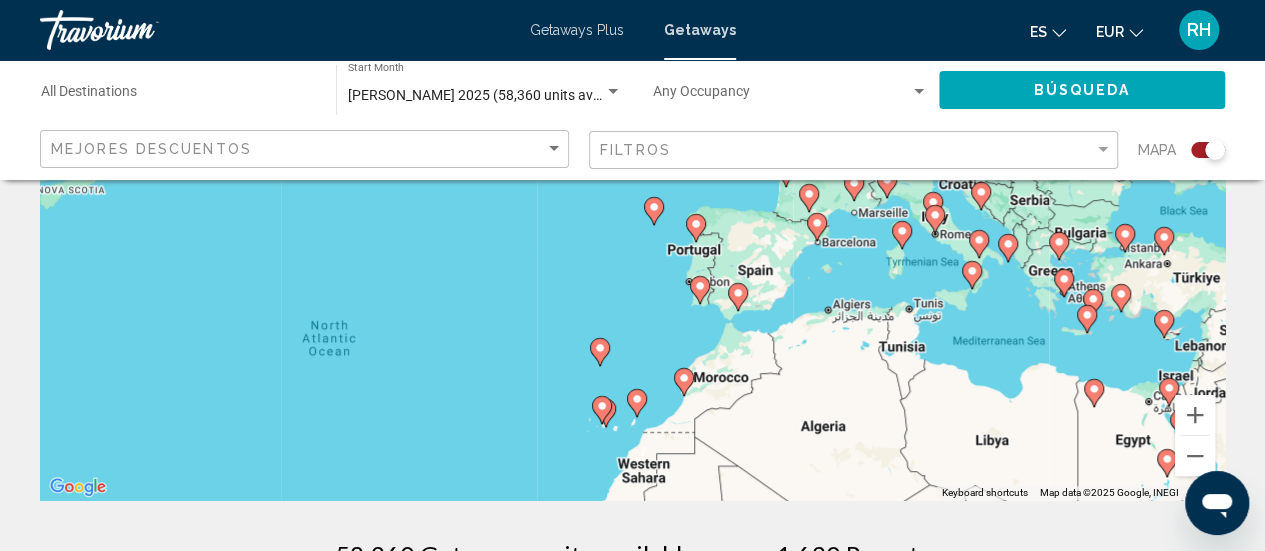 click 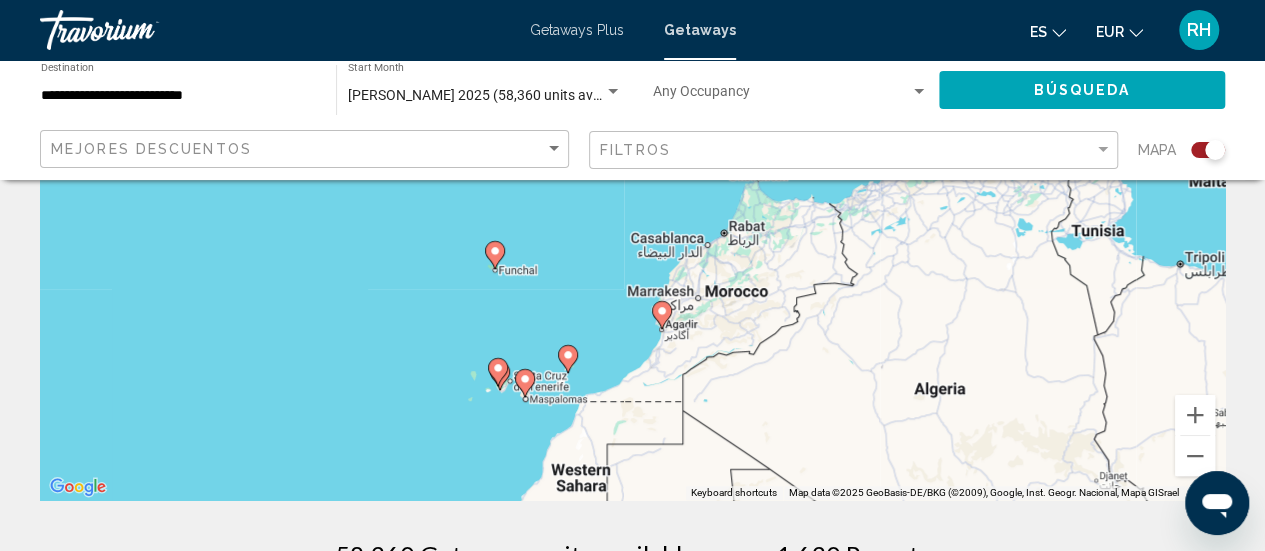 drag, startPoint x: 747, startPoint y: 232, endPoint x: 777, endPoint y: 371, distance: 142.20056 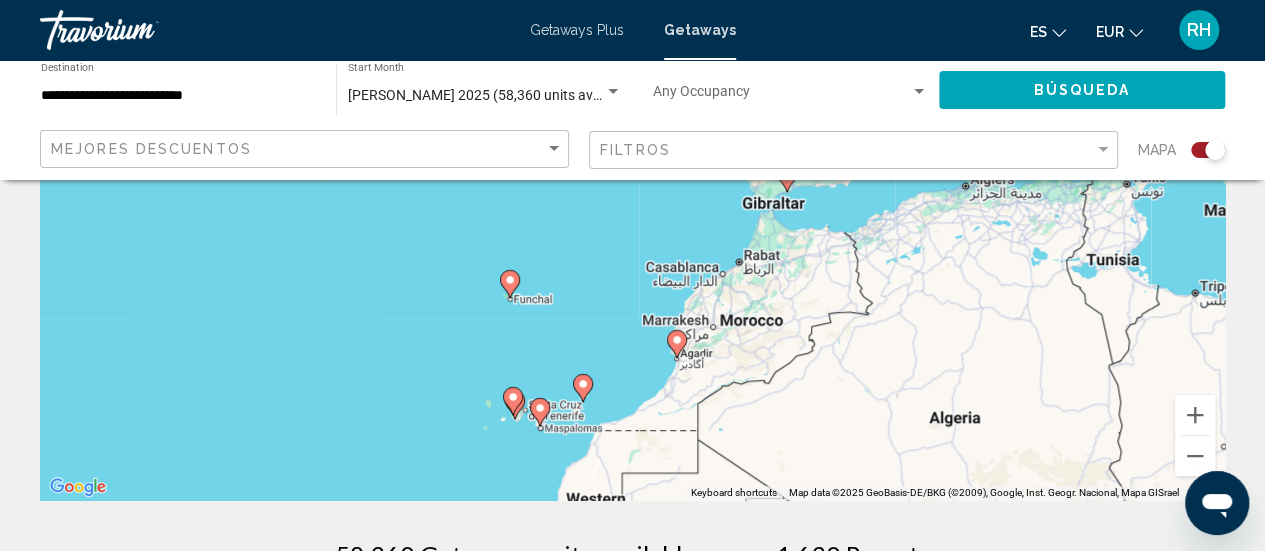 click 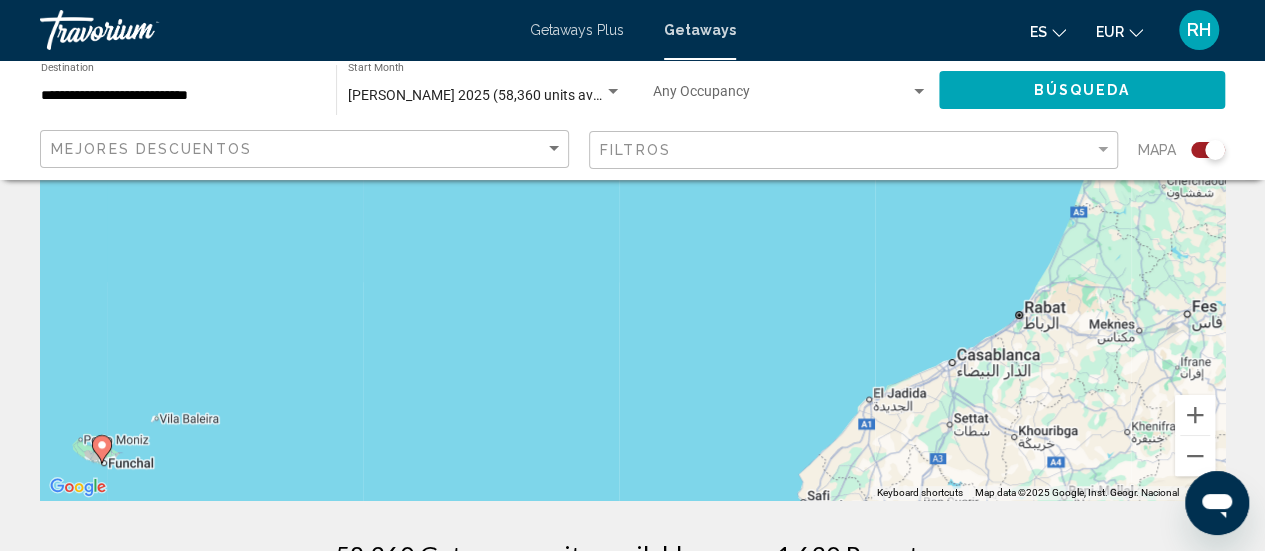 drag, startPoint x: 702, startPoint y: 413, endPoint x: 662, endPoint y: 191, distance: 225.57481 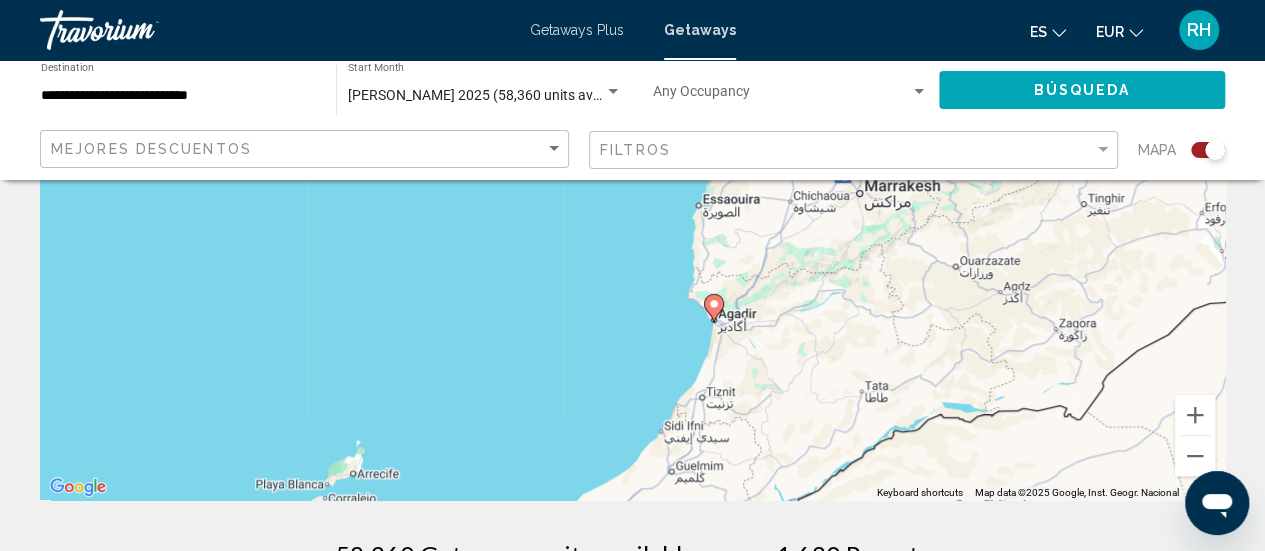 drag, startPoint x: 762, startPoint y: 405, endPoint x: 708, endPoint y: 231, distance: 182.18672 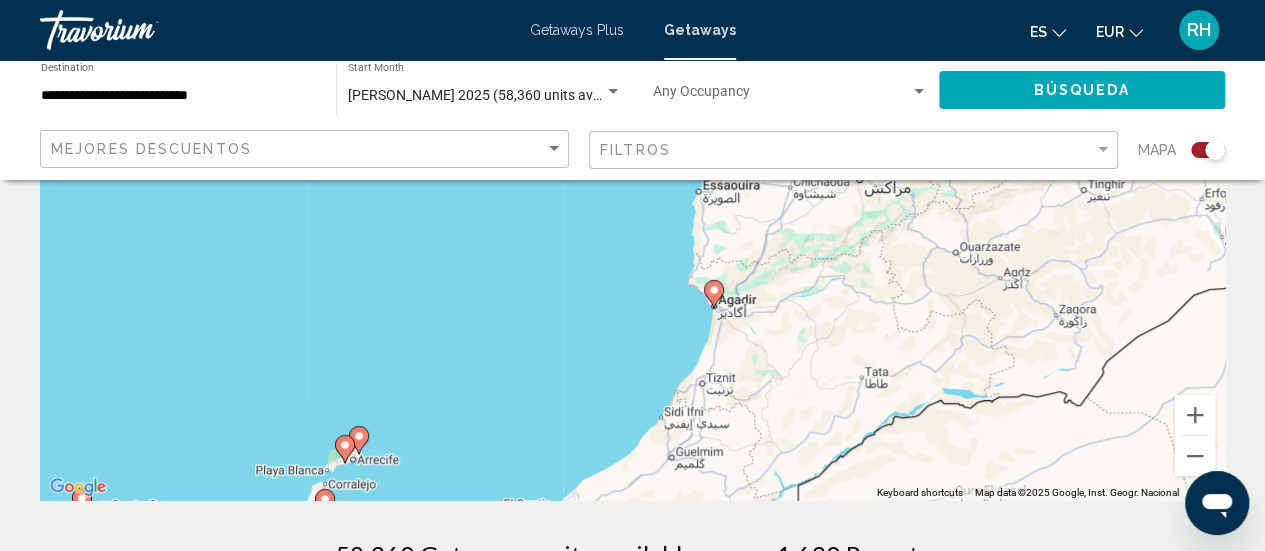 click 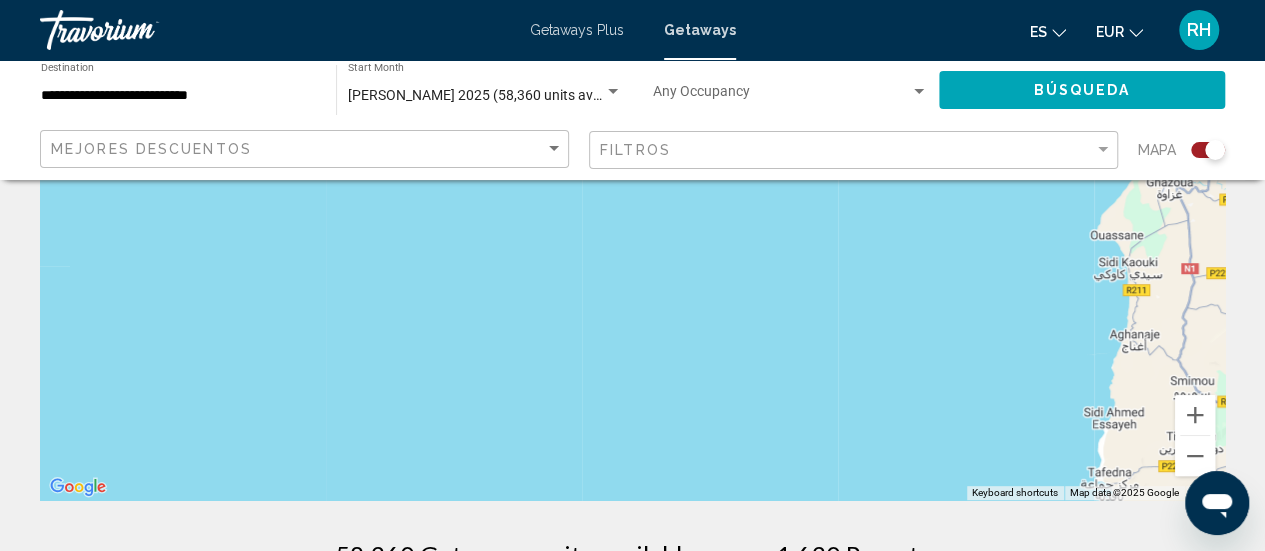 drag, startPoint x: 744, startPoint y: 389, endPoint x: 595, endPoint y: 179, distance: 257.4898 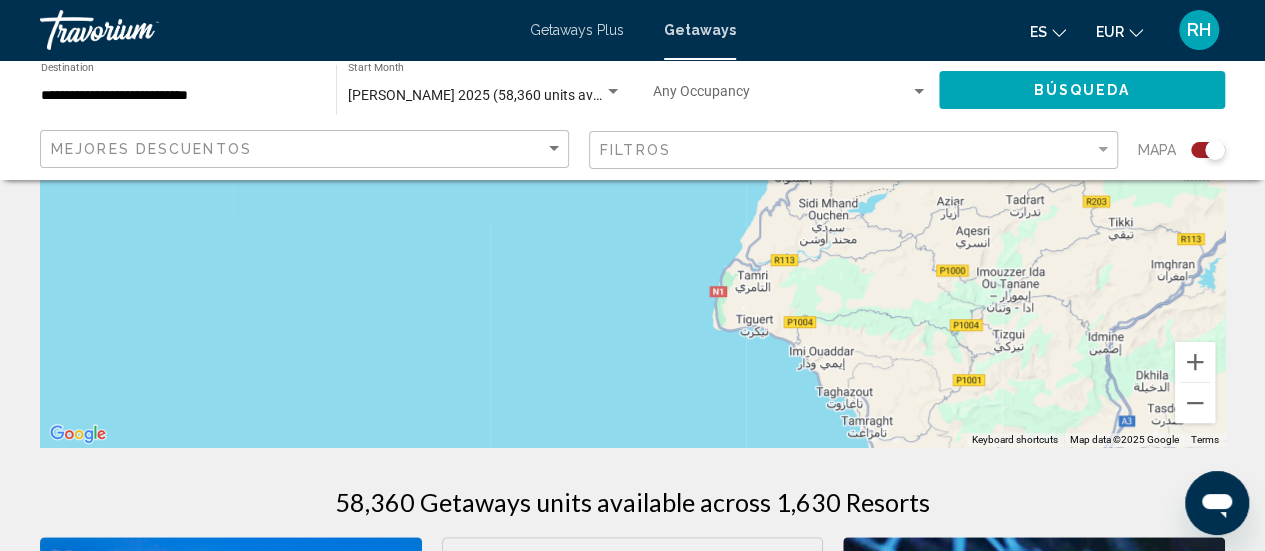 scroll, scrollTop: 300, scrollLeft: 0, axis: vertical 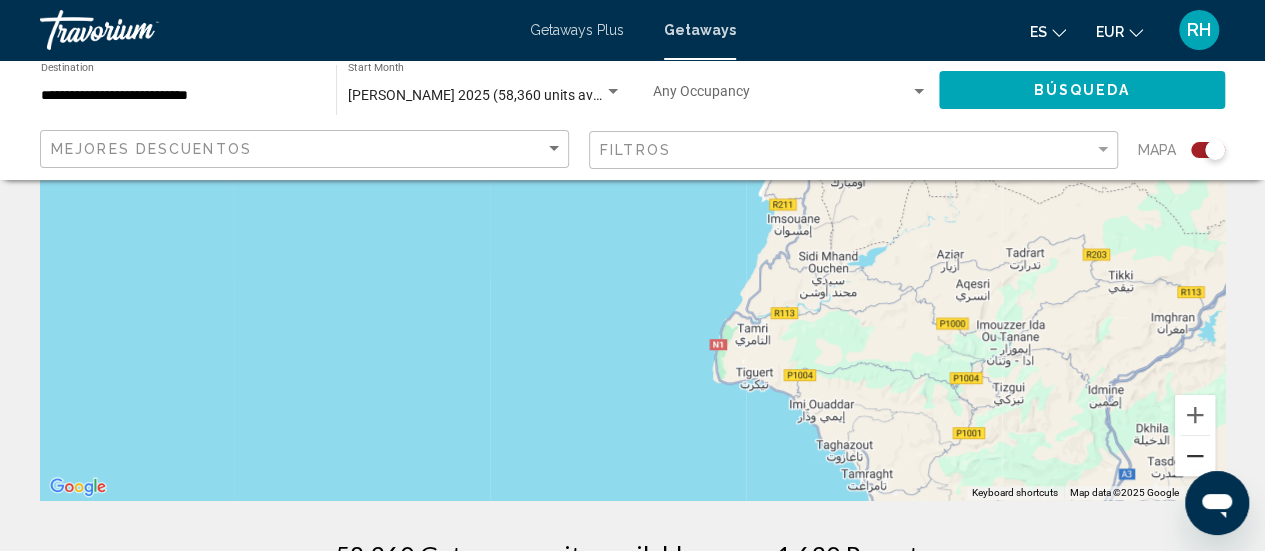 click at bounding box center (1195, 456) 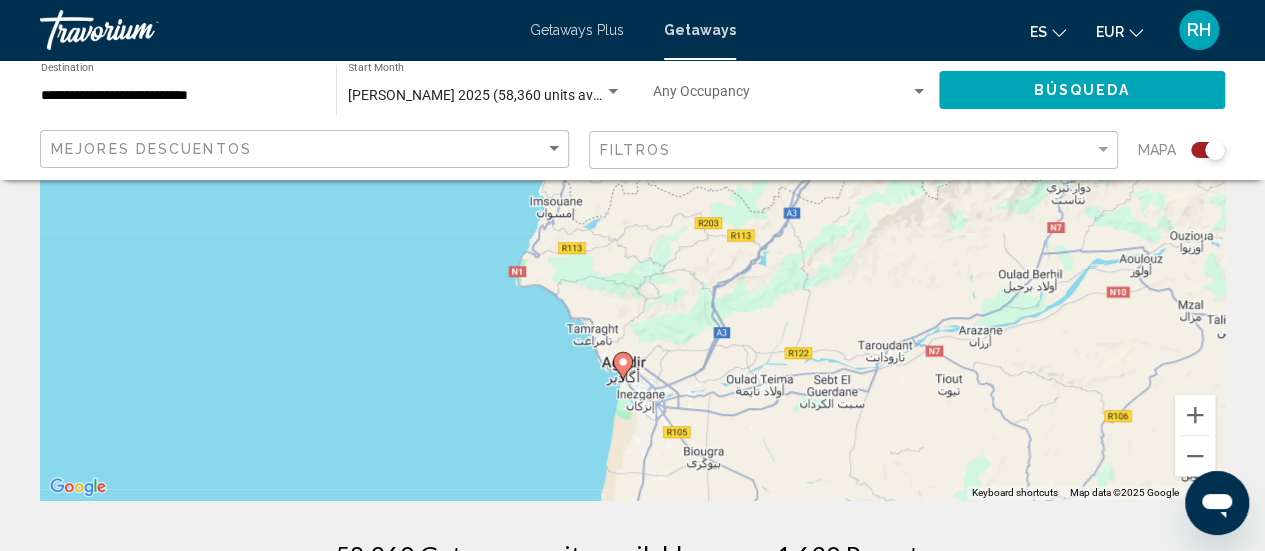 drag, startPoint x: 825, startPoint y: 227, endPoint x: 666, endPoint y: 224, distance: 159.0283 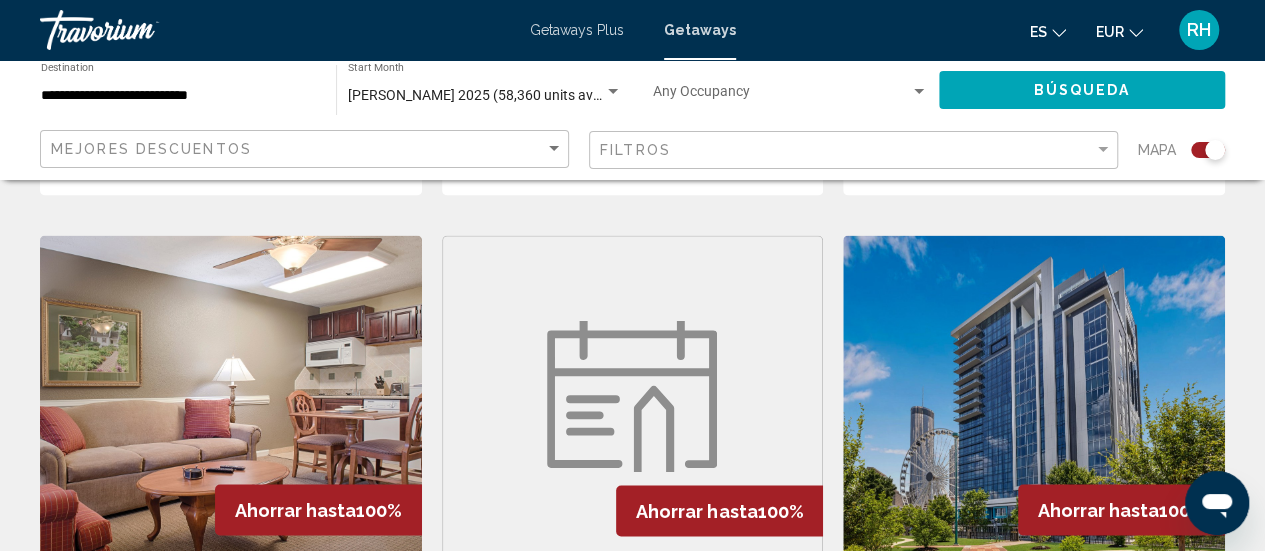 scroll, scrollTop: 1451, scrollLeft: 0, axis: vertical 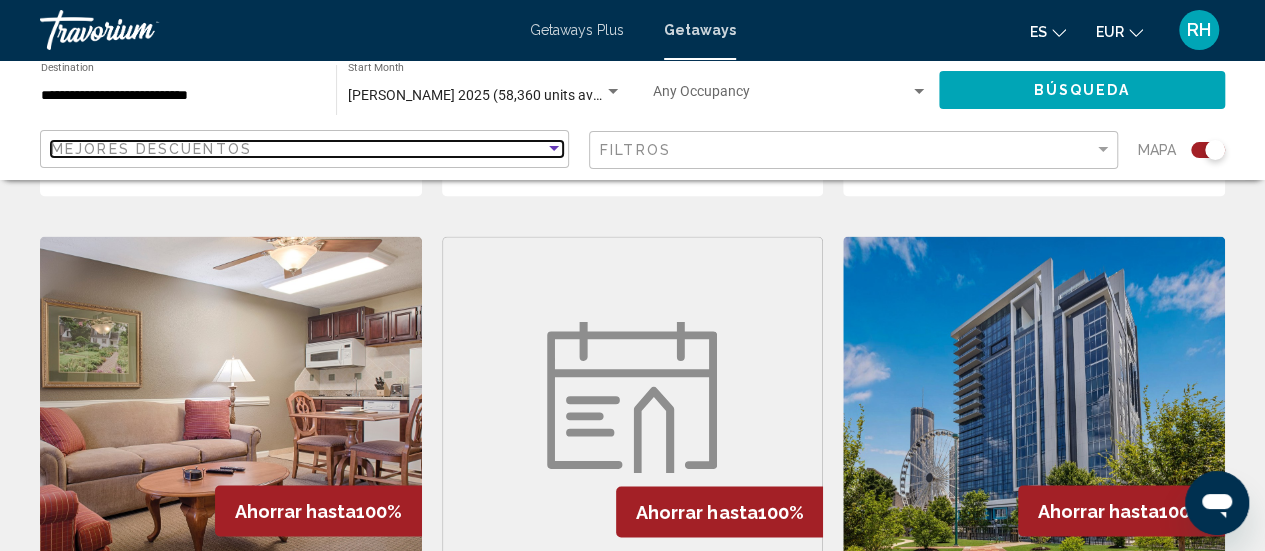 click on "Mejores descuentos" at bounding box center [298, 149] 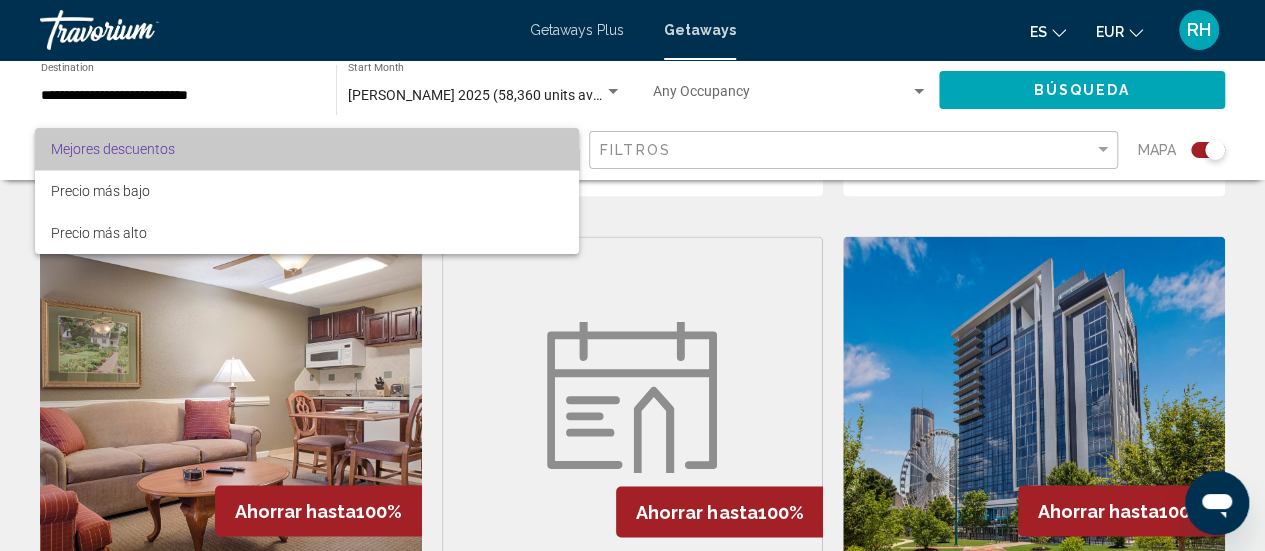 click on "Mejores descuentos" at bounding box center [307, 149] 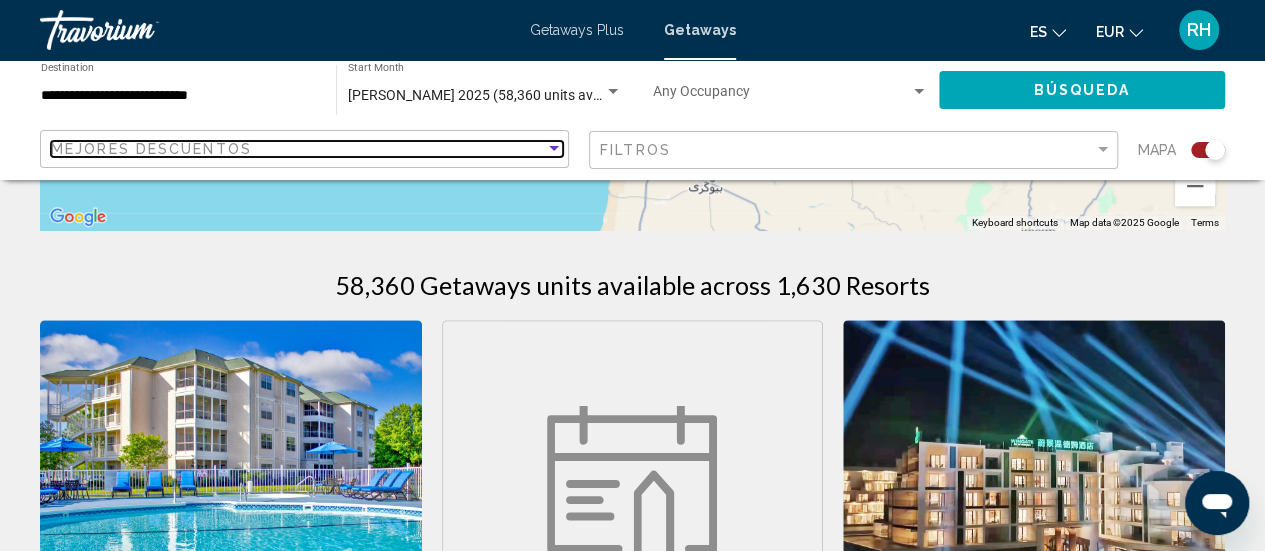 scroll, scrollTop: 500, scrollLeft: 0, axis: vertical 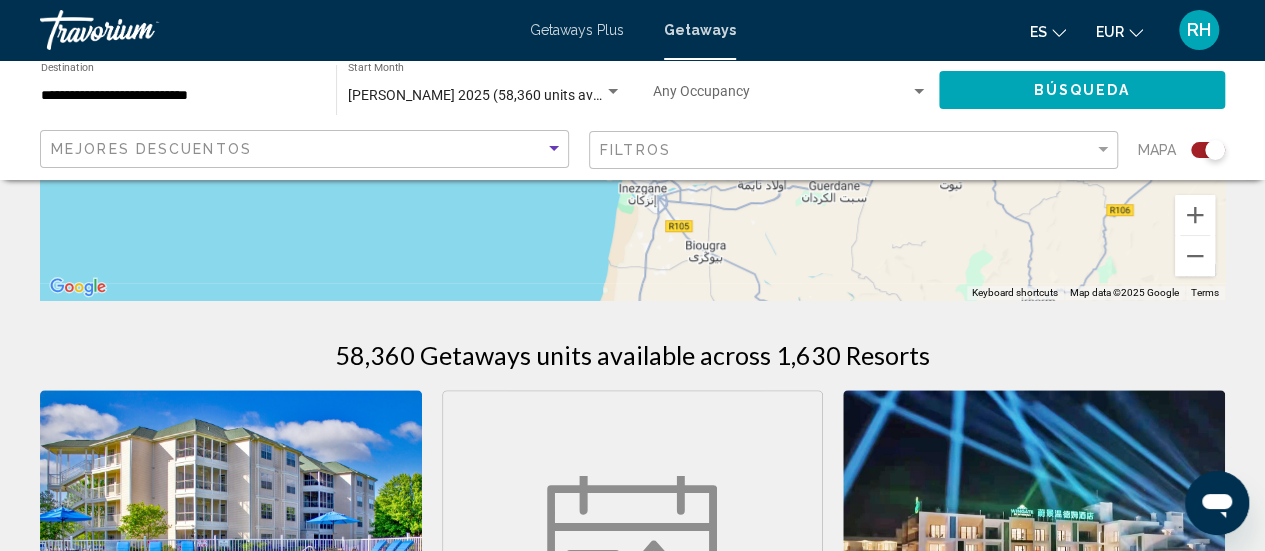 click on "**********" at bounding box center (178, 96) 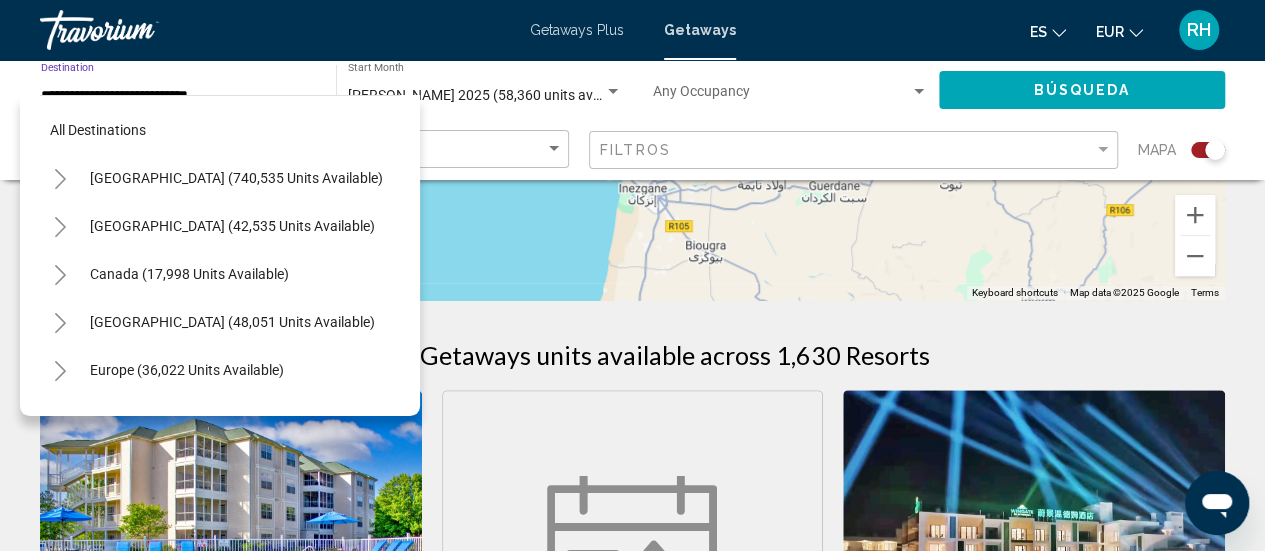 scroll, scrollTop: 462, scrollLeft: 0, axis: vertical 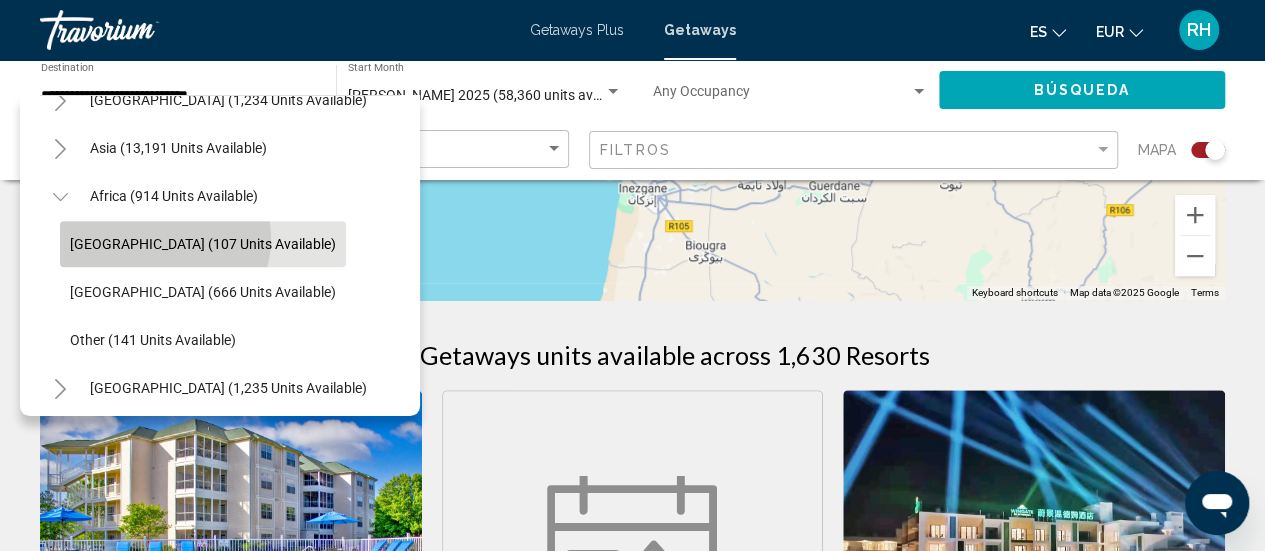 click on "Morocco (107 units available)" 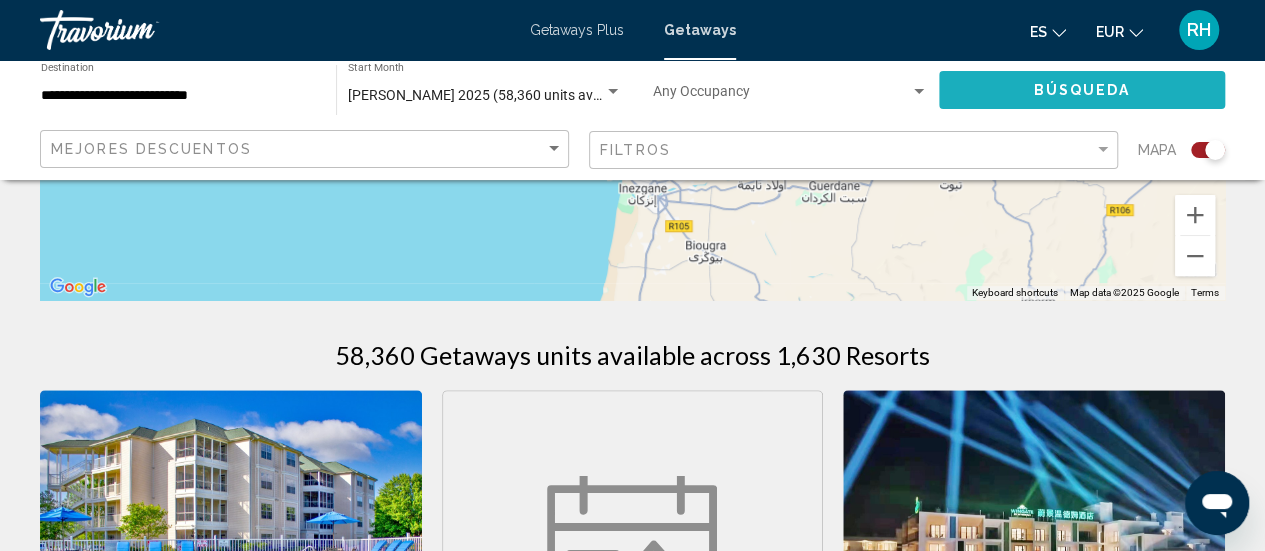 click on "Búsqueda" 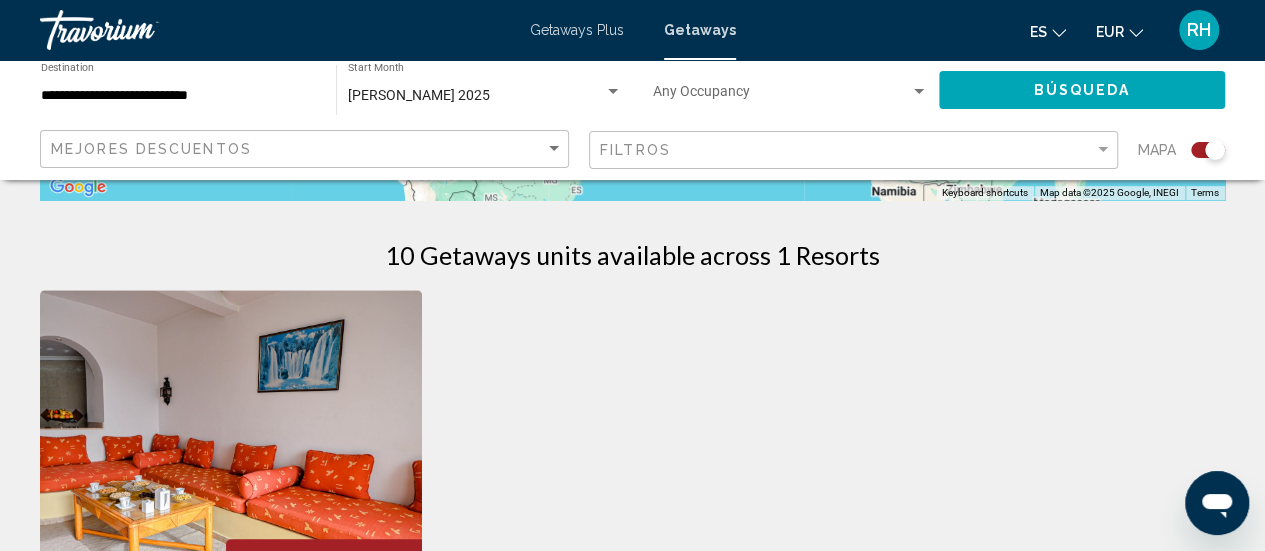 scroll, scrollTop: 0, scrollLeft: 0, axis: both 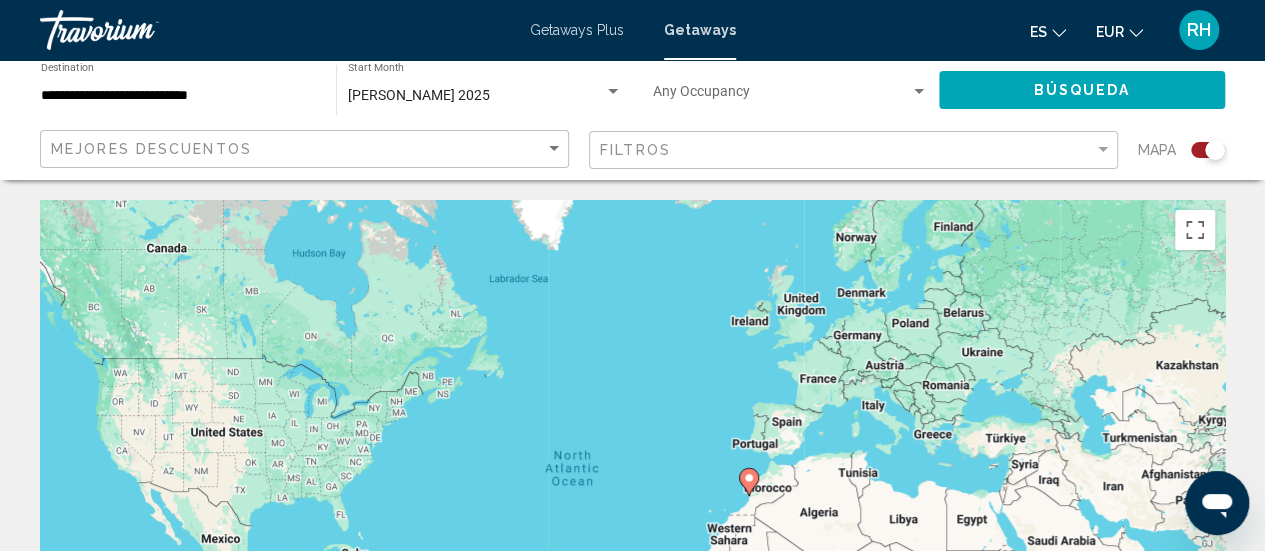 click on "**********" at bounding box center [178, 96] 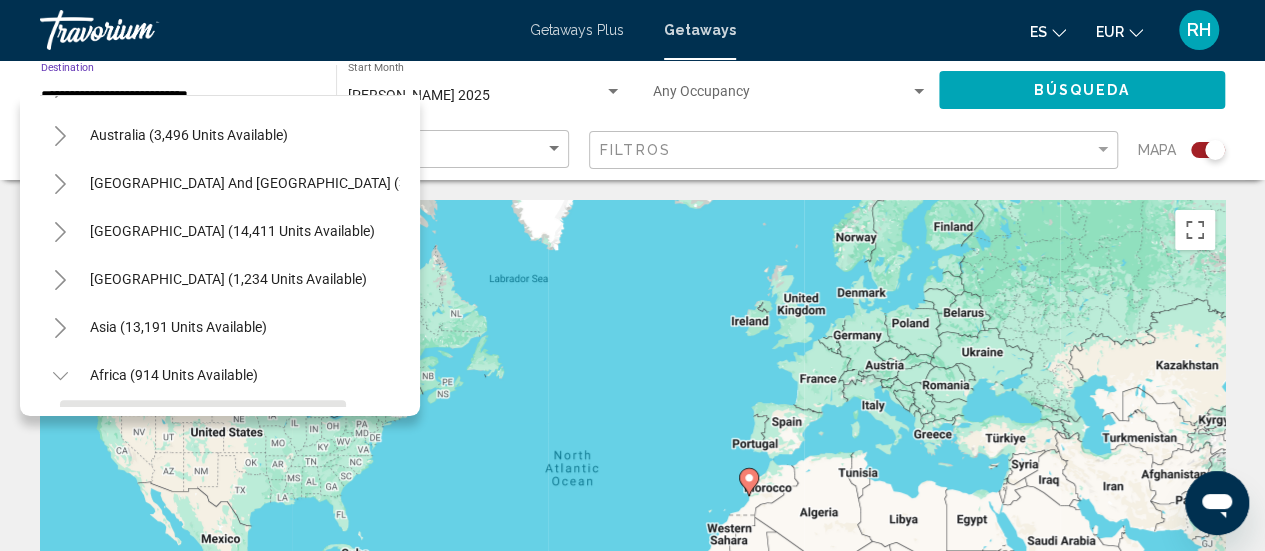 scroll, scrollTop: 183, scrollLeft: 0, axis: vertical 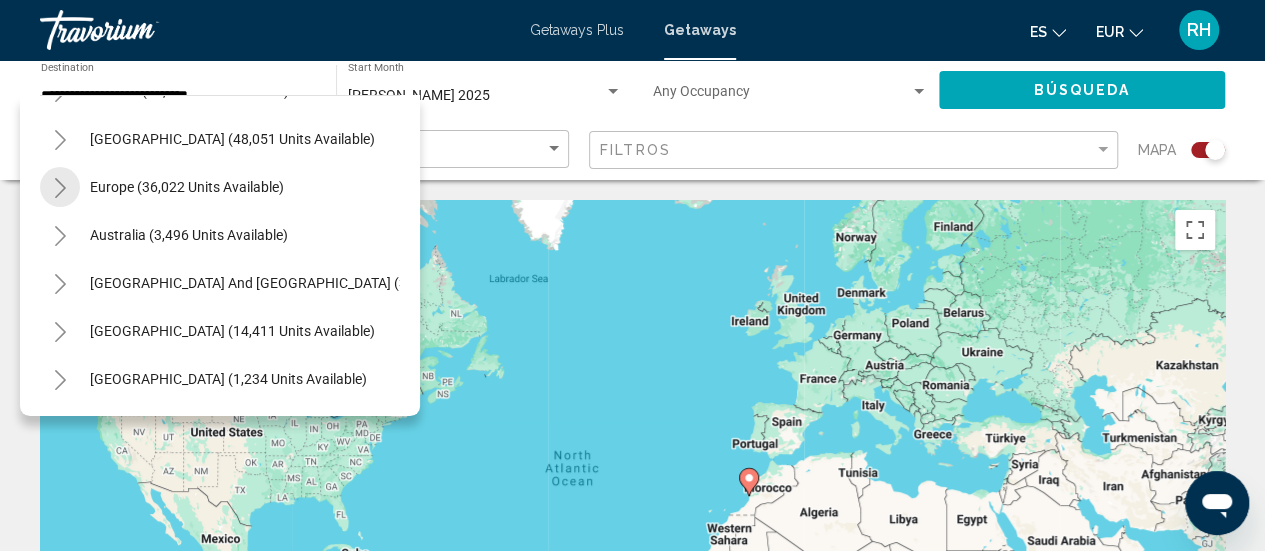 click 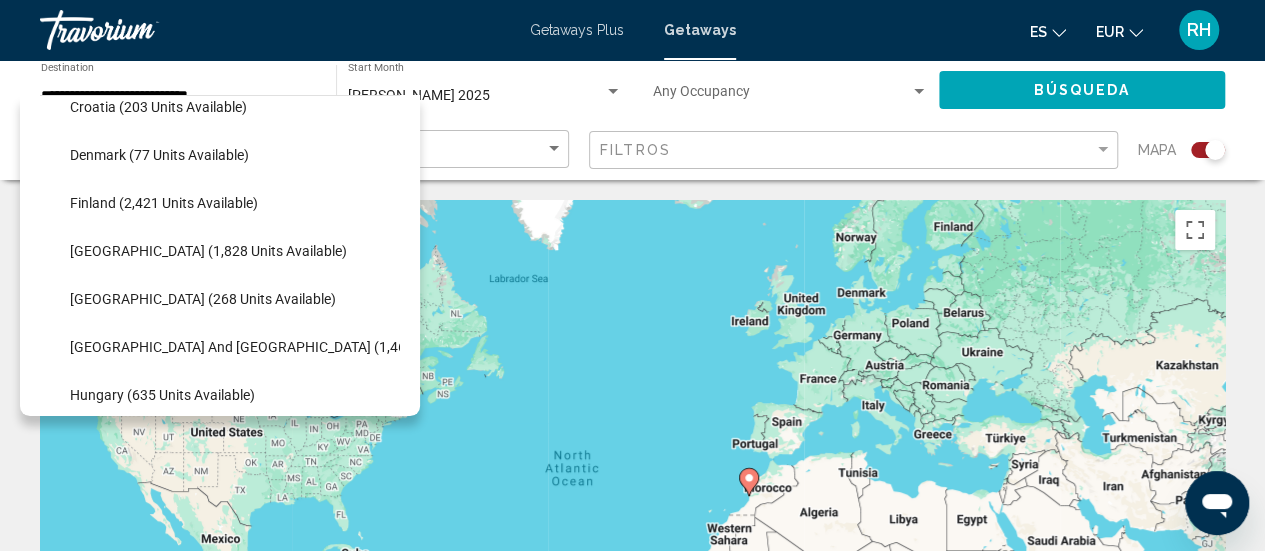 scroll, scrollTop: 483, scrollLeft: 0, axis: vertical 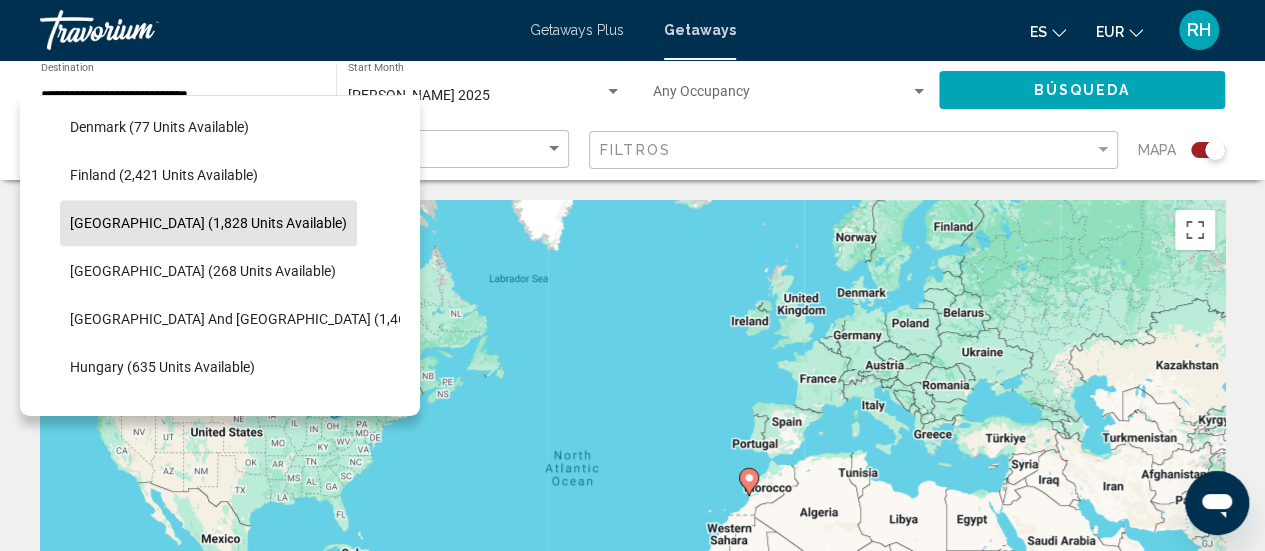 click on "France (1,828 units available)" 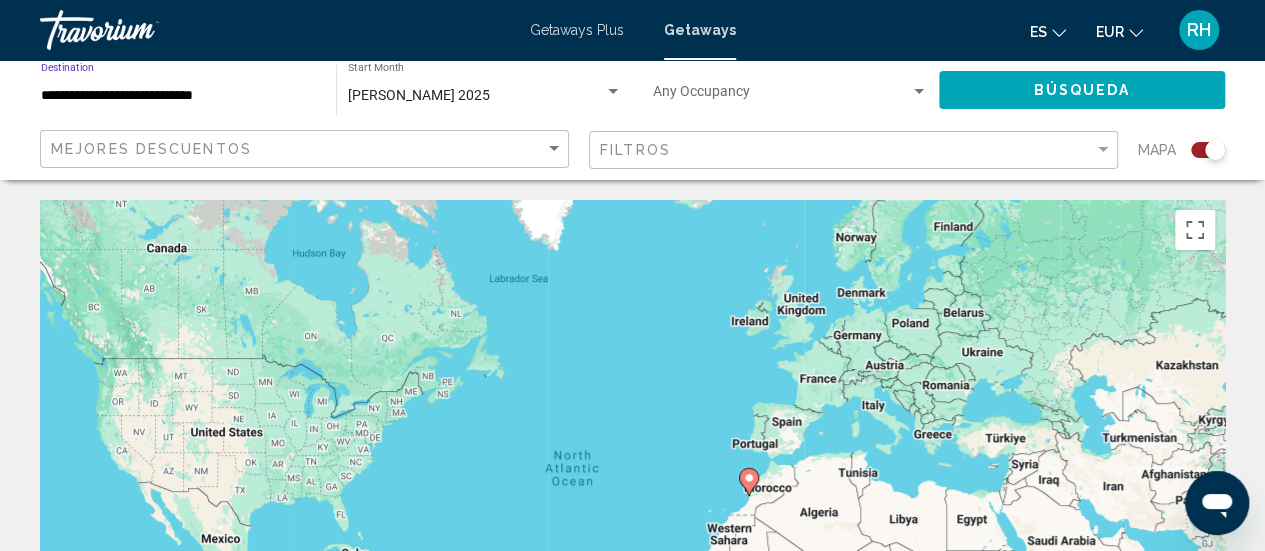 click on "Búsqueda" 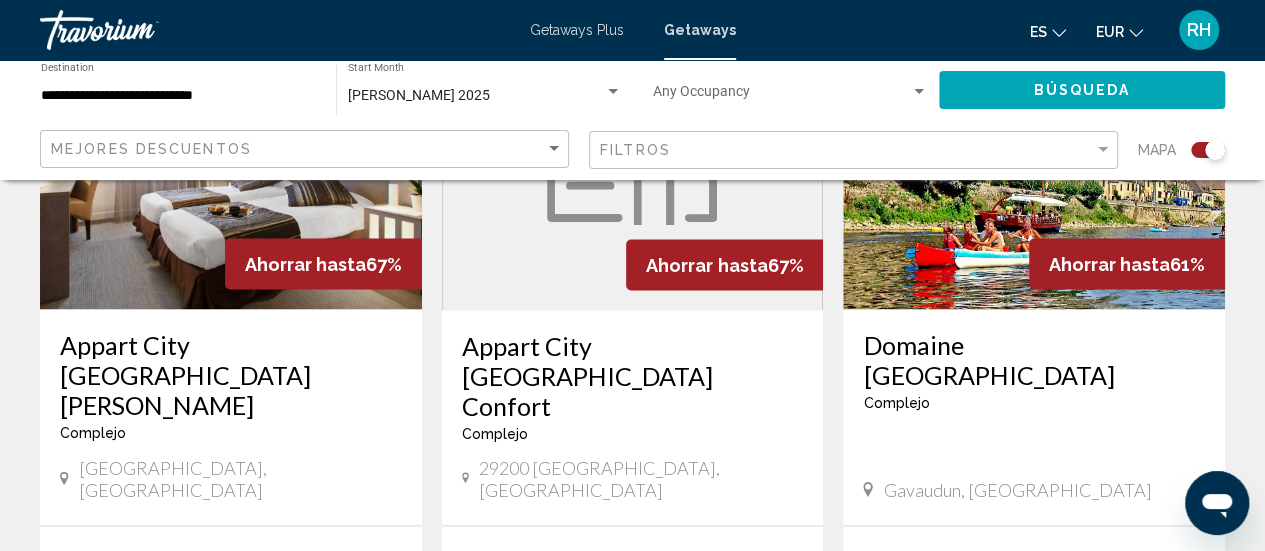 scroll, scrollTop: 1700, scrollLeft: 0, axis: vertical 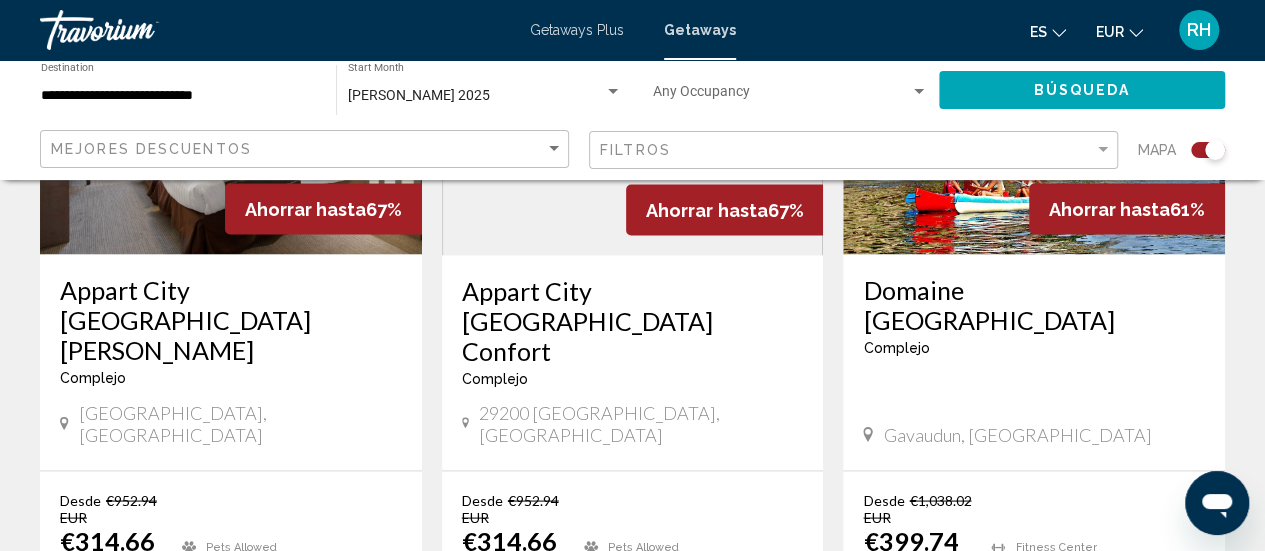 click on "Domaine De Gavaudun" at bounding box center [1034, 304] 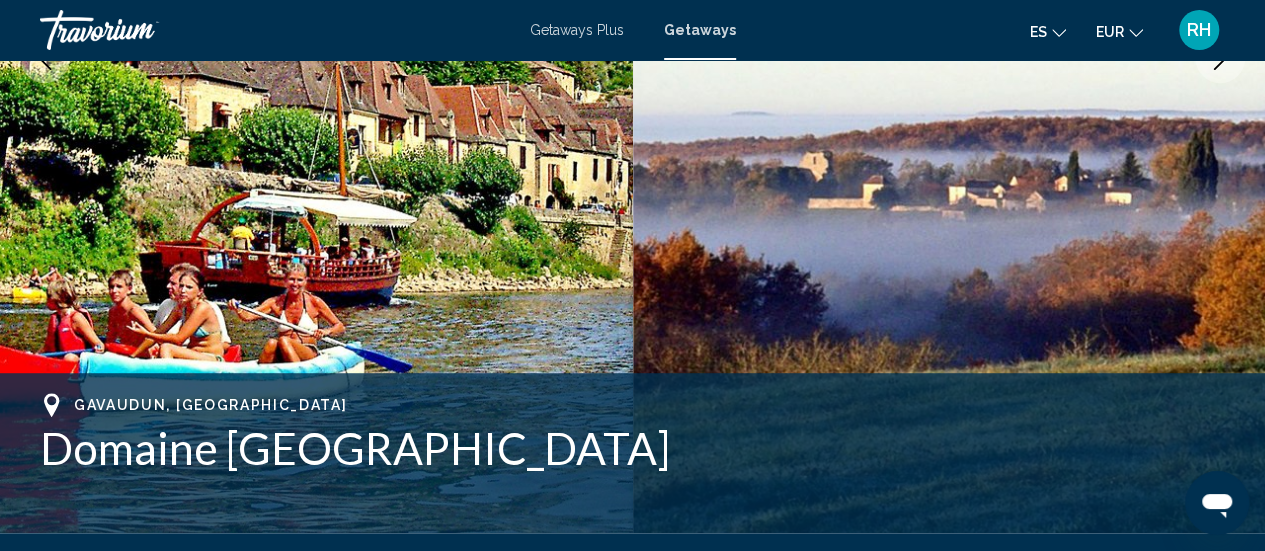scroll, scrollTop: 359, scrollLeft: 0, axis: vertical 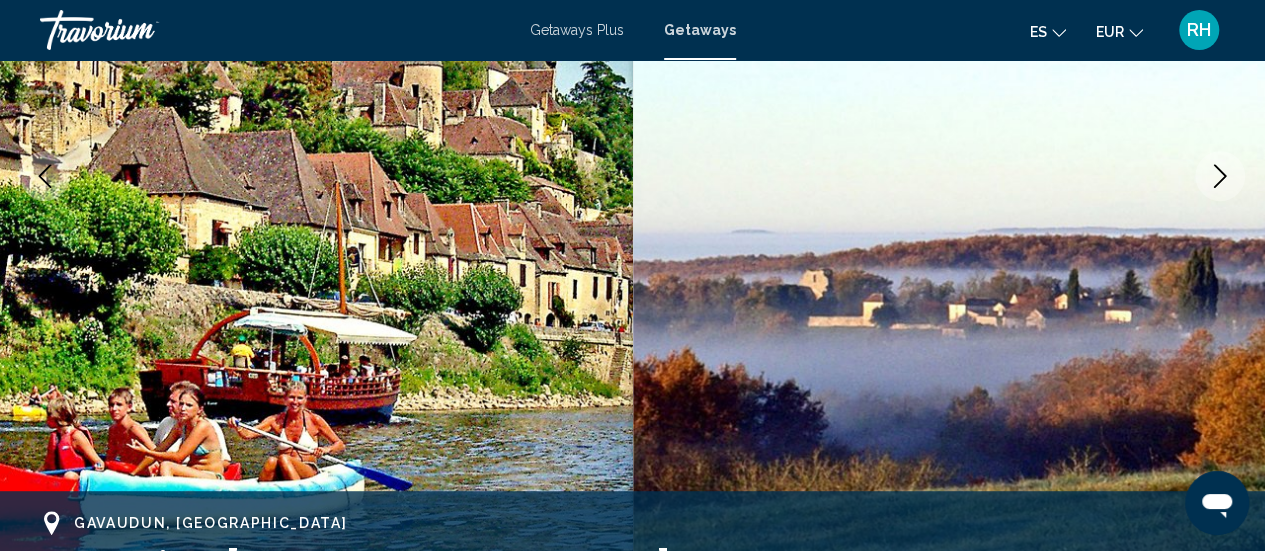 click 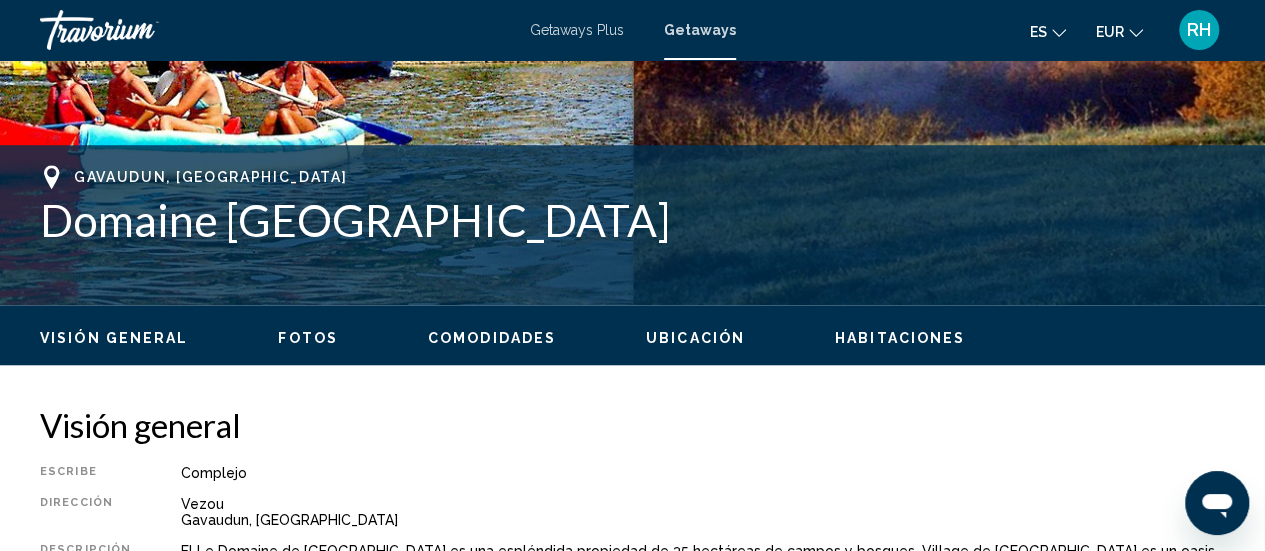 scroll, scrollTop: 959, scrollLeft: 0, axis: vertical 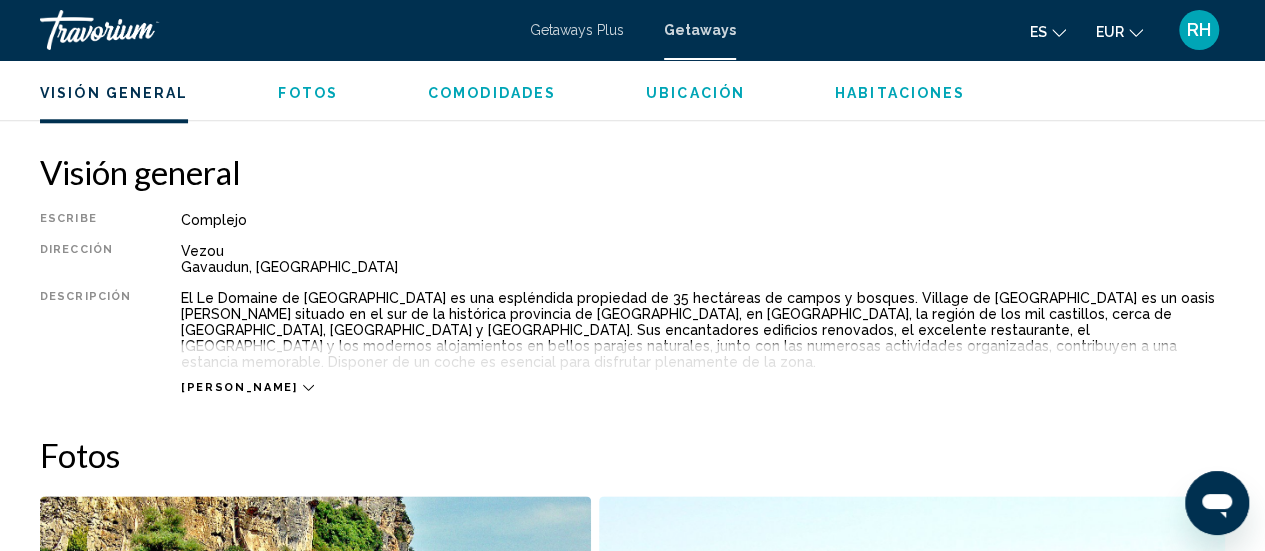 click on "Lee mas" at bounding box center (247, 387) 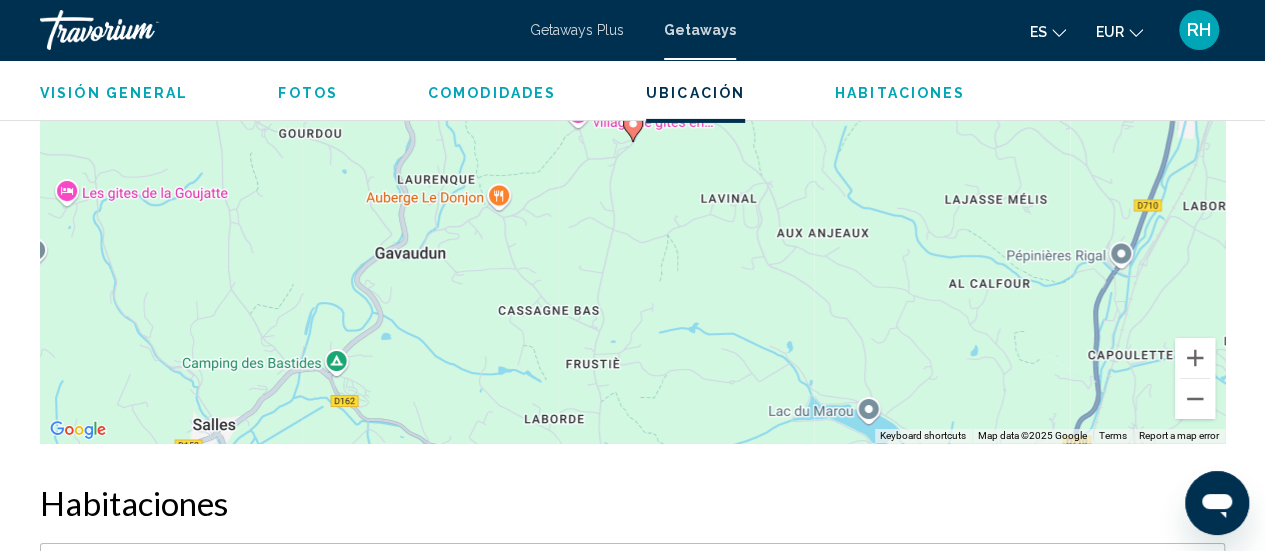 scroll, scrollTop: 3459, scrollLeft: 0, axis: vertical 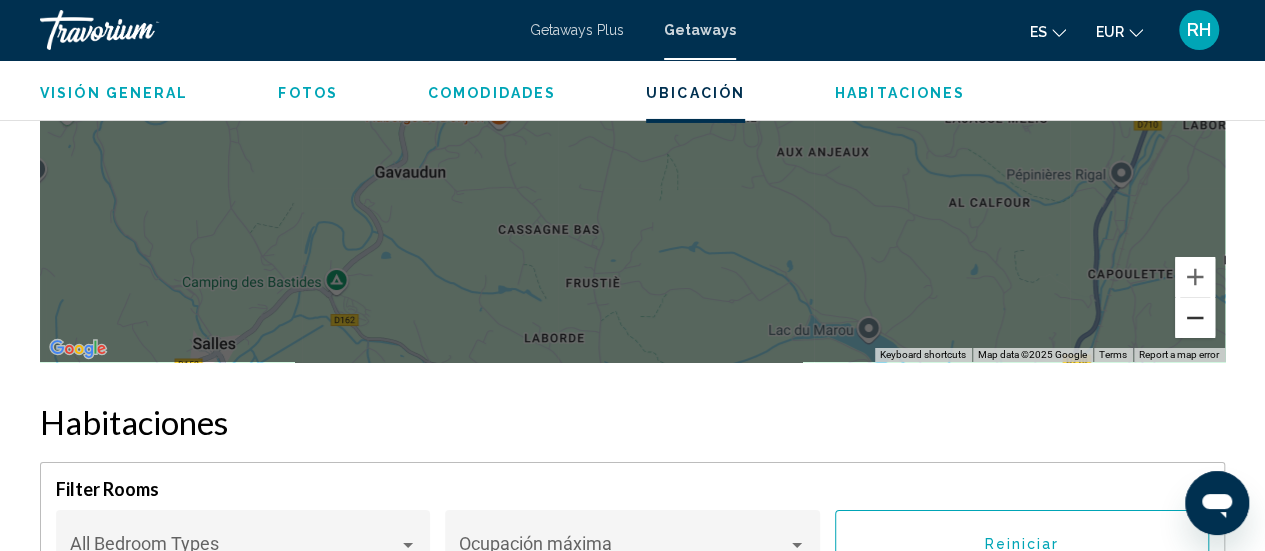 click at bounding box center [1195, 318] 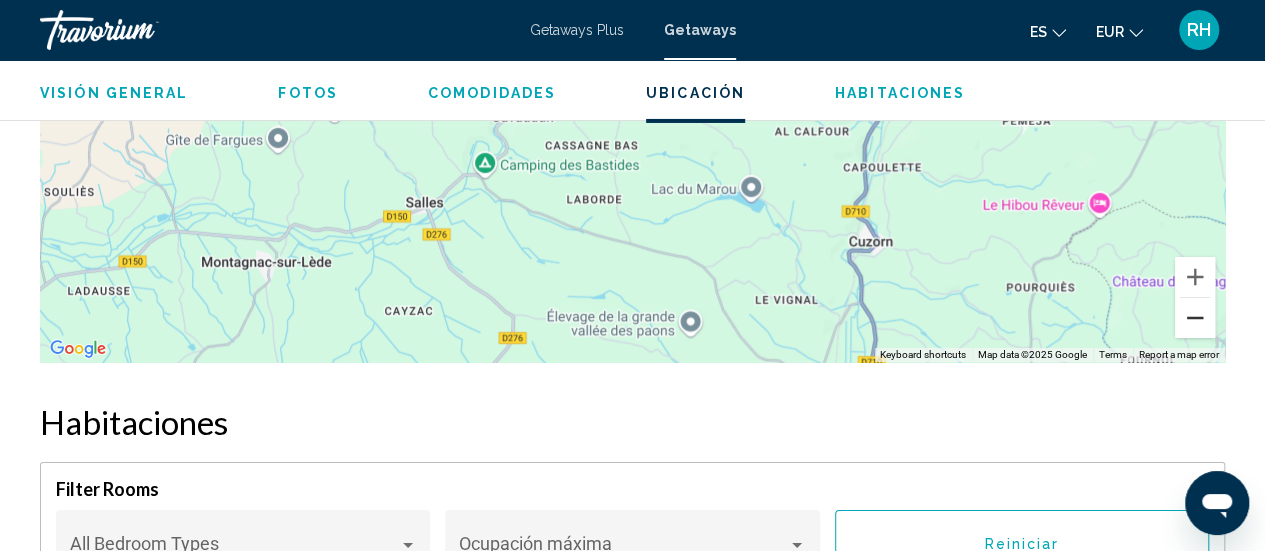 click at bounding box center [1195, 318] 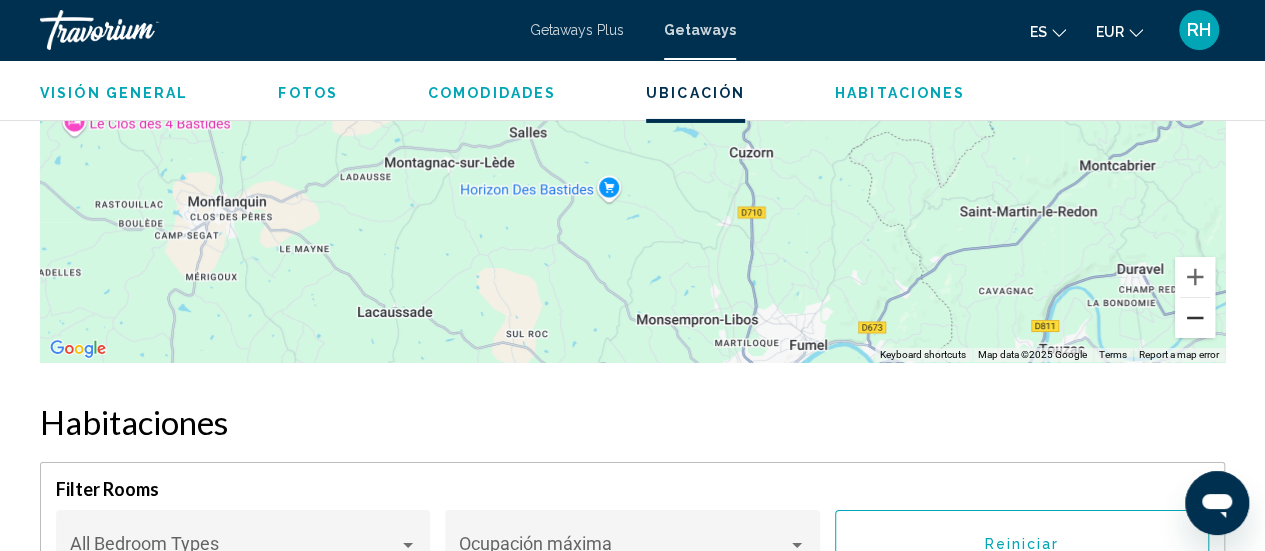 click at bounding box center (1195, 318) 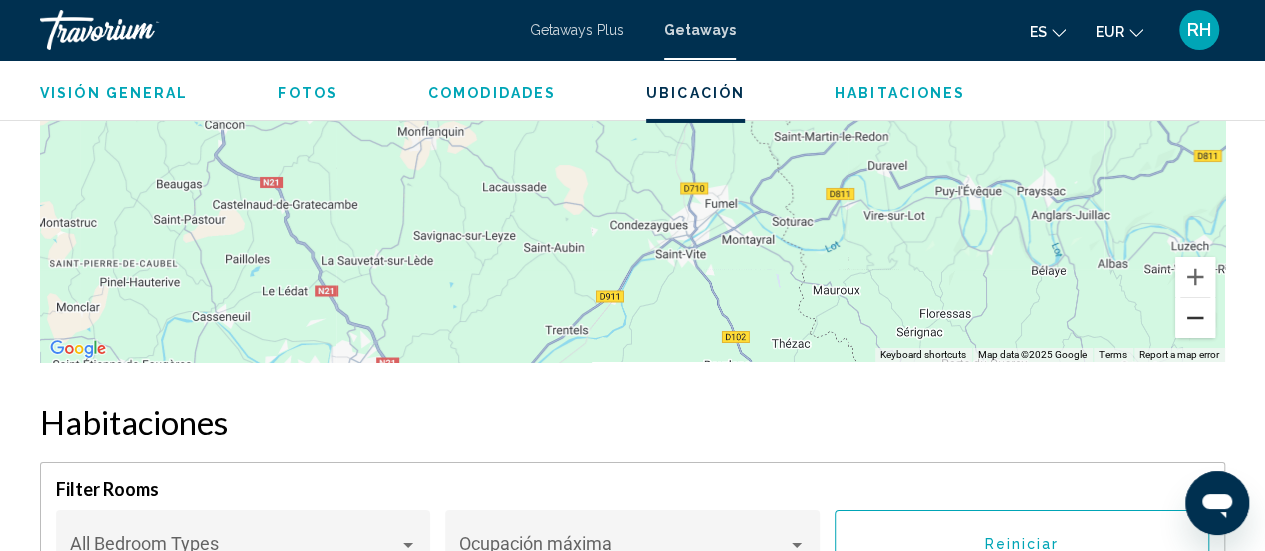 click at bounding box center [1195, 318] 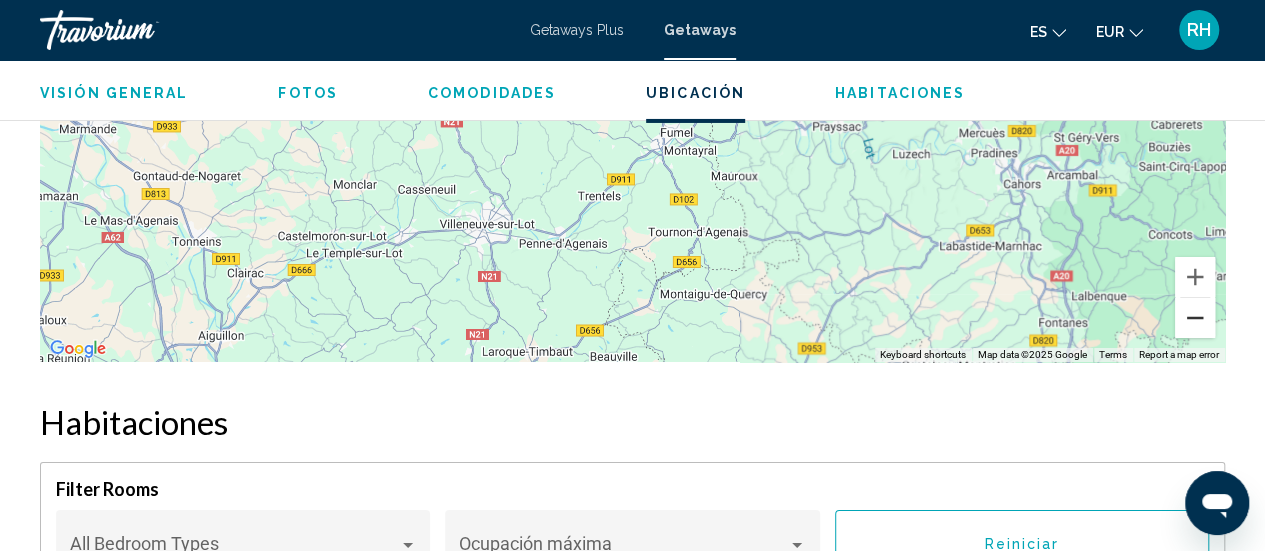 click at bounding box center (1195, 318) 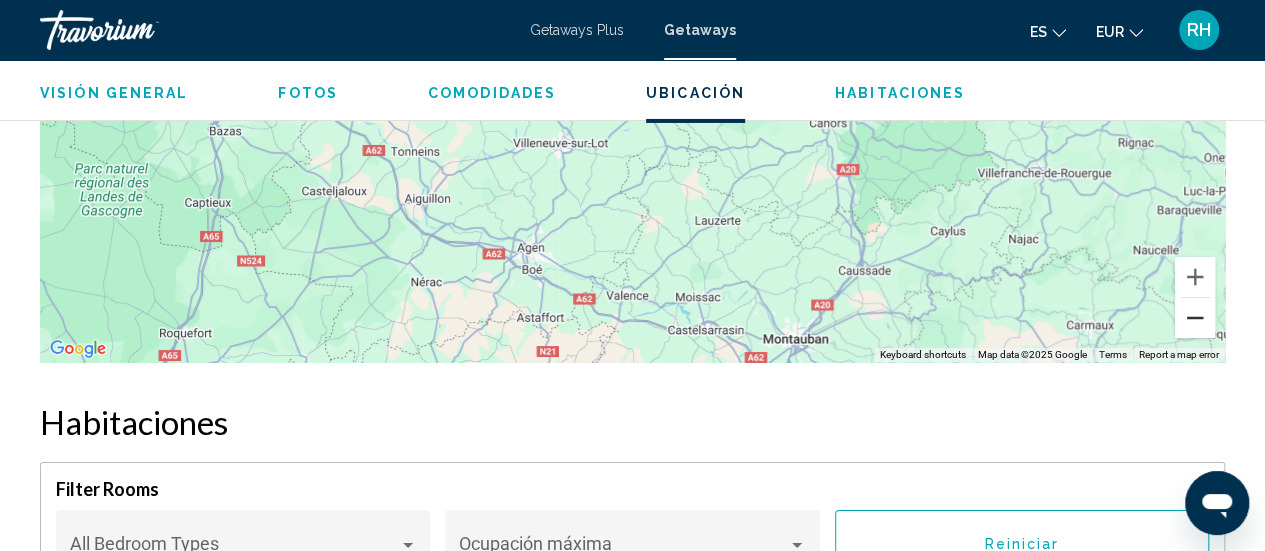 click at bounding box center (1195, 318) 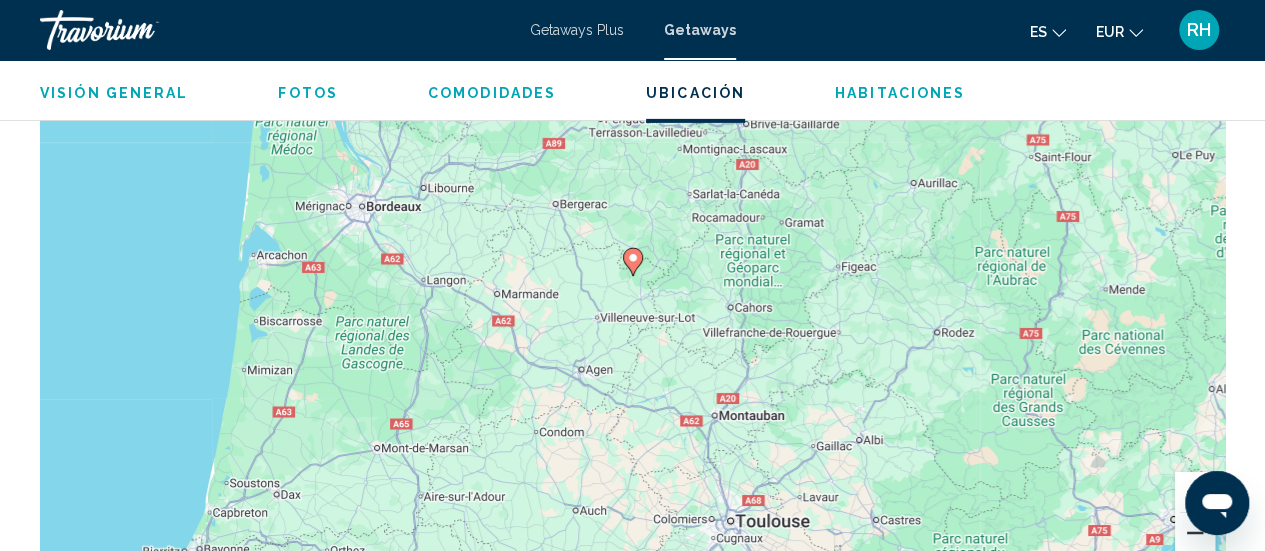 scroll, scrollTop: 3359, scrollLeft: 0, axis: vertical 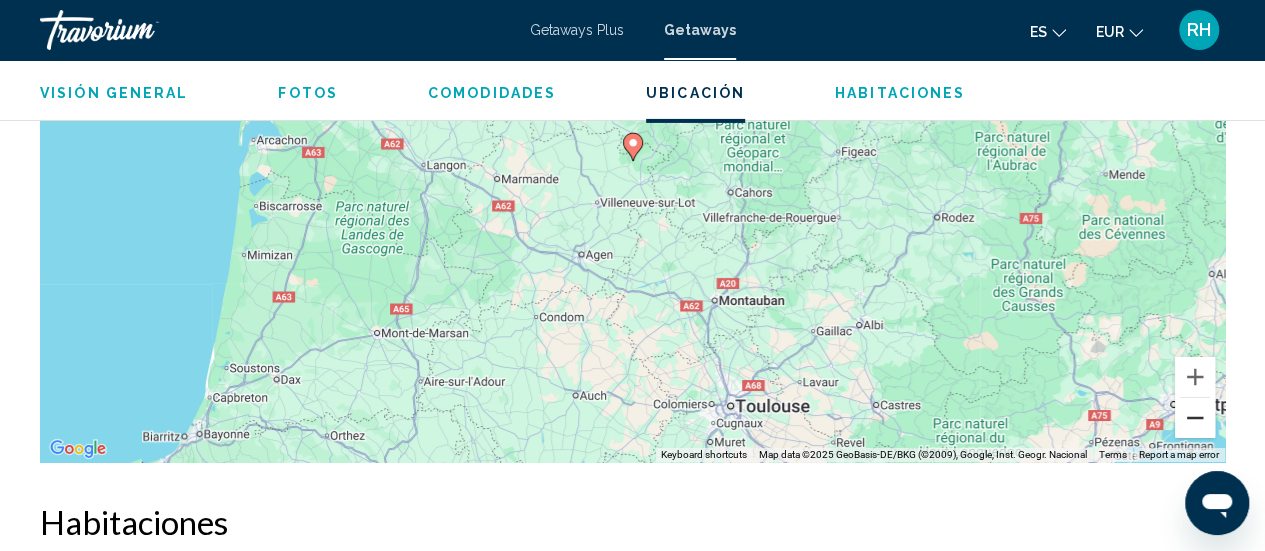 click at bounding box center (1195, 418) 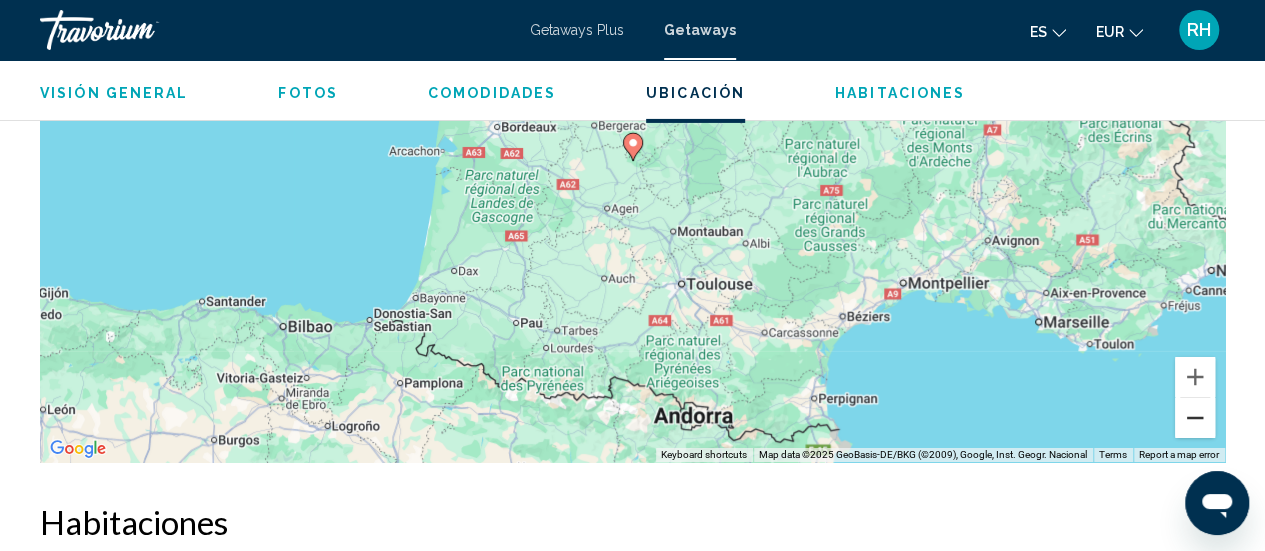 click at bounding box center [1195, 418] 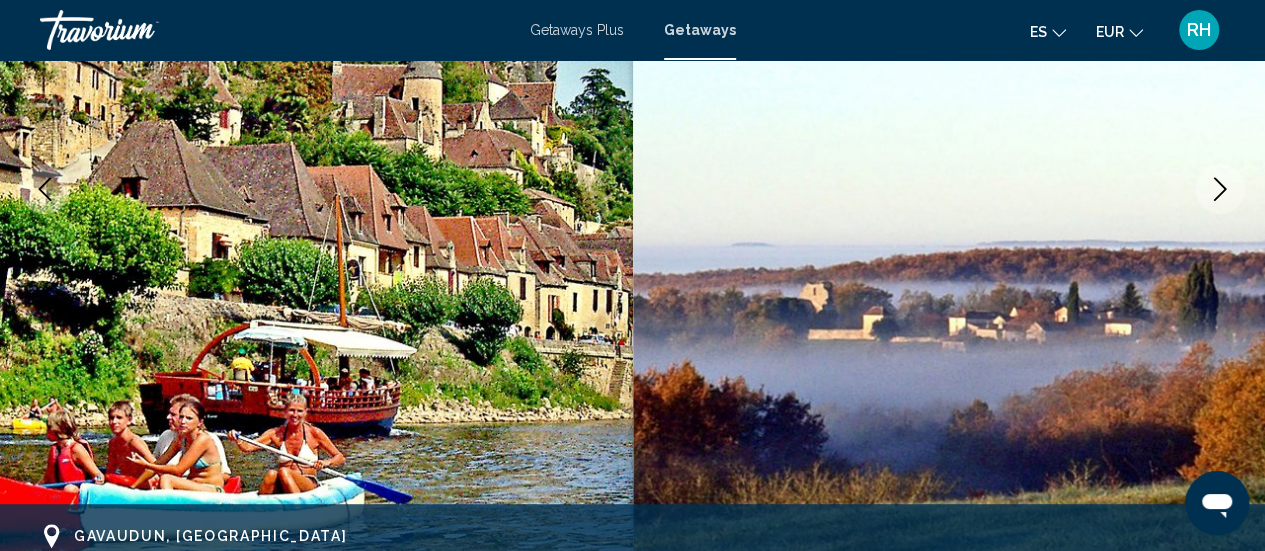 scroll, scrollTop: 0, scrollLeft: 0, axis: both 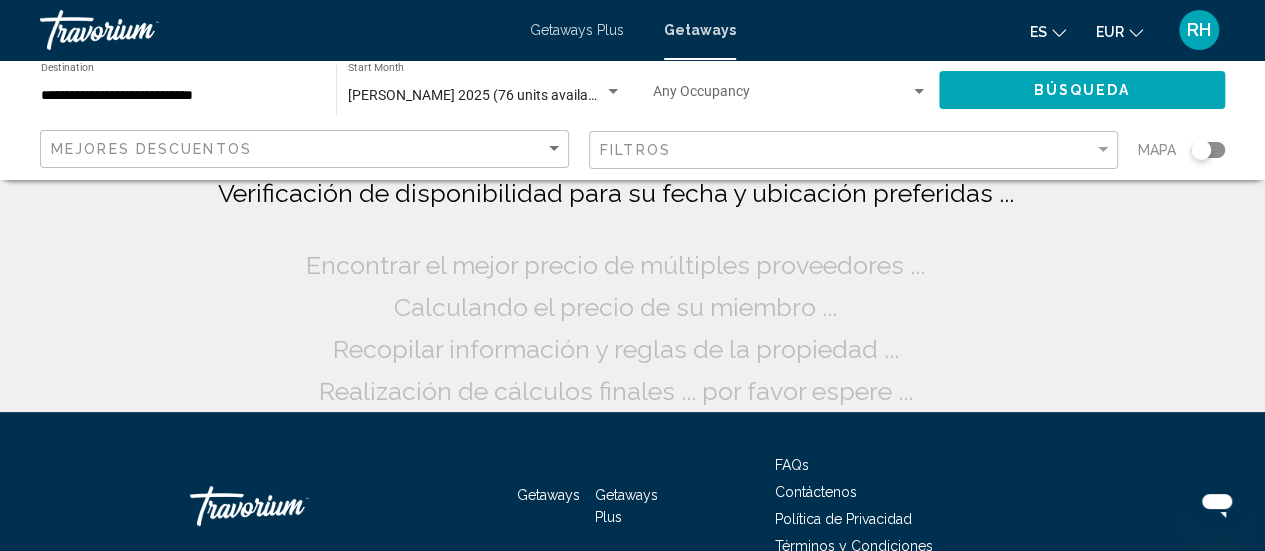 click on "**********" at bounding box center [178, 96] 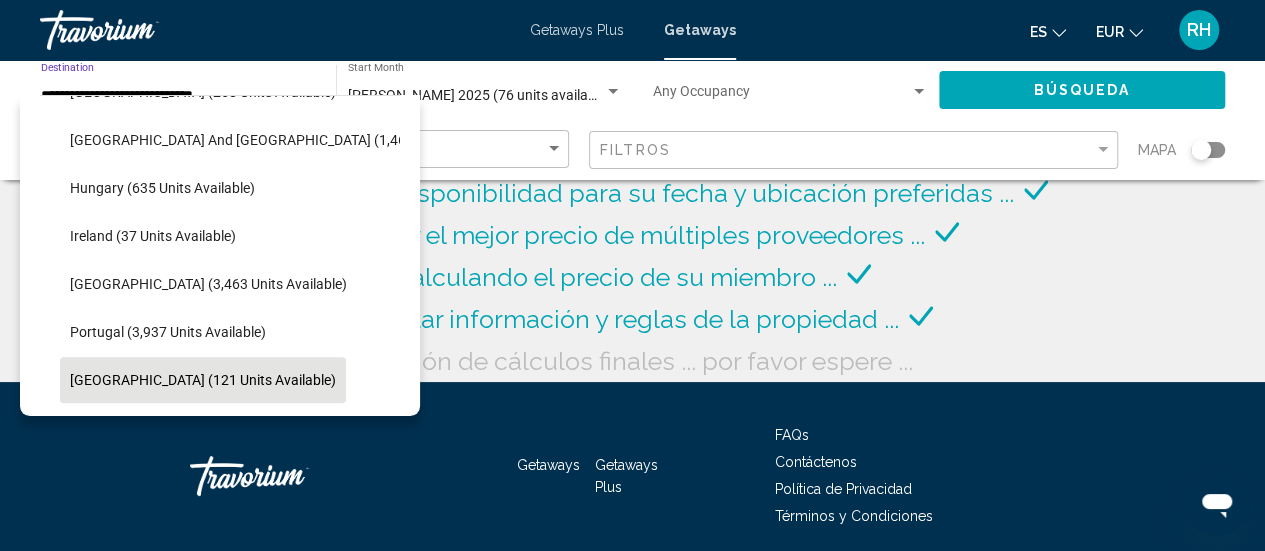 scroll, scrollTop: 762, scrollLeft: 0, axis: vertical 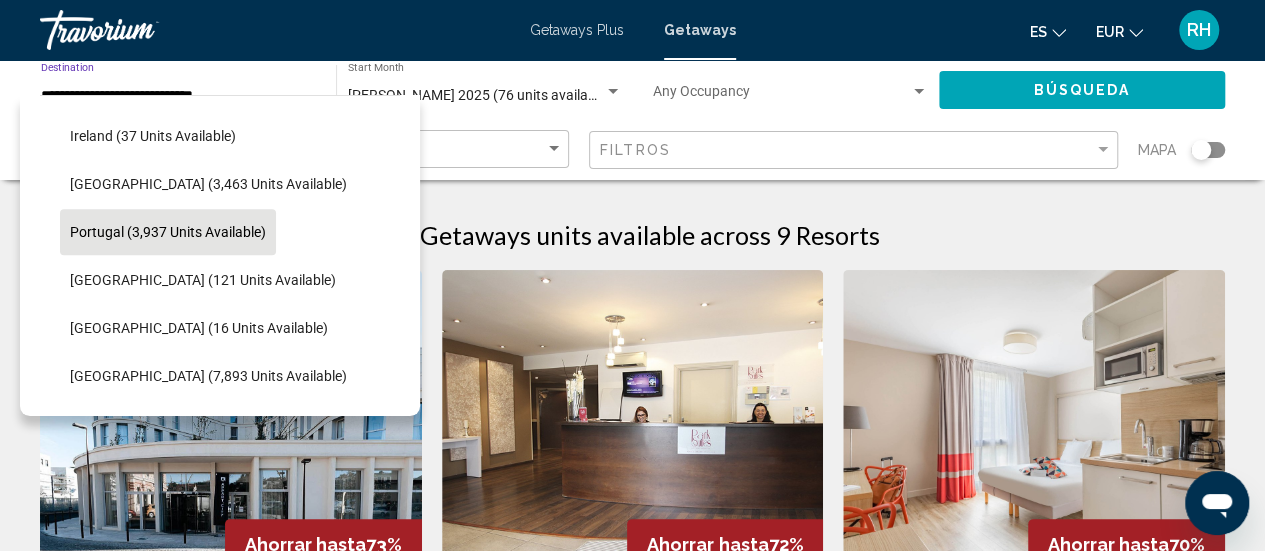 click on "Portugal (3,937 units available)" 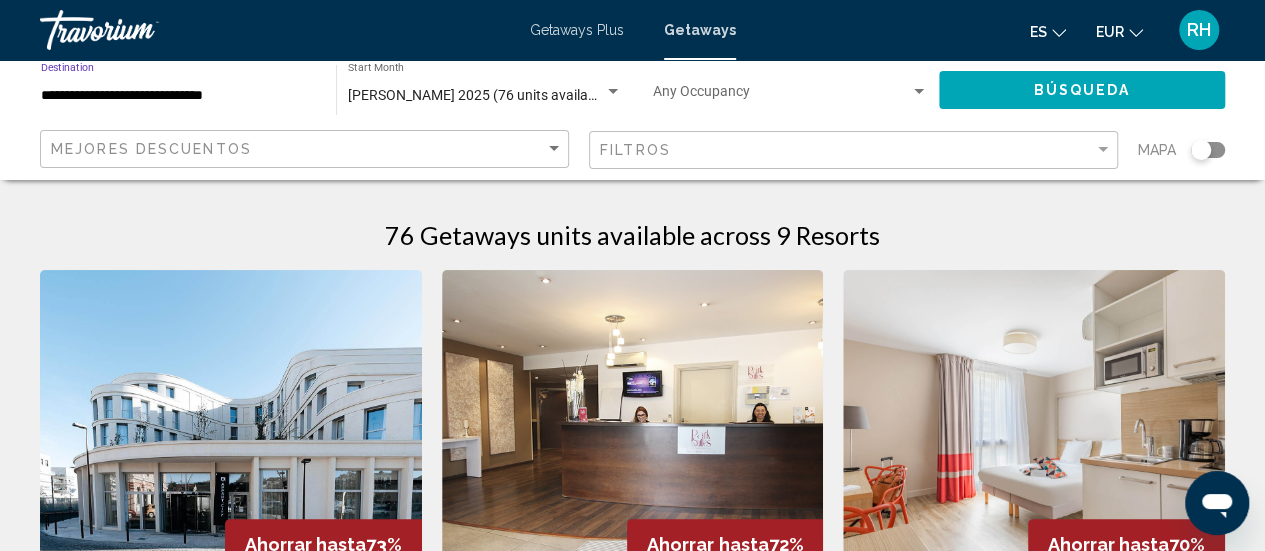click on "Búsqueda" 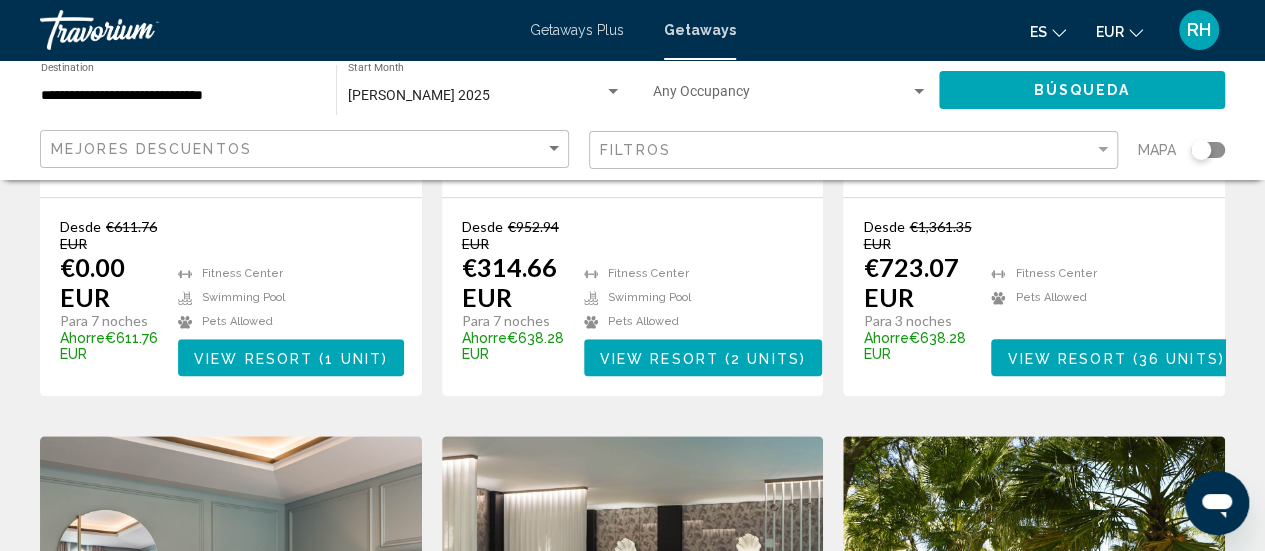 scroll, scrollTop: 500, scrollLeft: 0, axis: vertical 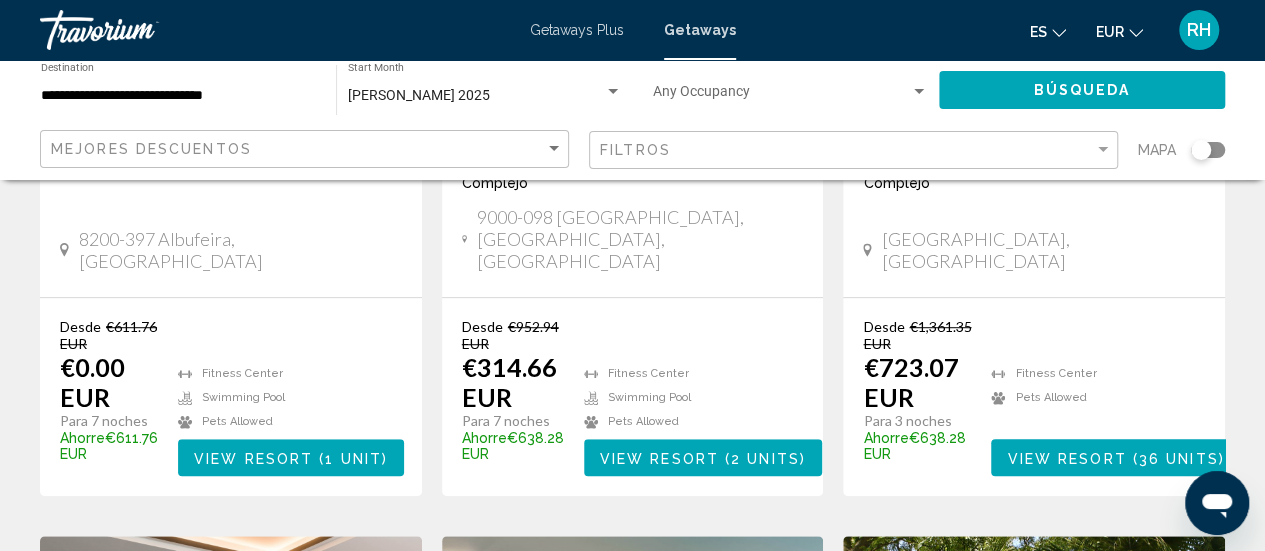click on "View Resort" at bounding box center [253, 458] 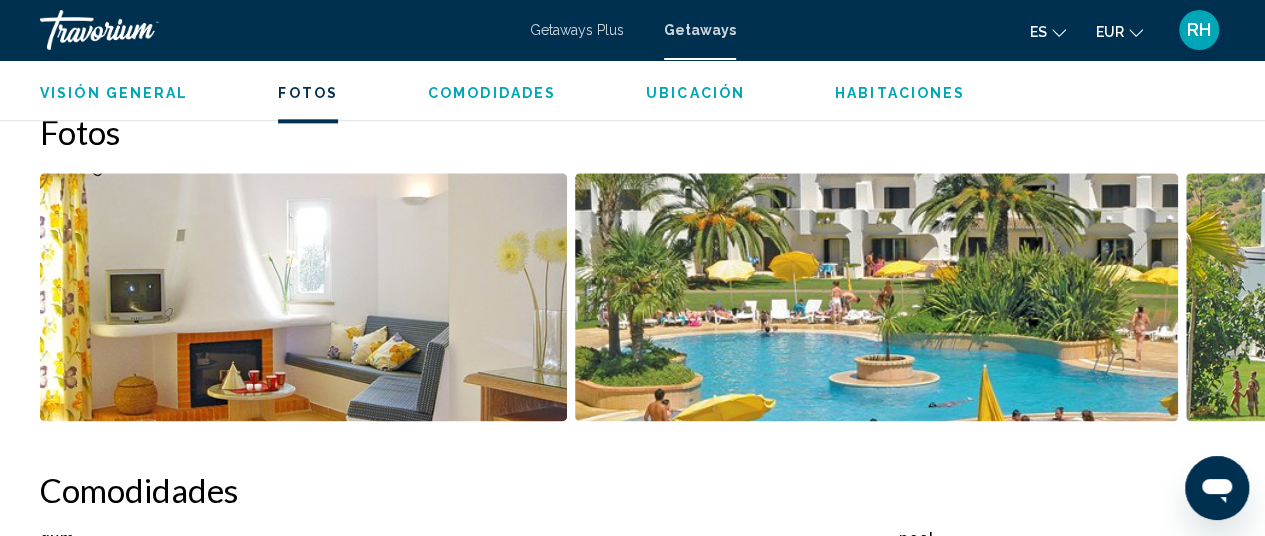 scroll, scrollTop: 1266, scrollLeft: 0, axis: vertical 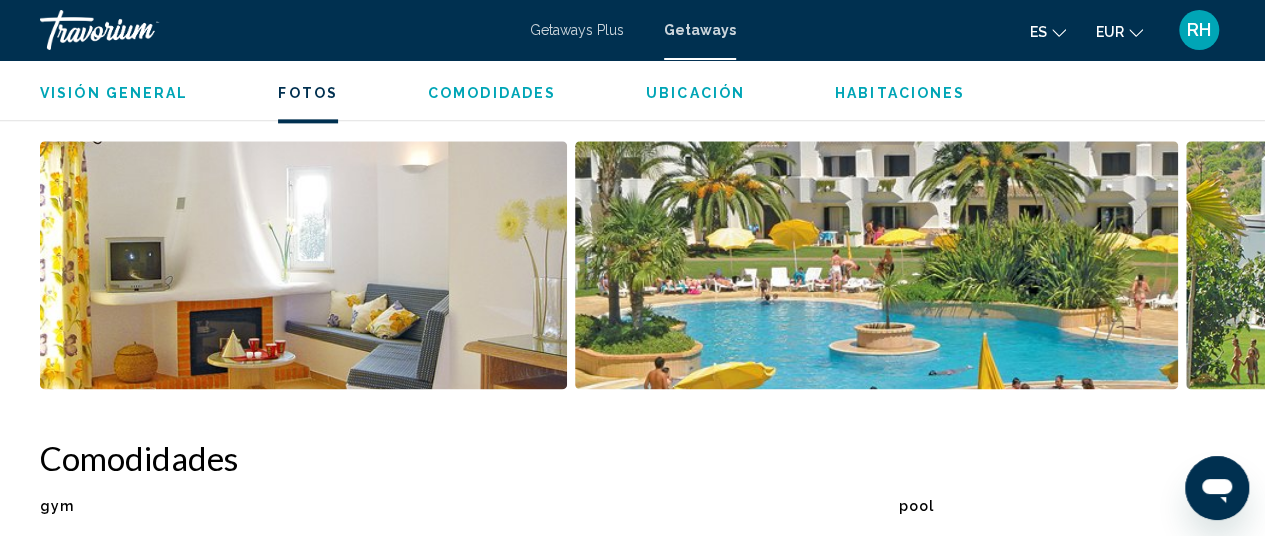 click at bounding box center [1414, 265] 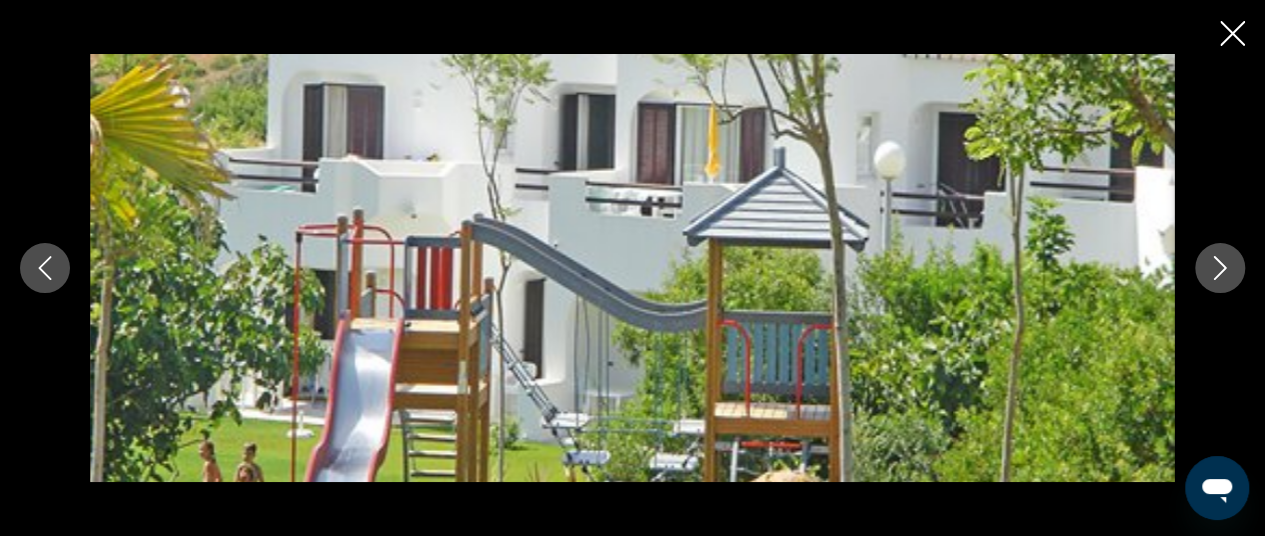 click 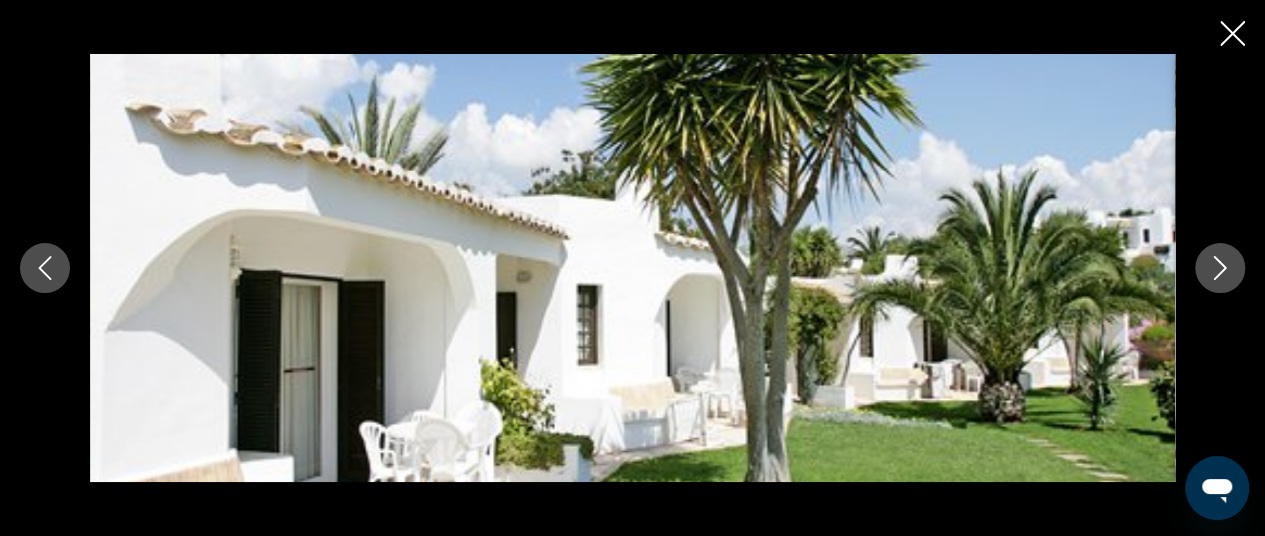 click 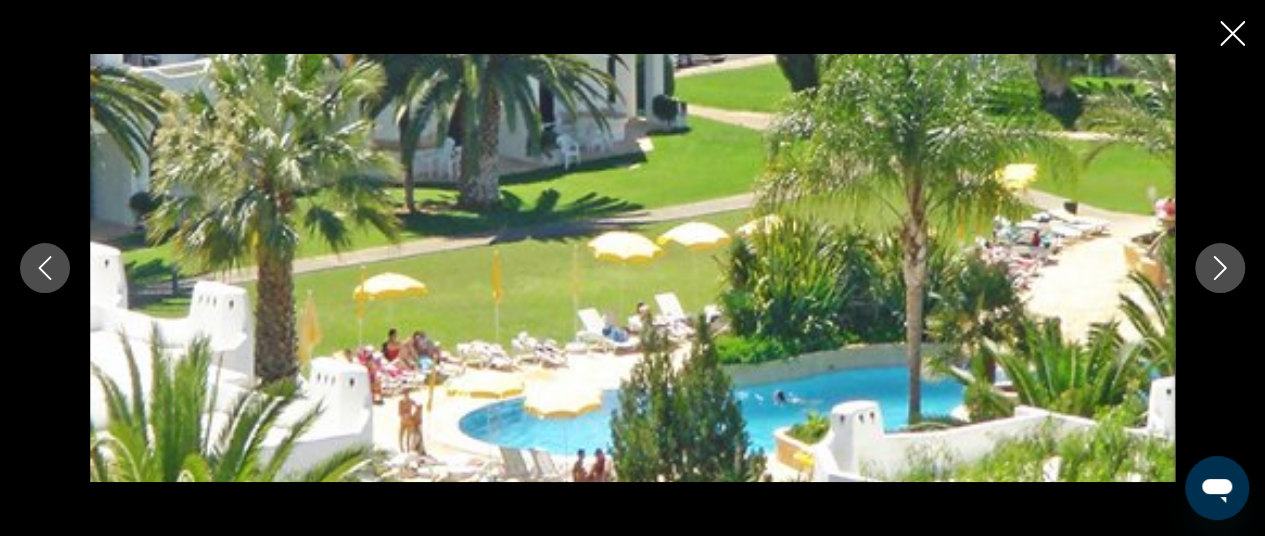 click 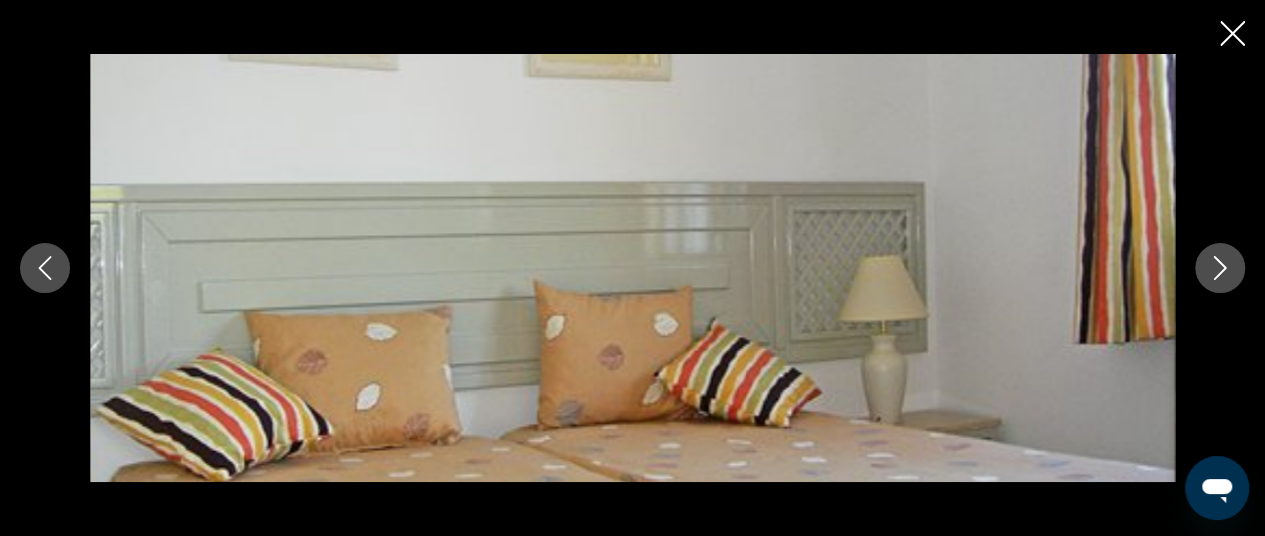 click 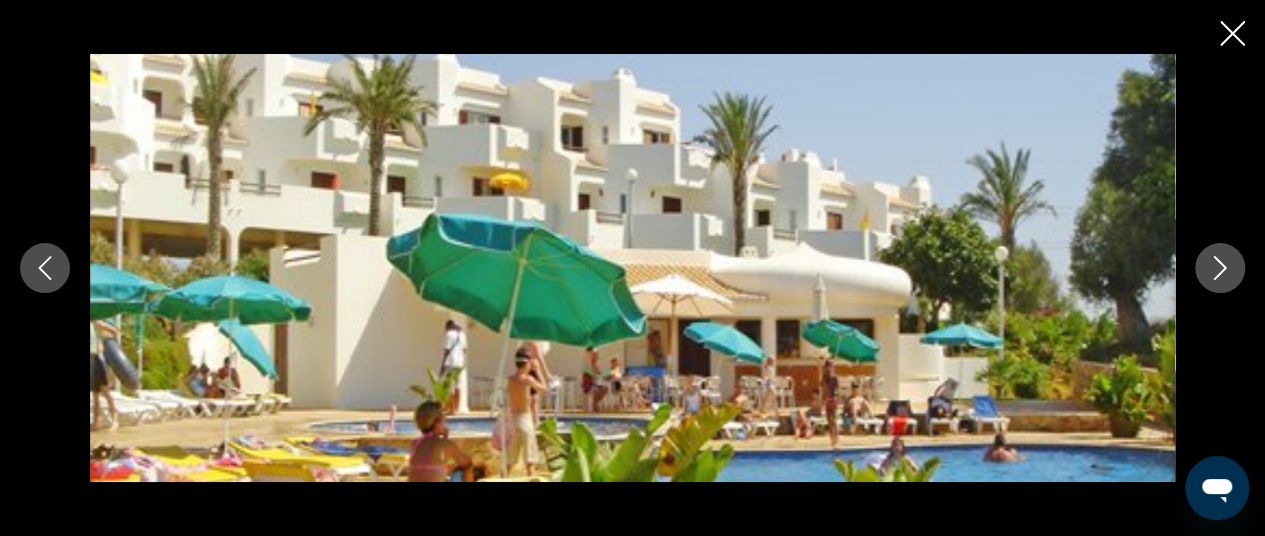 click 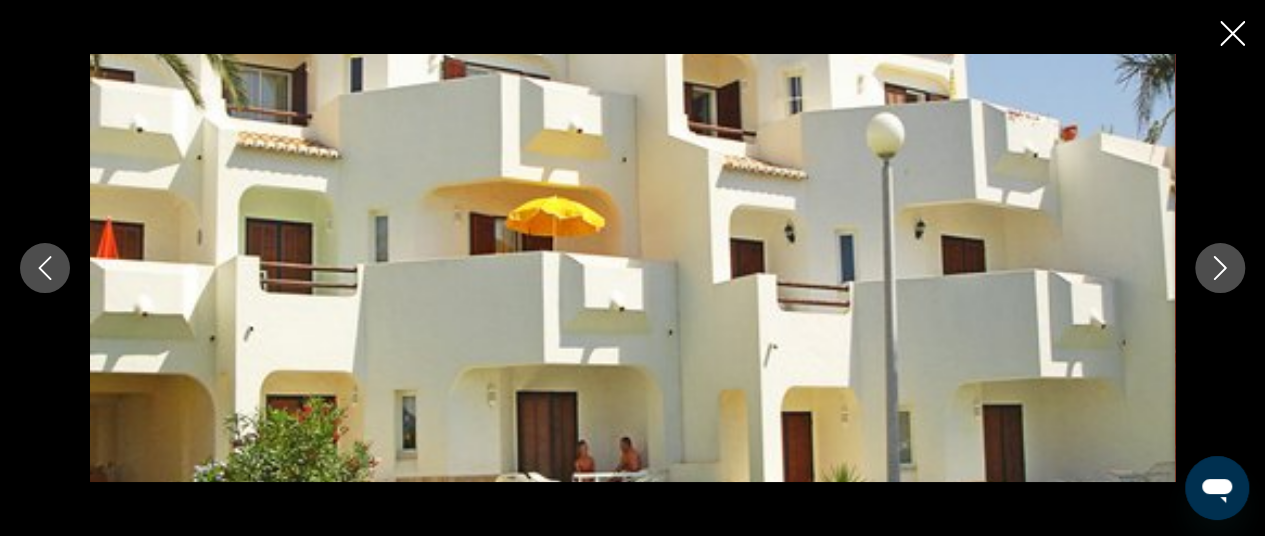 click 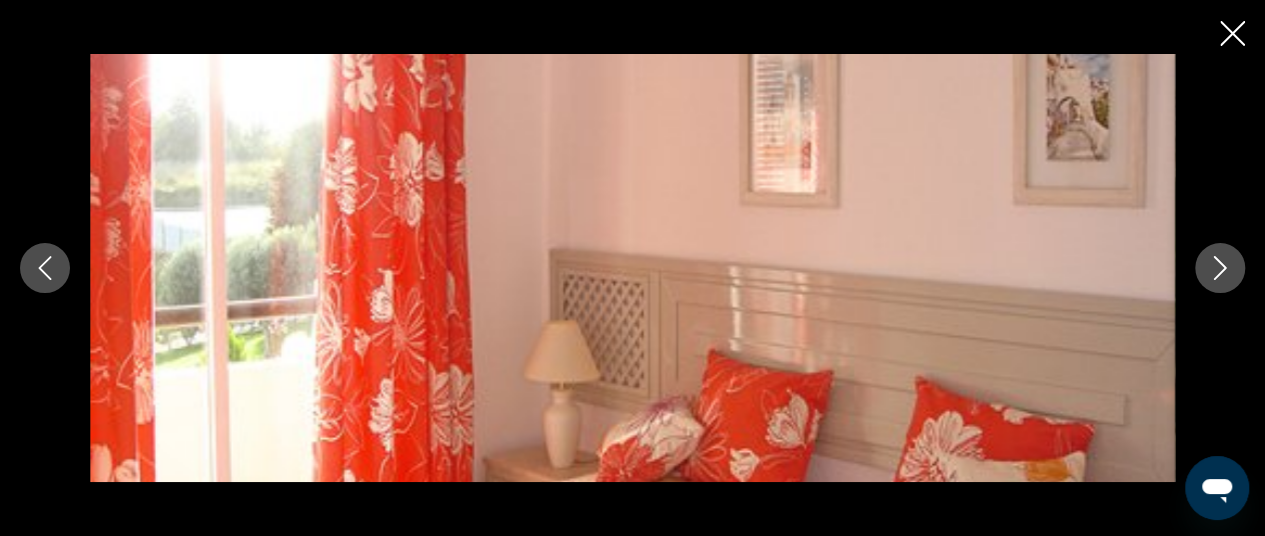 click 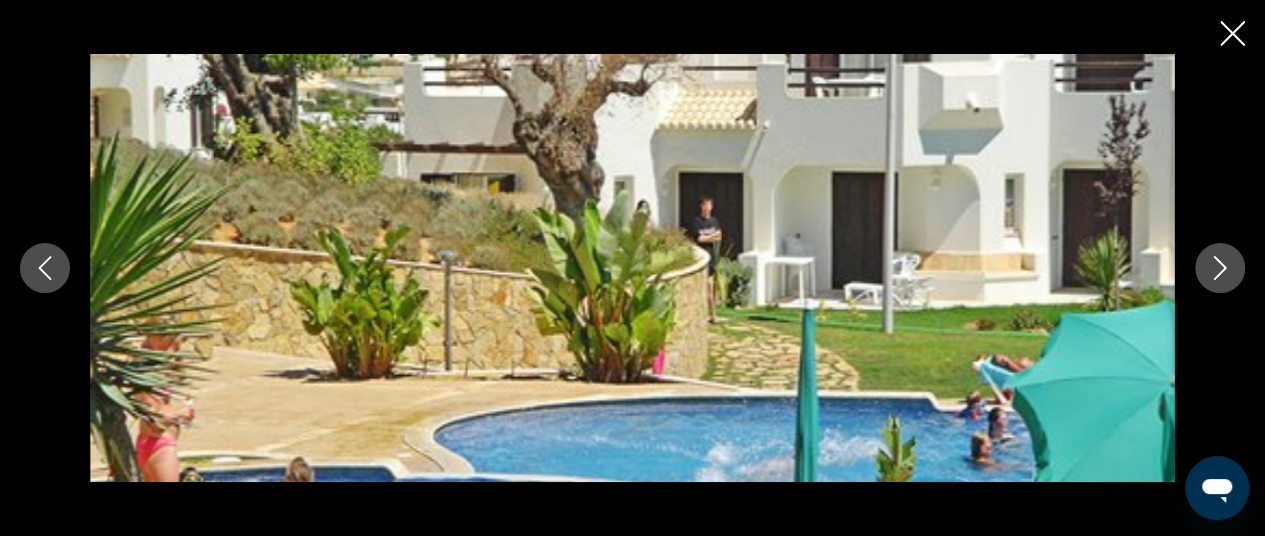 click 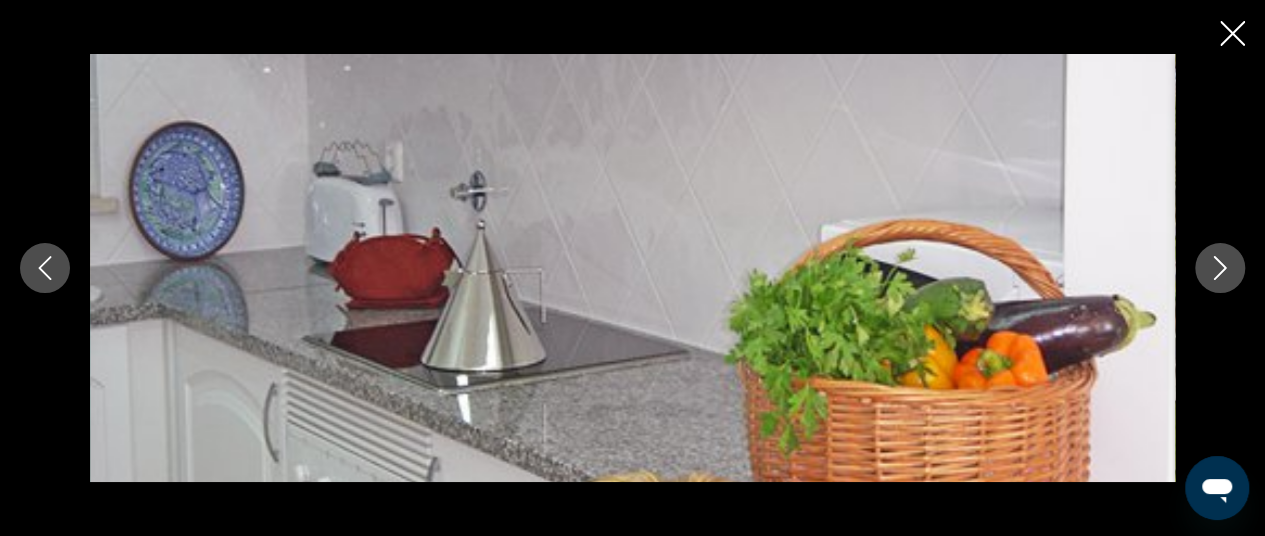 click 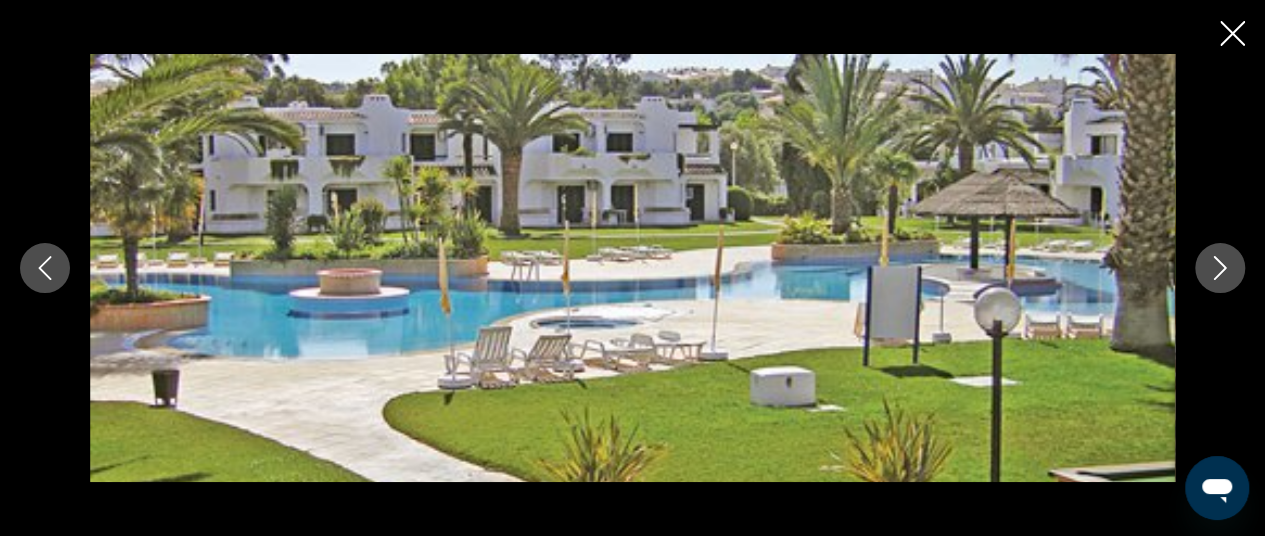 click 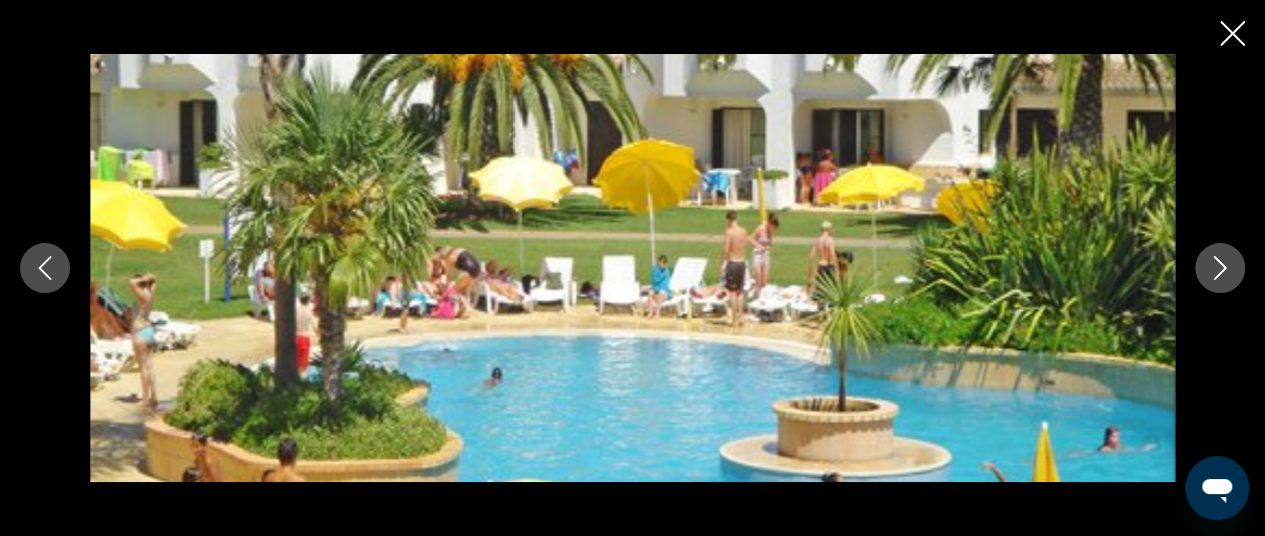 click 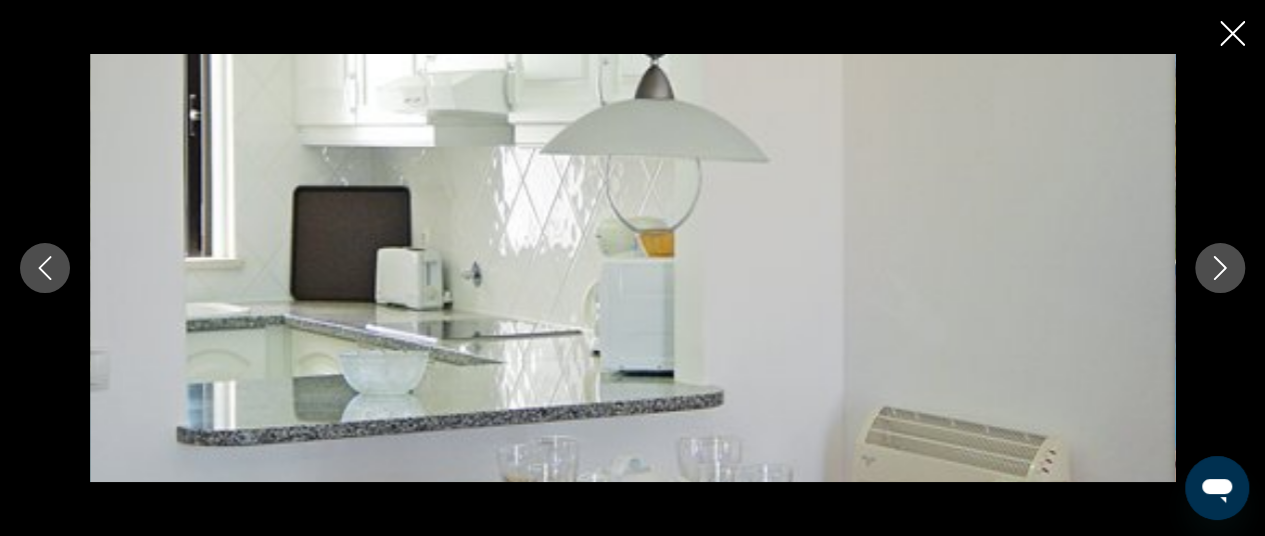click 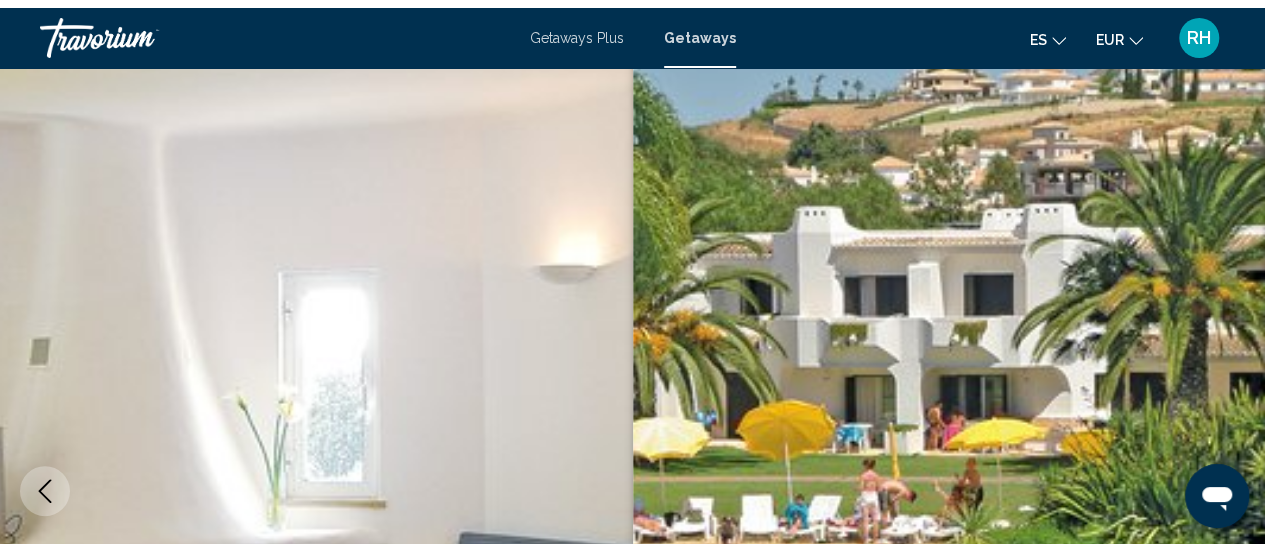 scroll, scrollTop: 0, scrollLeft: 0, axis: both 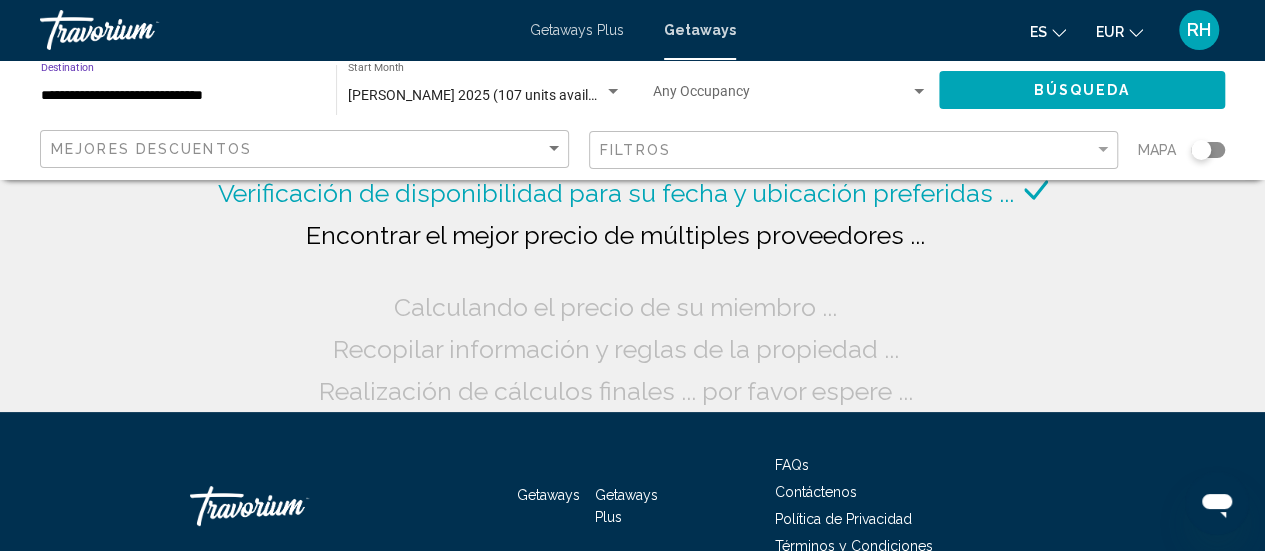 click on "**********" at bounding box center [178, 96] 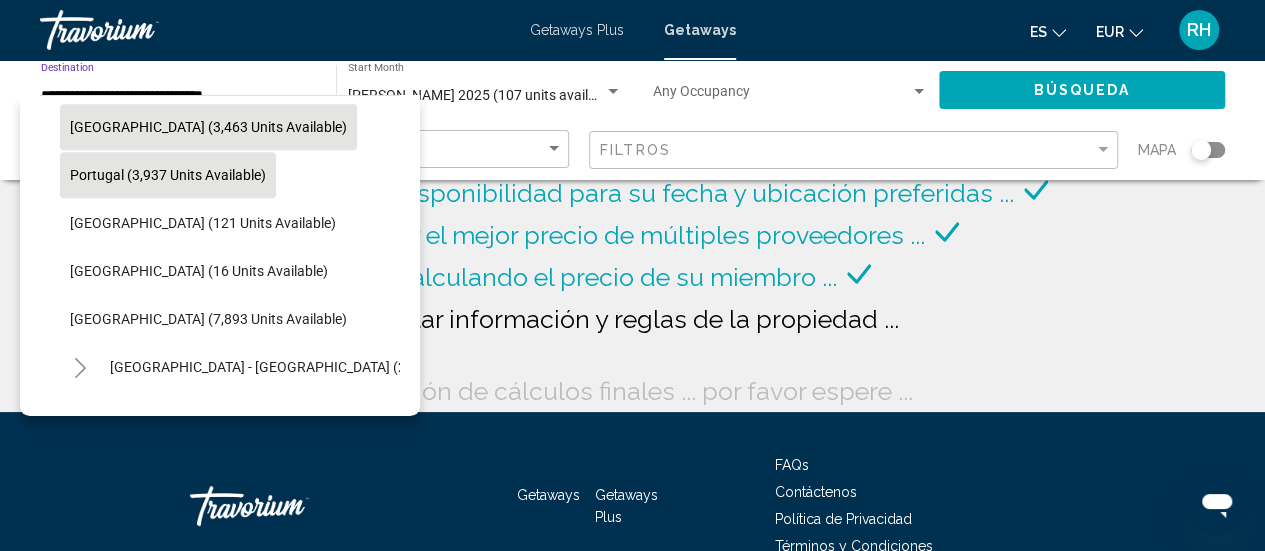 scroll, scrollTop: 850, scrollLeft: 0, axis: vertical 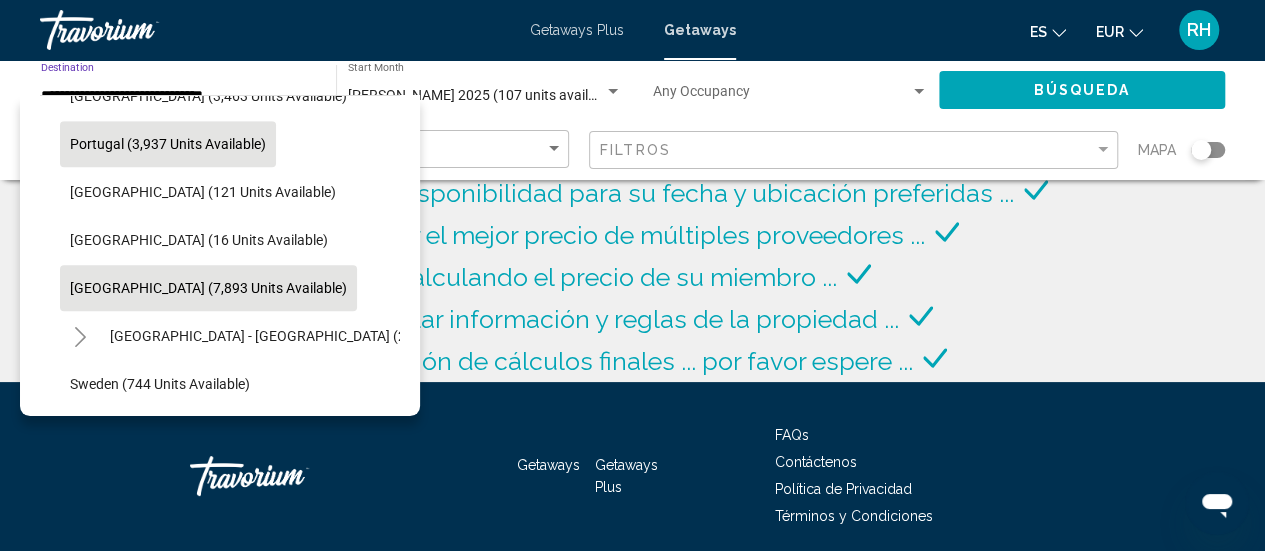 click on "Spain (7,893 units available)" 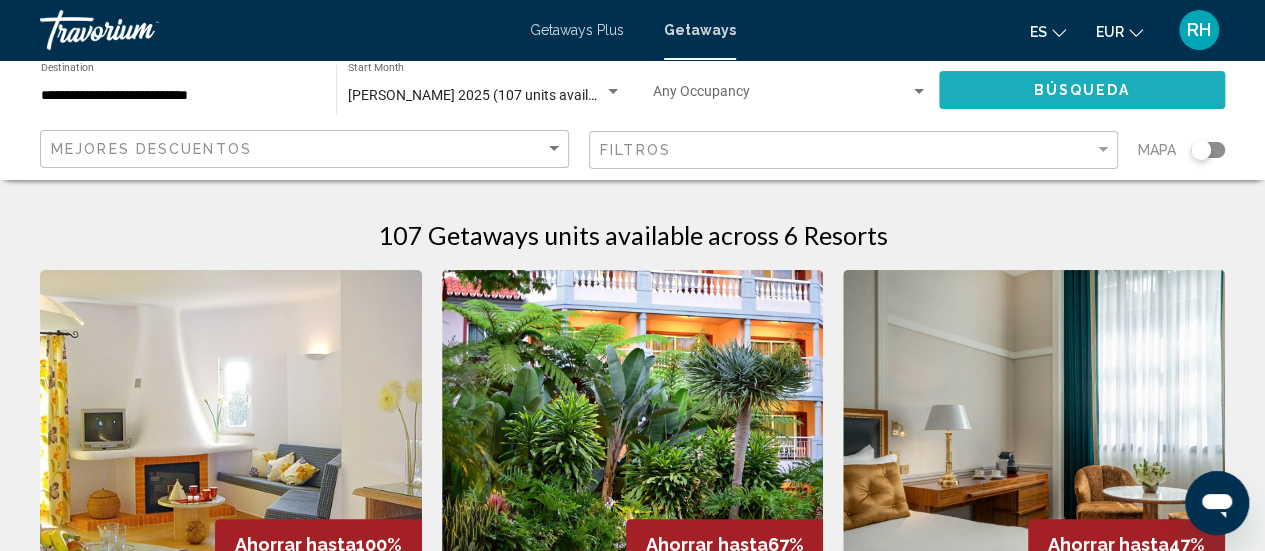 click on "Búsqueda" 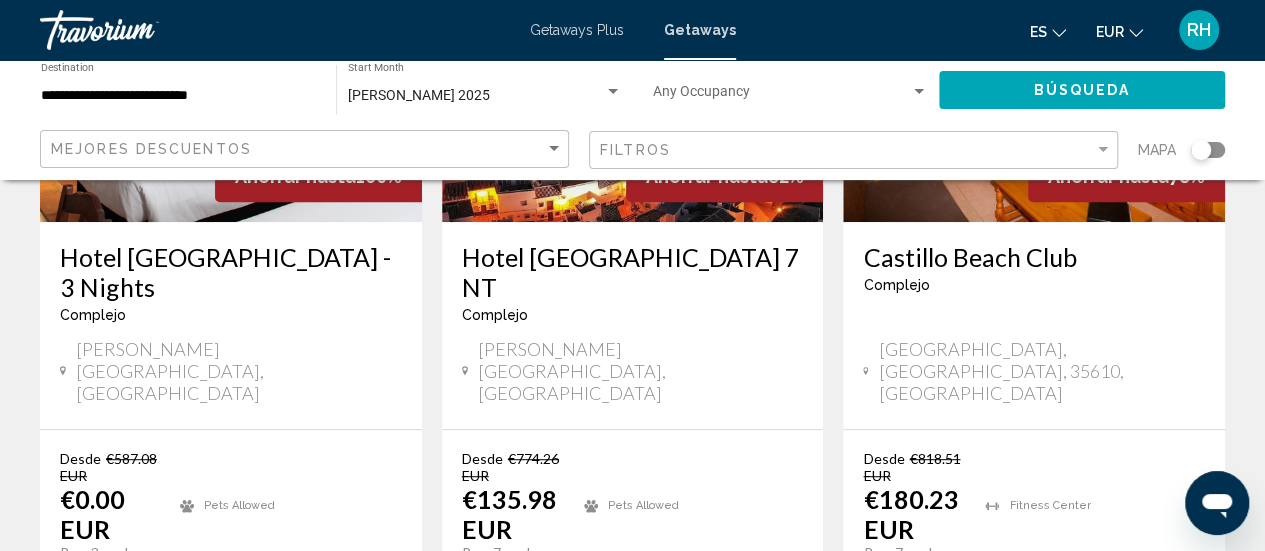 scroll, scrollTop: 400, scrollLeft: 0, axis: vertical 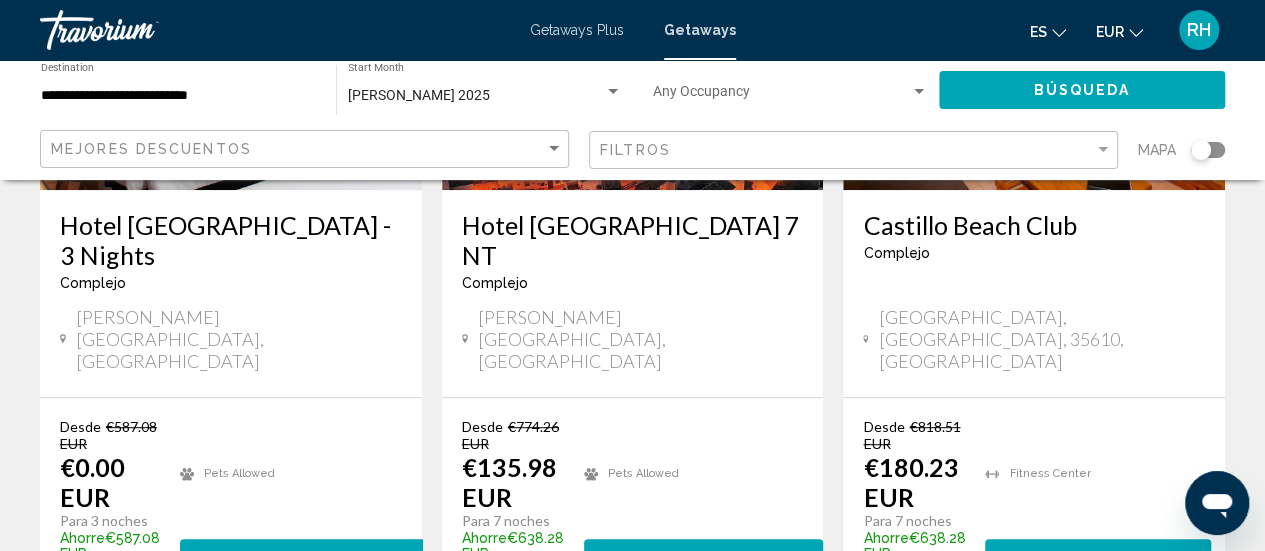 click at bounding box center (722, 558) 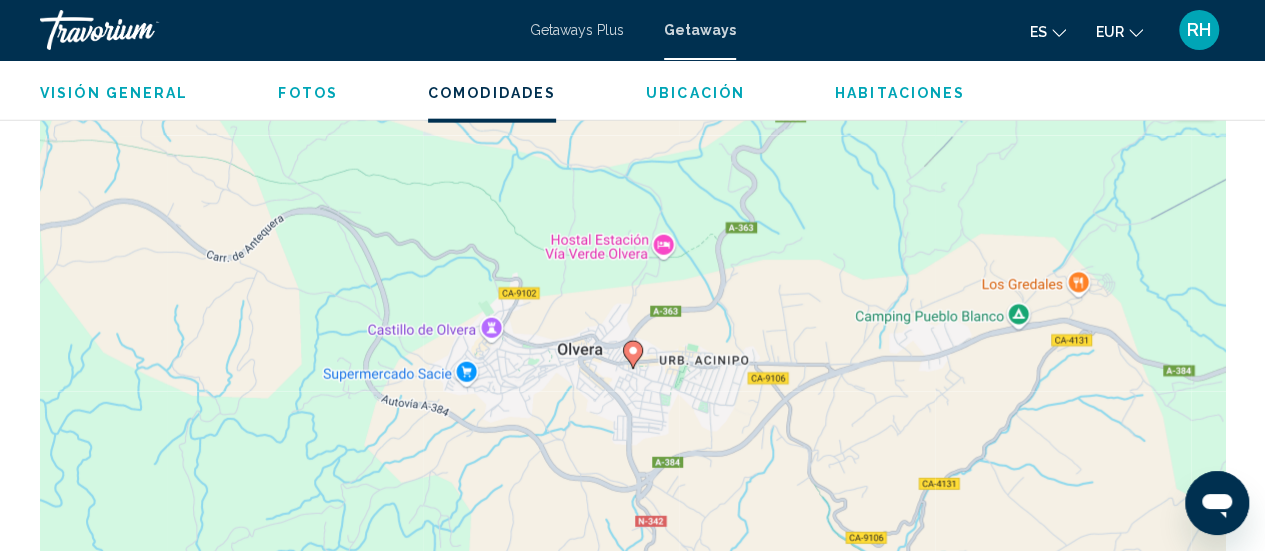 scroll, scrollTop: 2123, scrollLeft: 0, axis: vertical 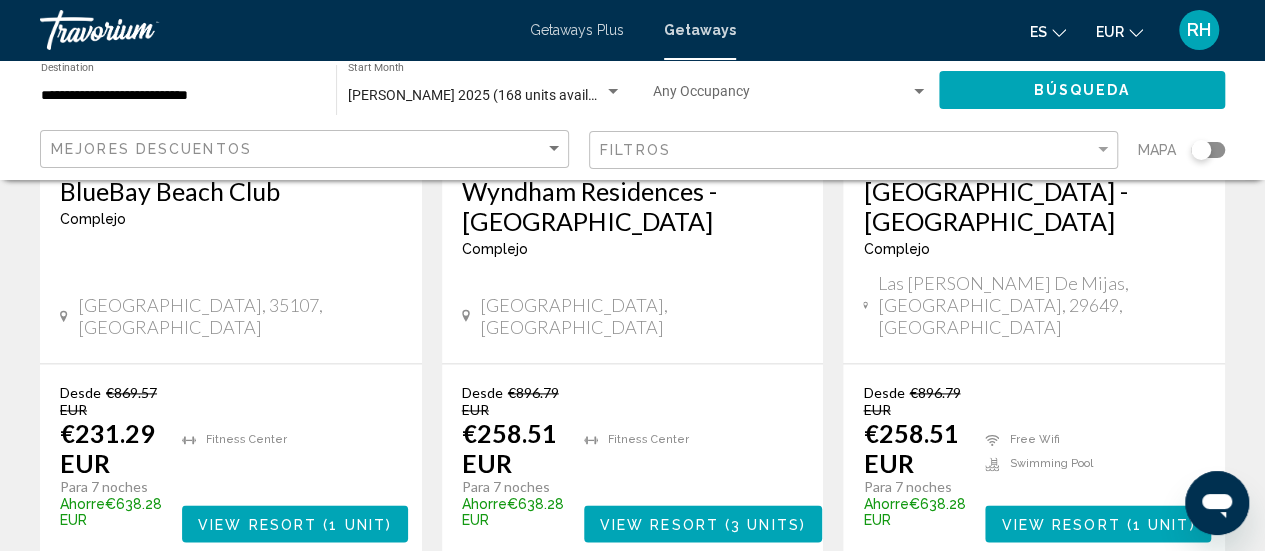 click on "View Resort" at bounding box center (1060, 524) 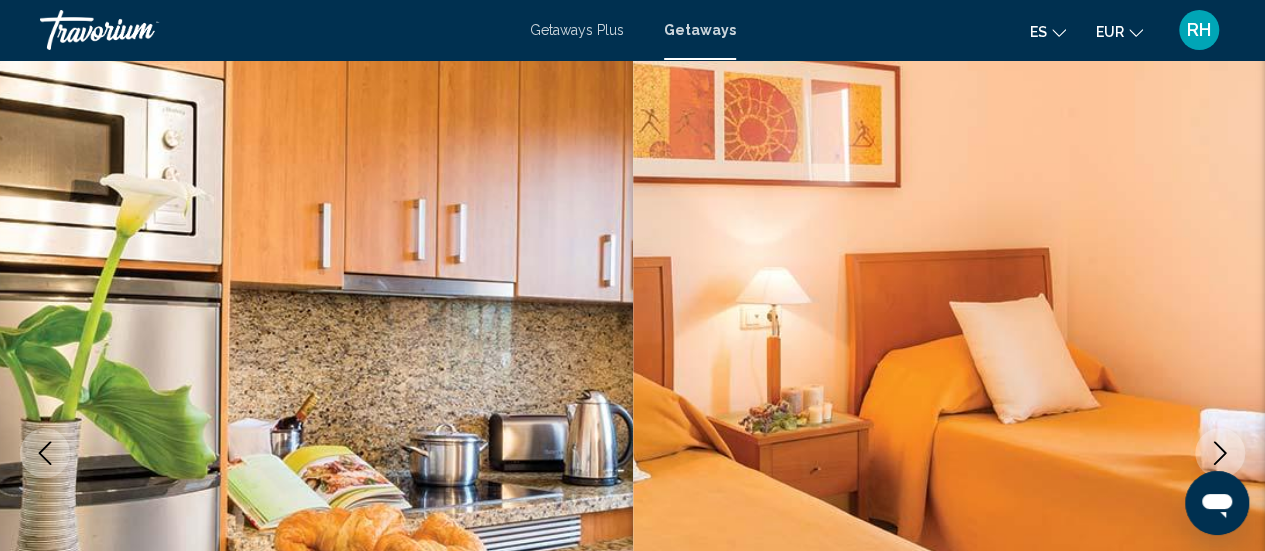 scroll, scrollTop: 0, scrollLeft: 0, axis: both 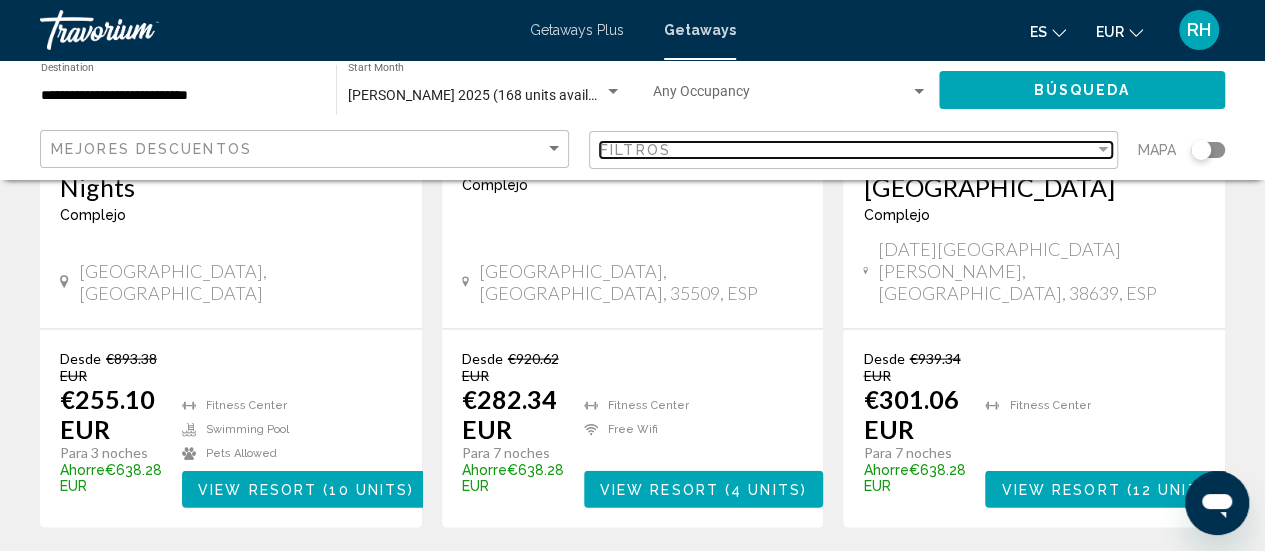 click at bounding box center [1103, 150] 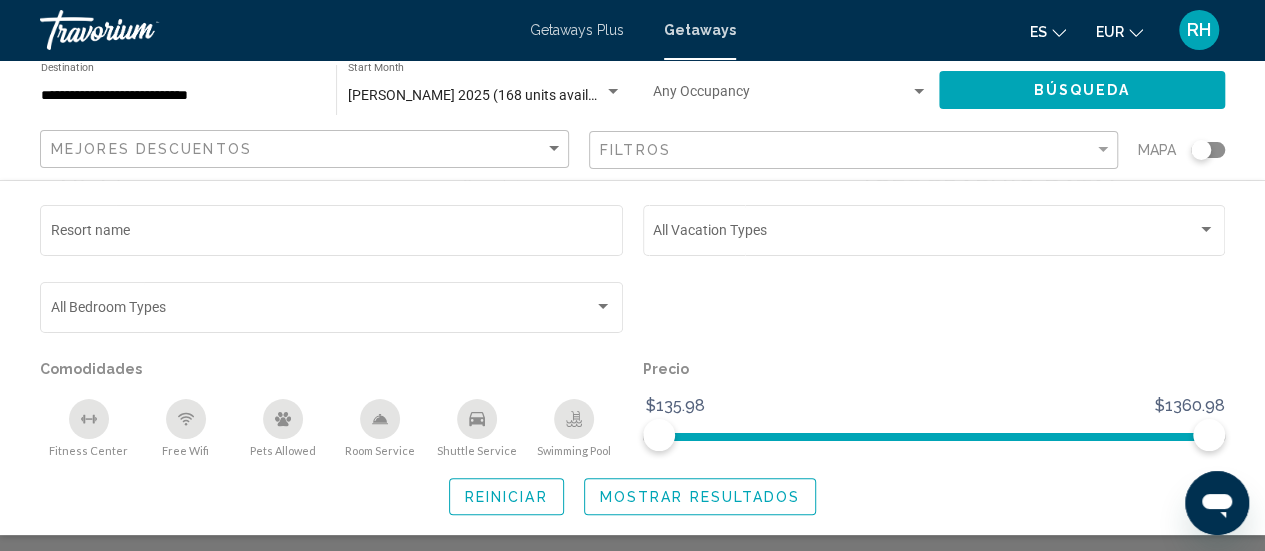 click on "Mejores descuentos Filtros Mapa Resort name Vacation Types All Vacation Types Bedroom Types All Bedroom Types Comodidades
Fitness Center
Free Wifi
Pets Allowed
Room Service
Shuttle Service
Swimming Pool Precio $135.98 $1361.20 $135.98 $1360.98 Reiniciar Mostrar resultados" 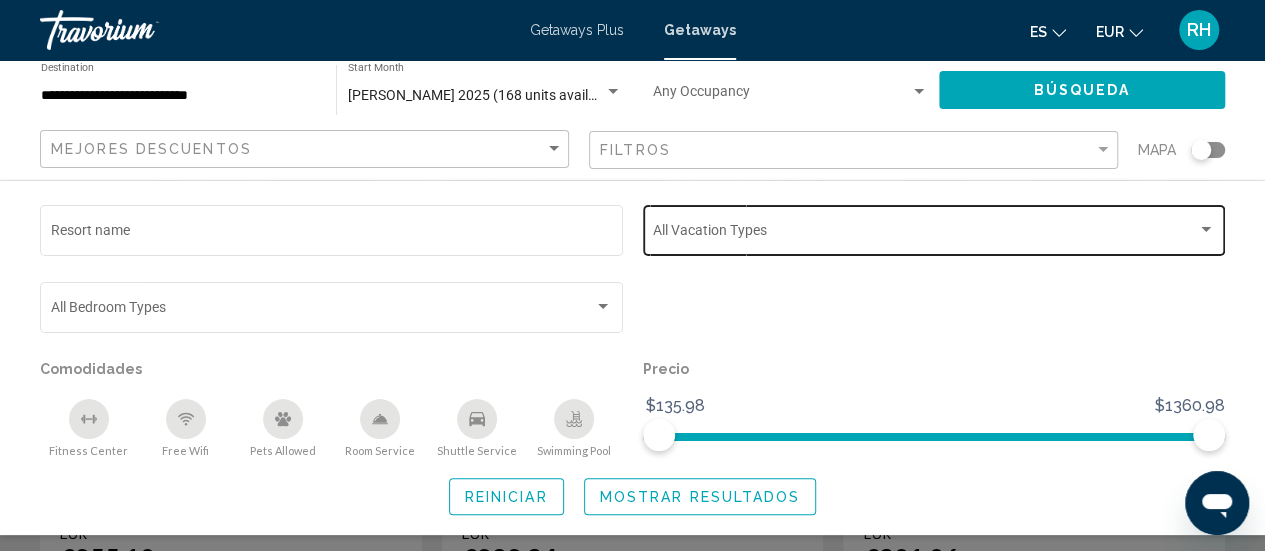 scroll, scrollTop: 1700, scrollLeft: 0, axis: vertical 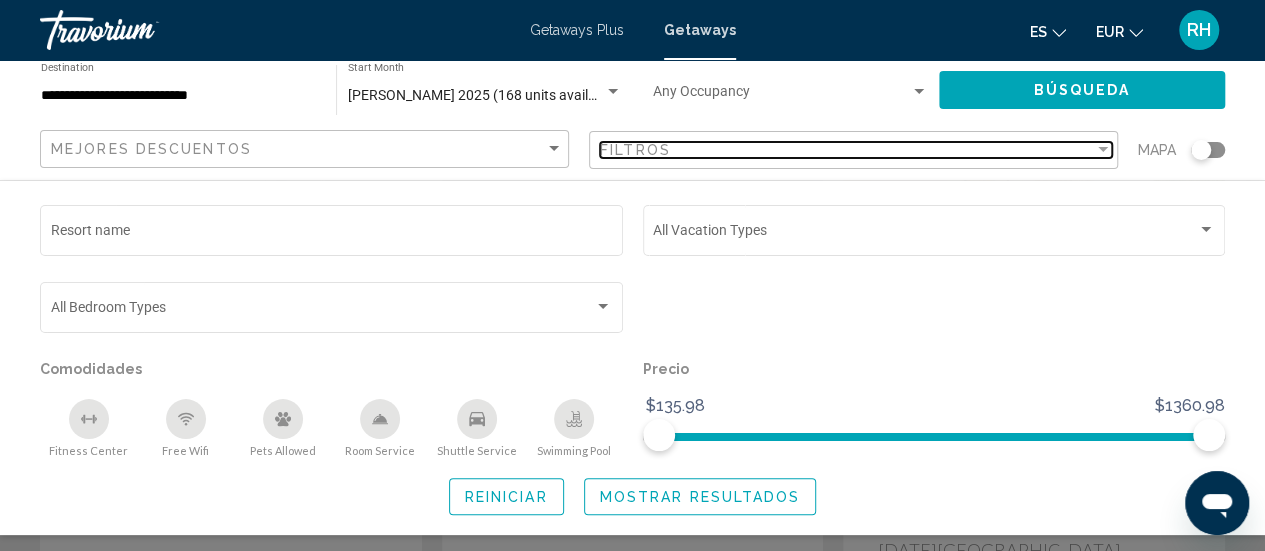 click on "Filtros" at bounding box center (847, 150) 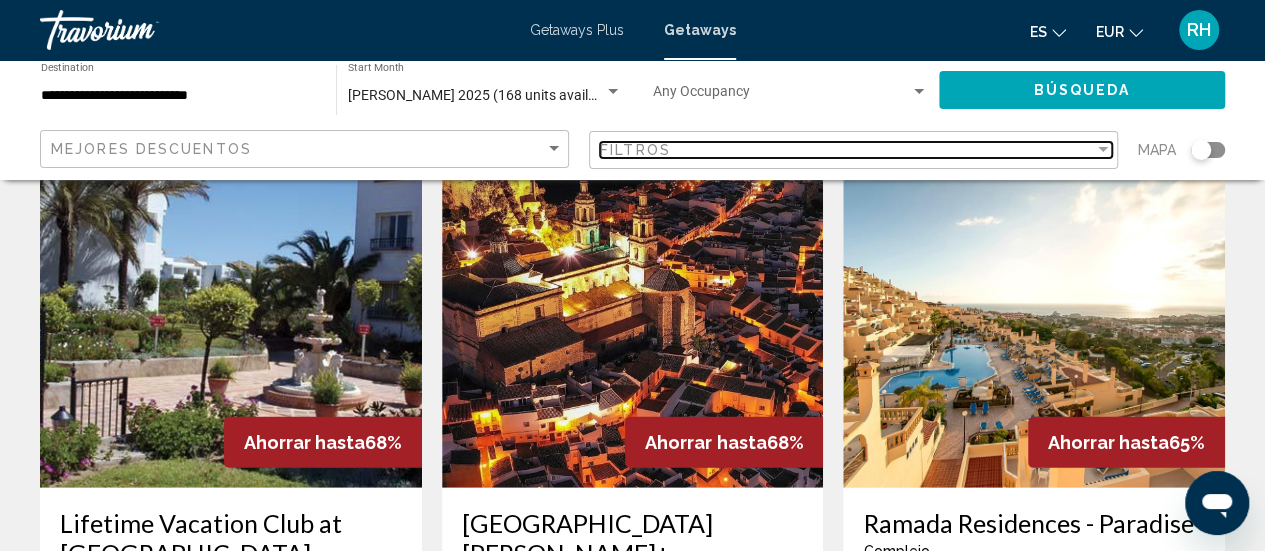 scroll, scrollTop: 2600, scrollLeft: 0, axis: vertical 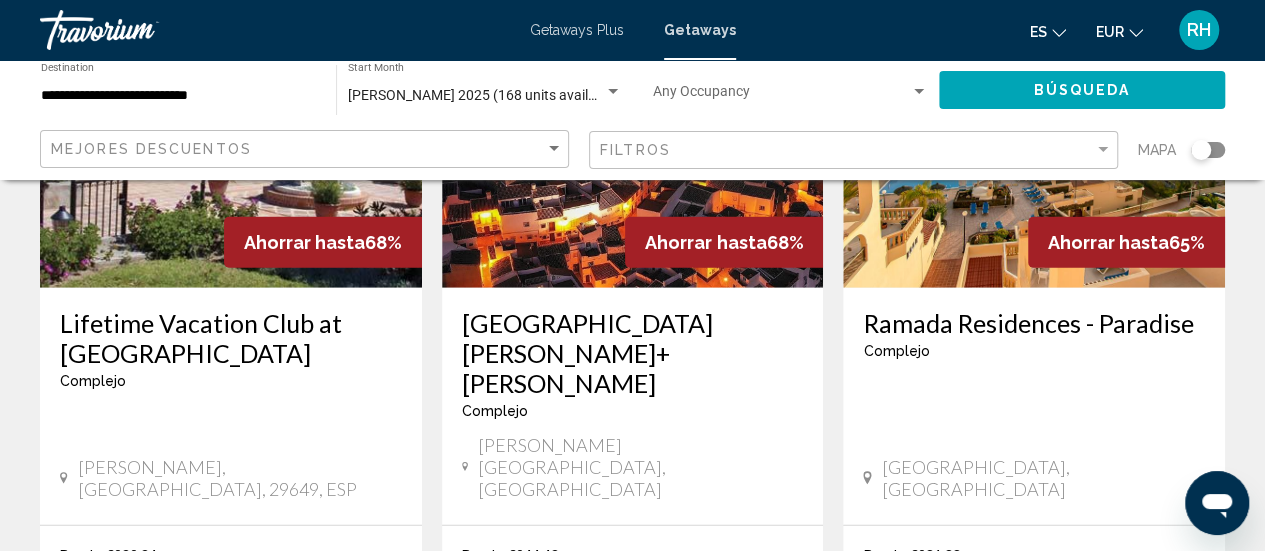 click on "( 13 units )" at bounding box center [365, 686] 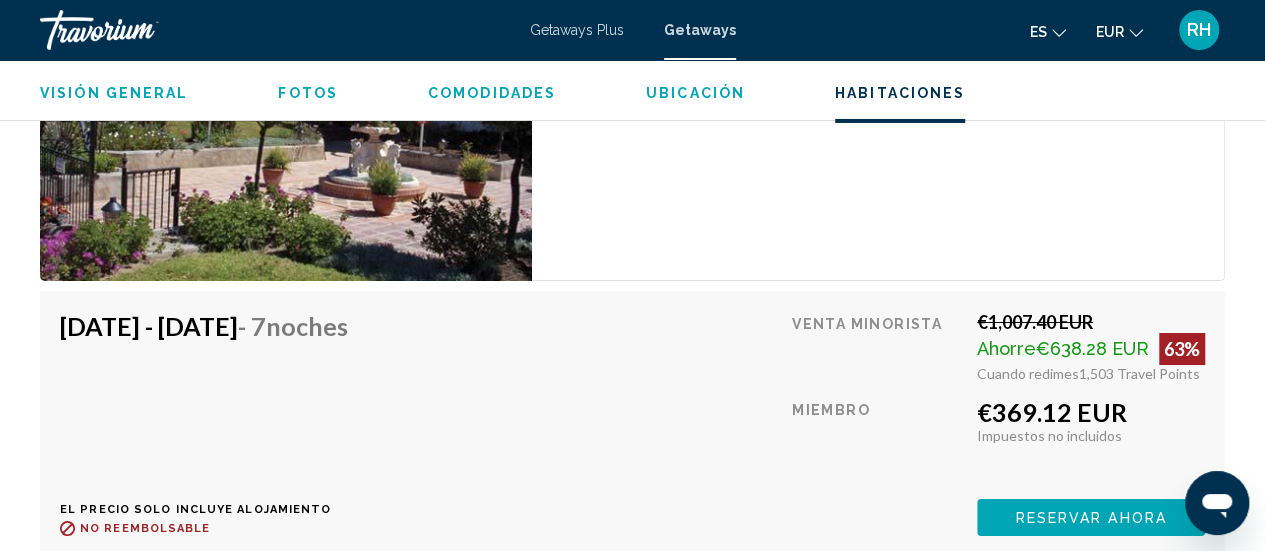 scroll, scrollTop: 3539, scrollLeft: 0, axis: vertical 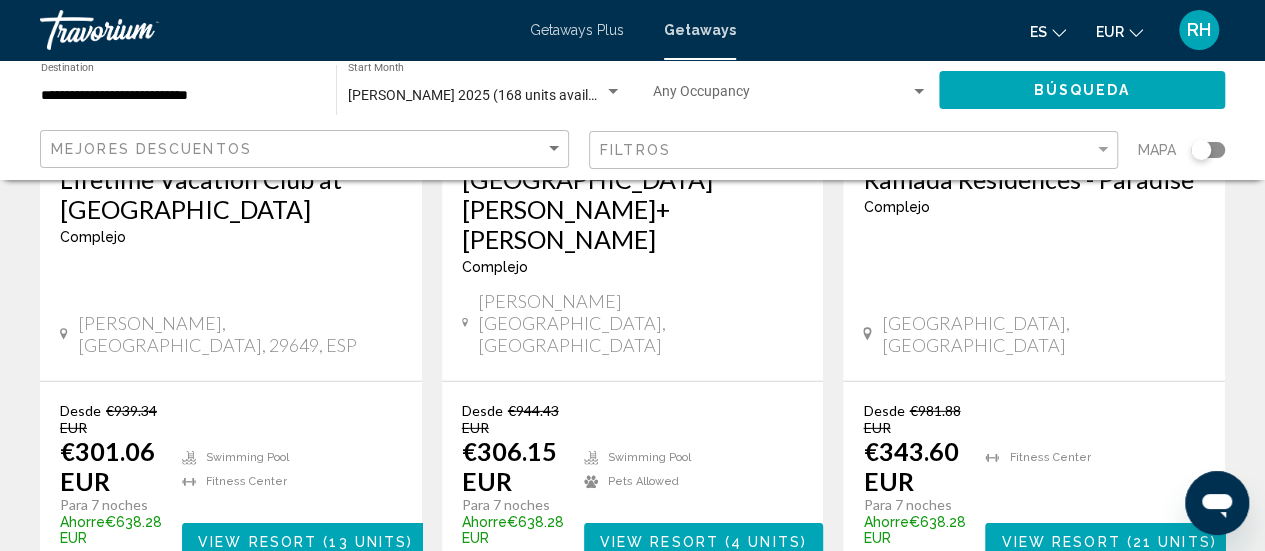 click on "2" at bounding box center (668, 640) 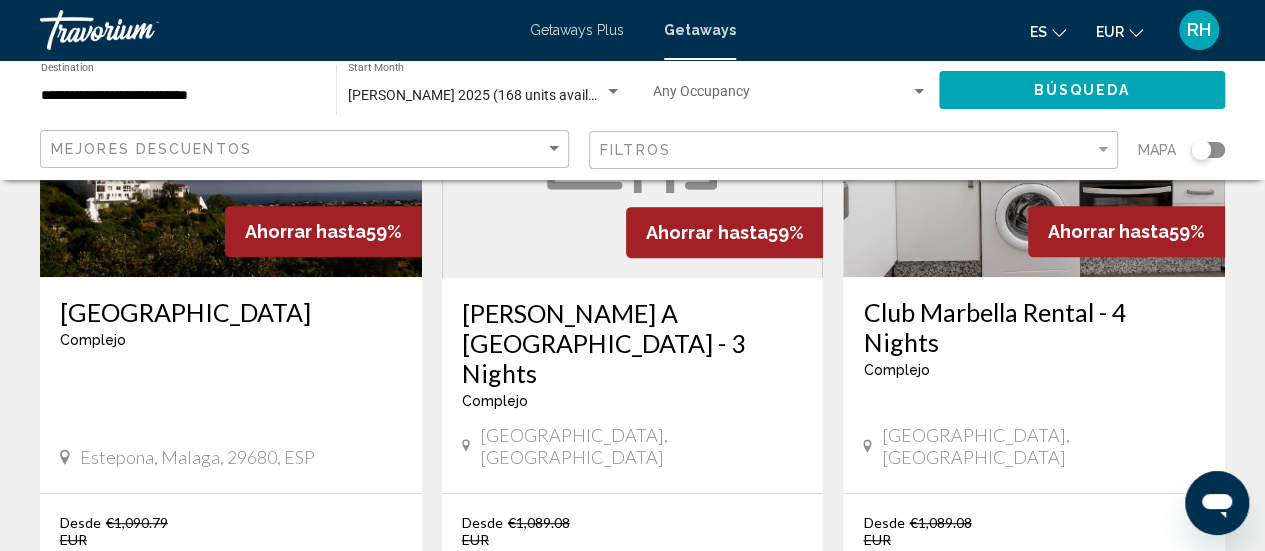 scroll, scrollTop: 392, scrollLeft: 0, axis: vertical 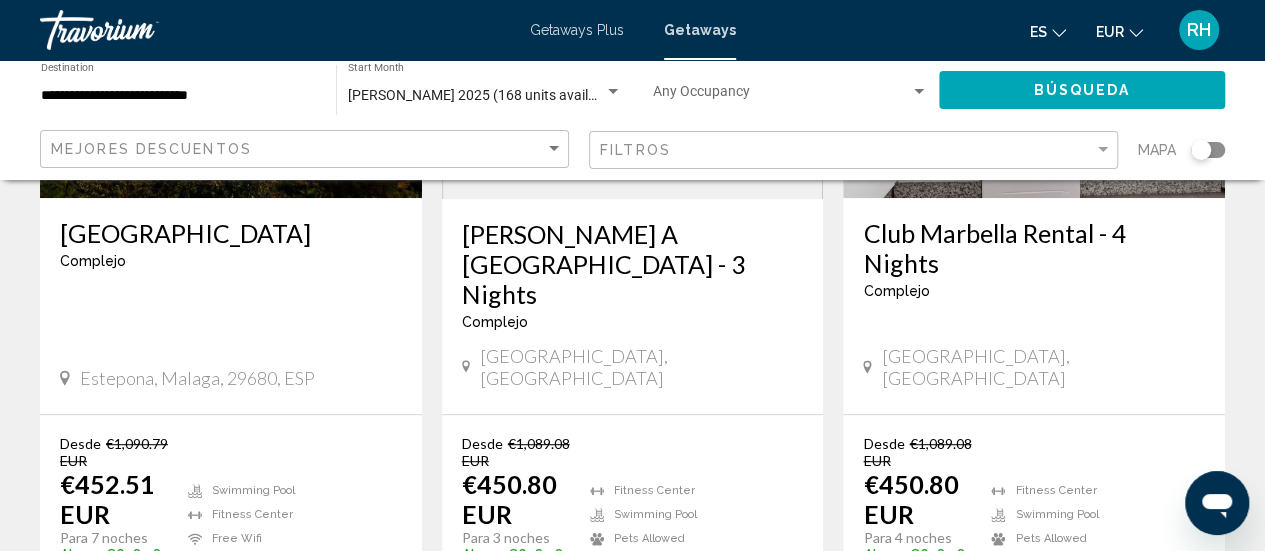 click on "1 unit" at bounding box center (363, 575) 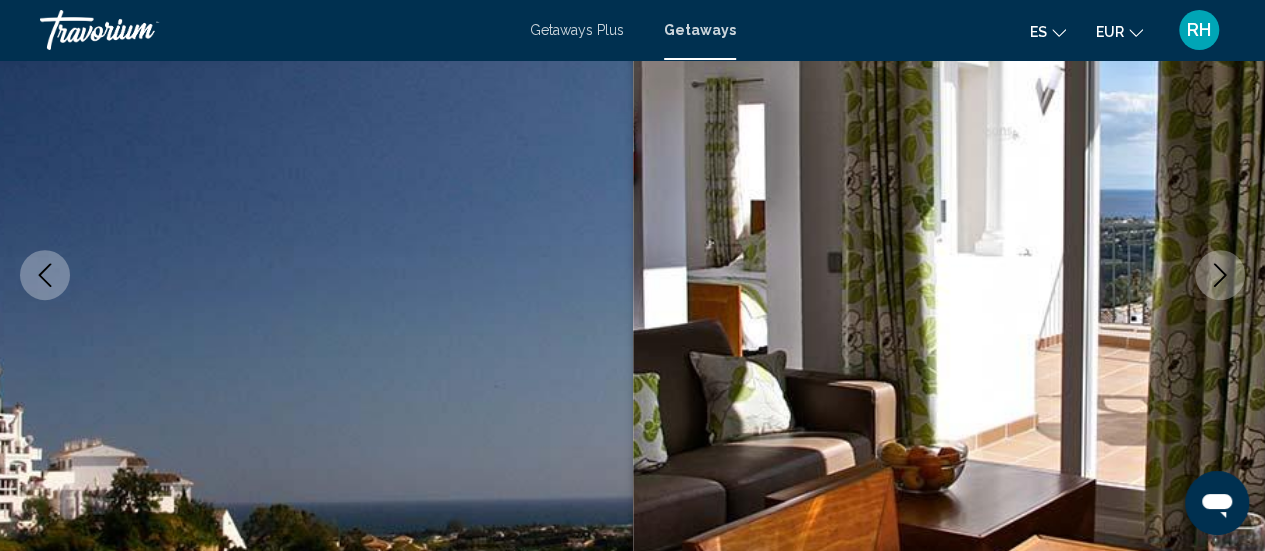 scroll, scrollTop: 0, scrollLeft: 0, axis: both 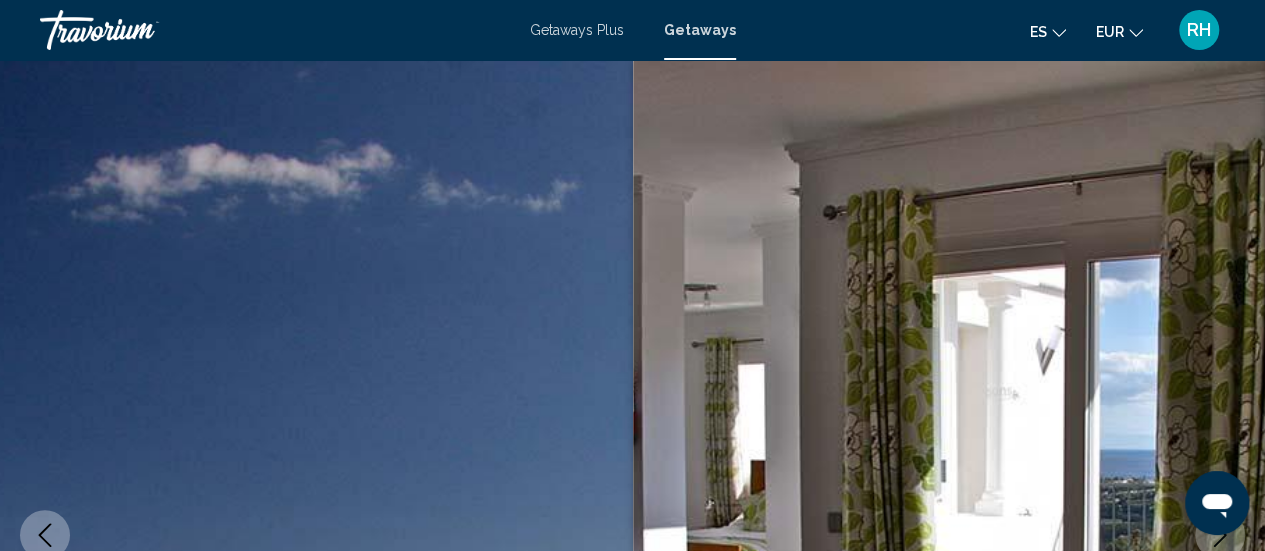 click at bounding box center (949, 535) 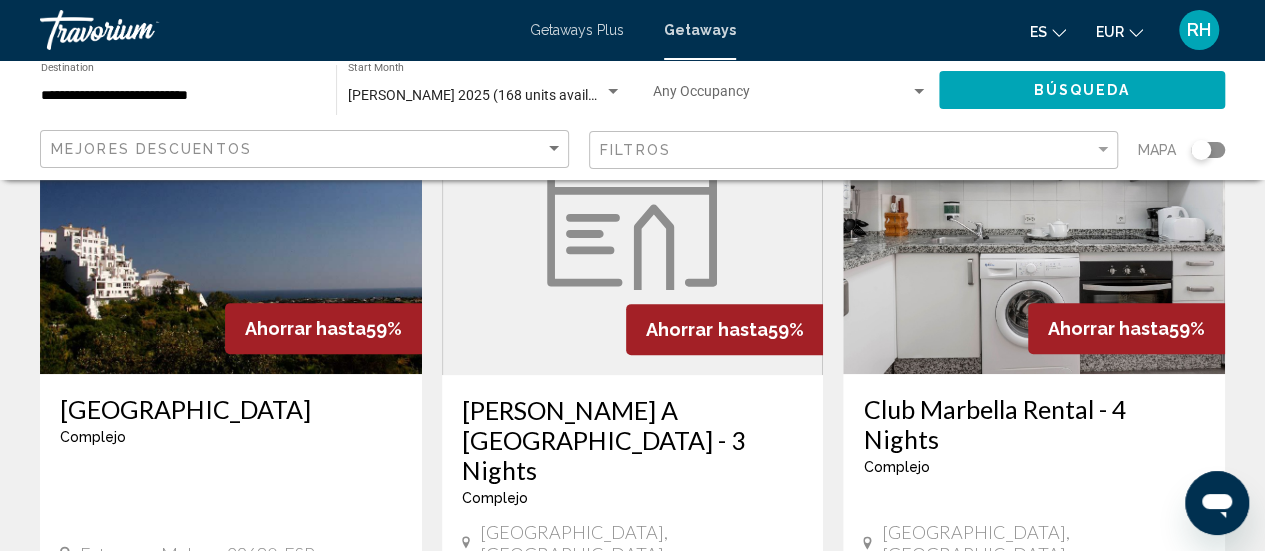 scroll, scrollTop: 200, scrollLeft: 0, axis: vertical 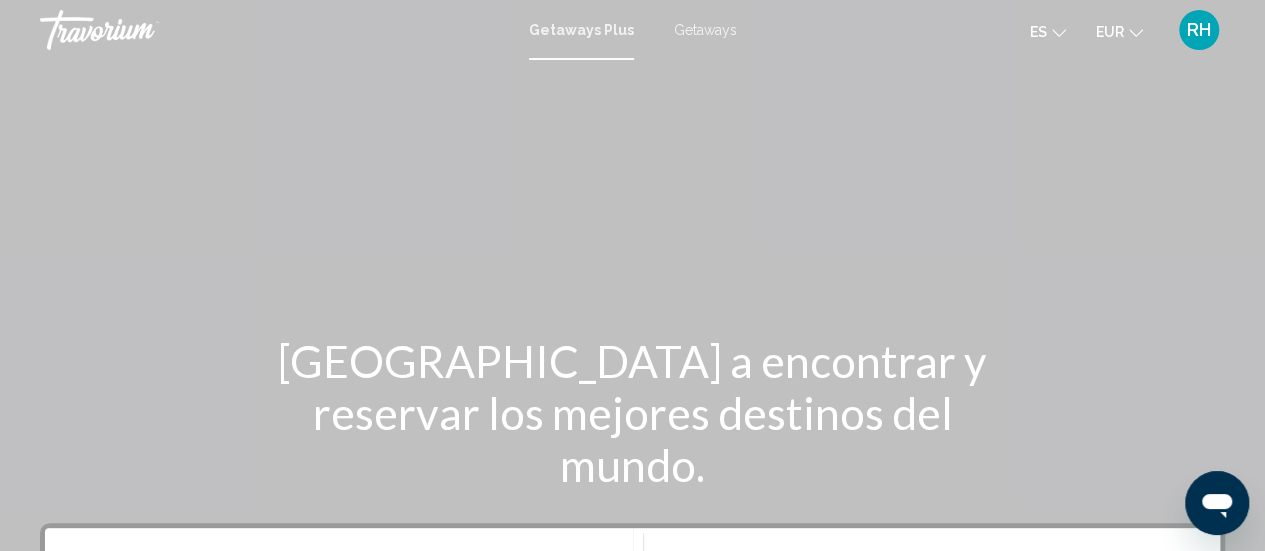 click on "Getaways" at bounding box center (705, 30) 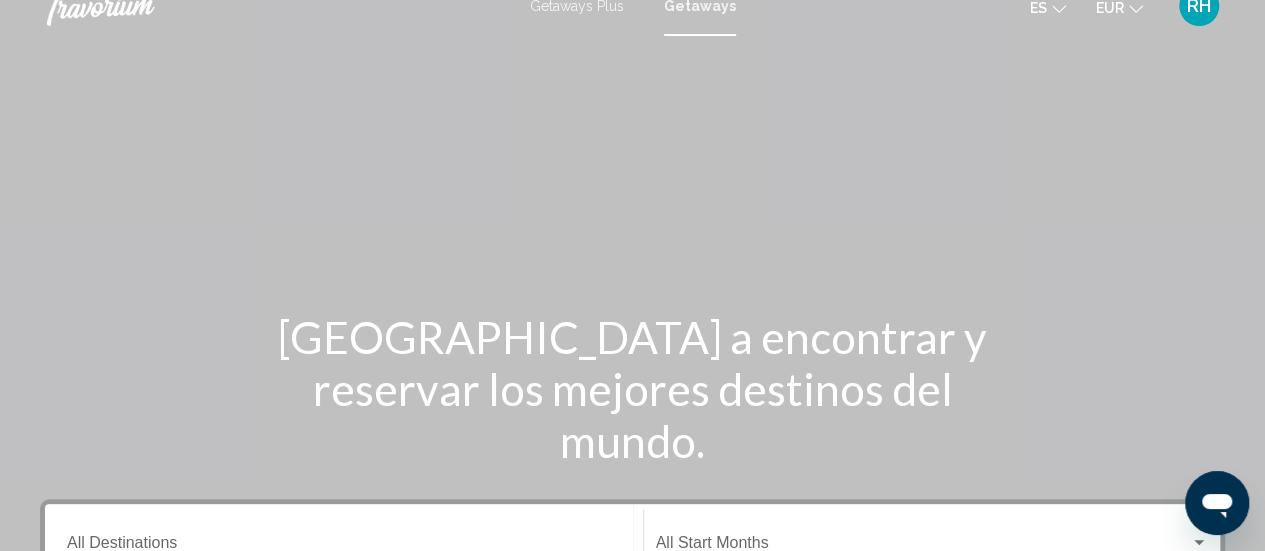 scroll, scrollTop: 0, scrollLeft: 0, axis: both 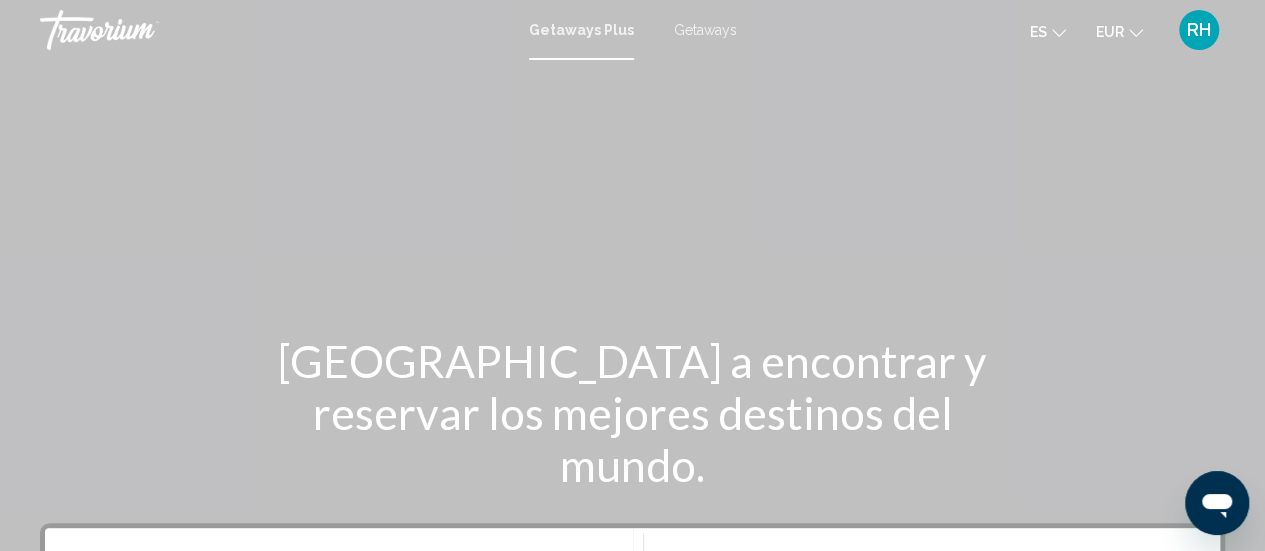 click on "RH" at bounding box center [1199, 30] 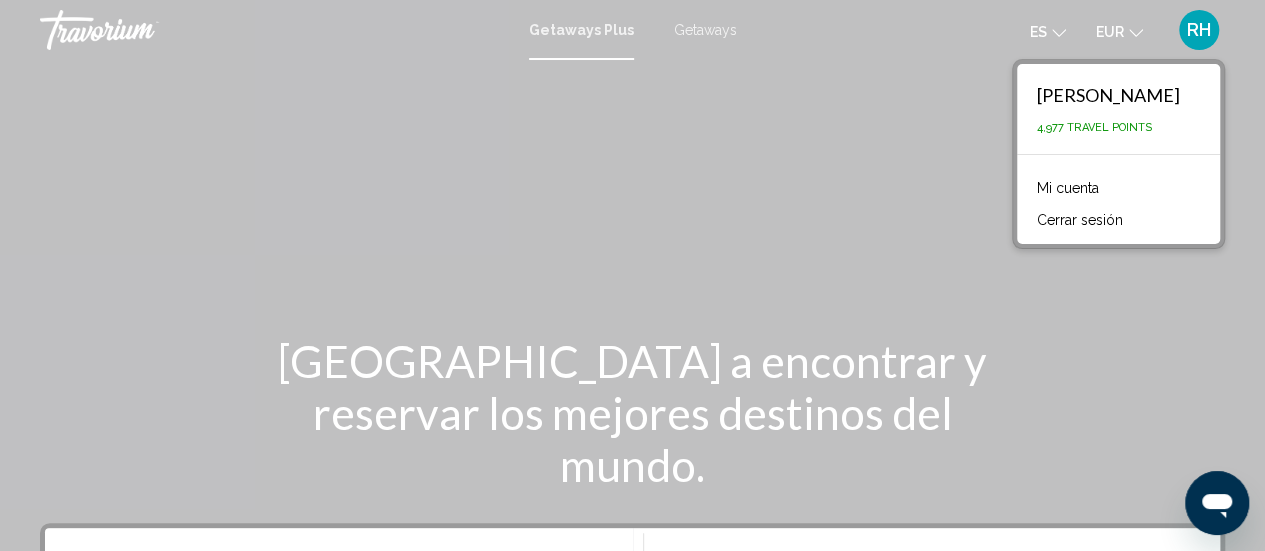click on "Mi cuenta" at bounding box center [1068, 188] 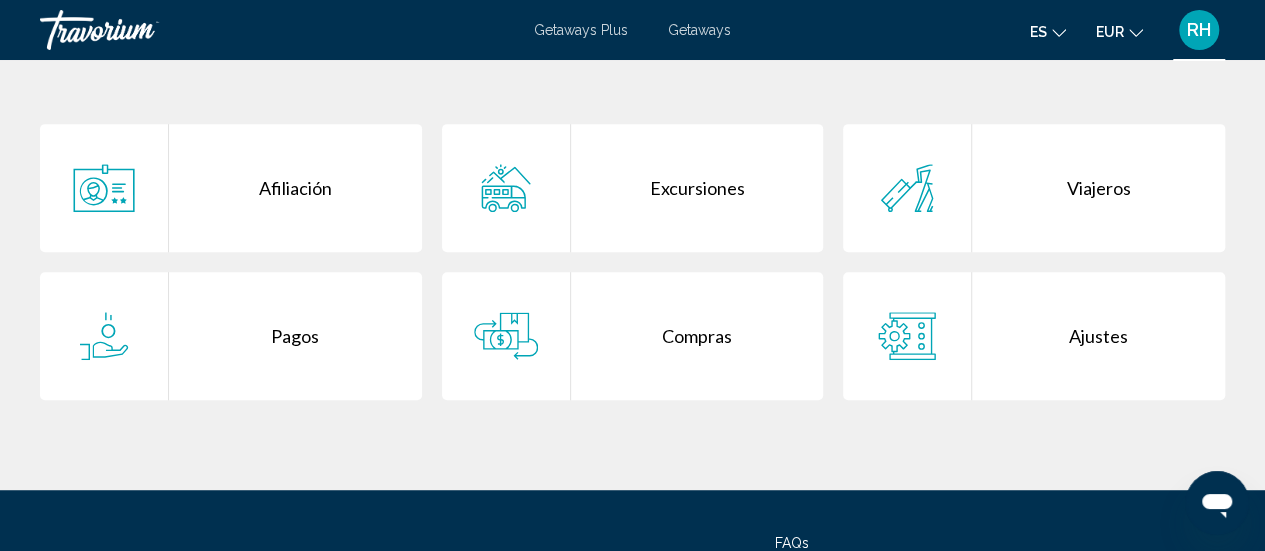 scroll, scrollTop: 300, scrollLeft: 0, axis: vertical 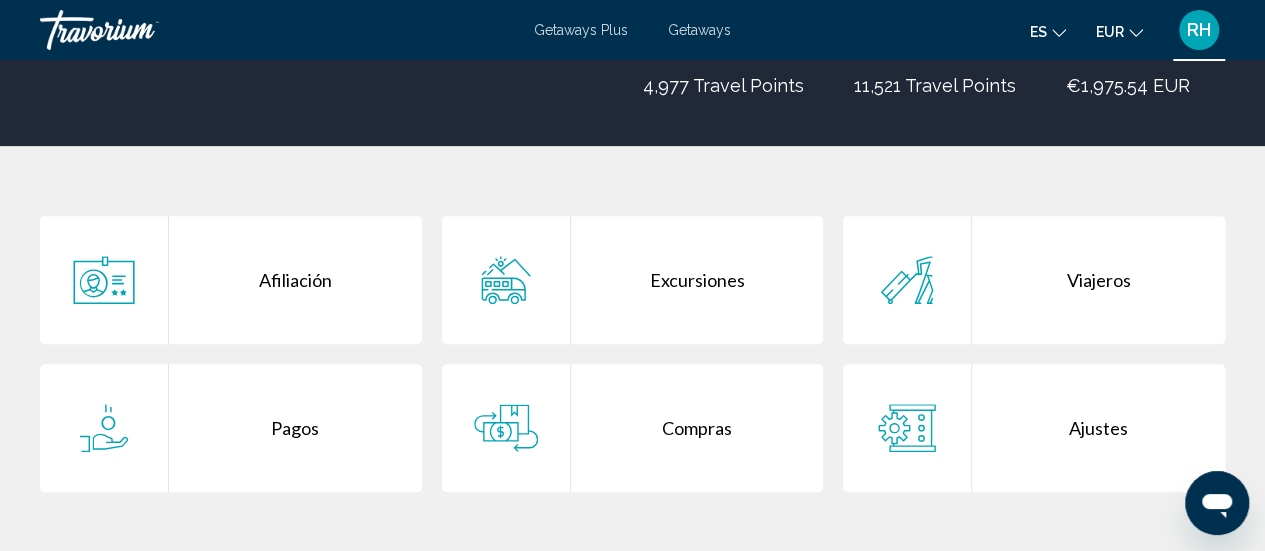 click on "Viajeros" at bounding box center (1098, 280) 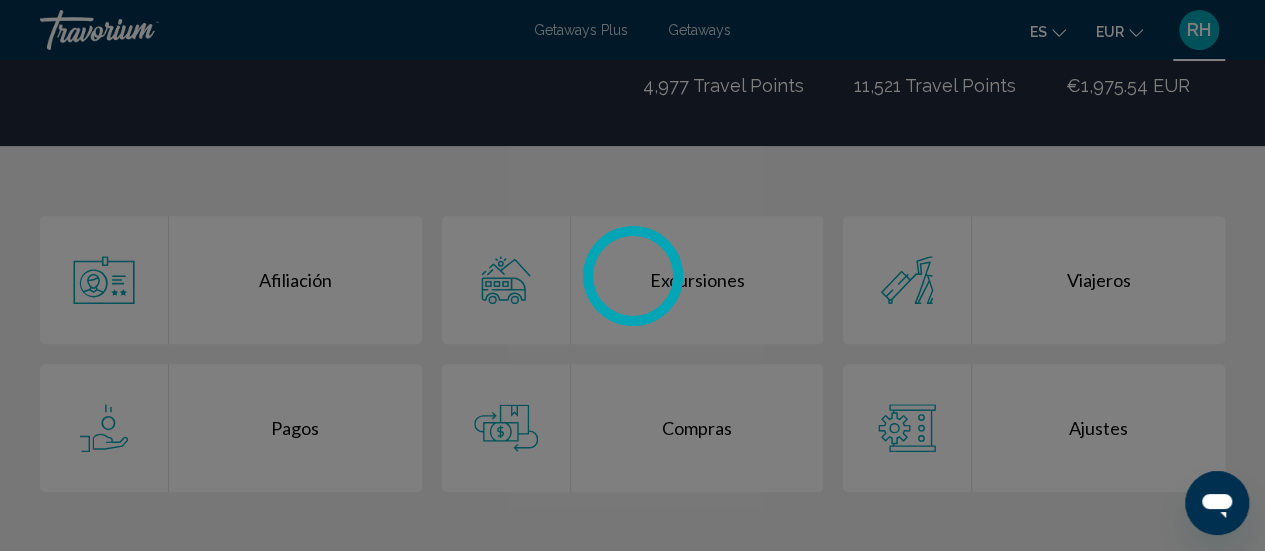scroll, scrollTop: 0, scrollLeft: 0, axis: both 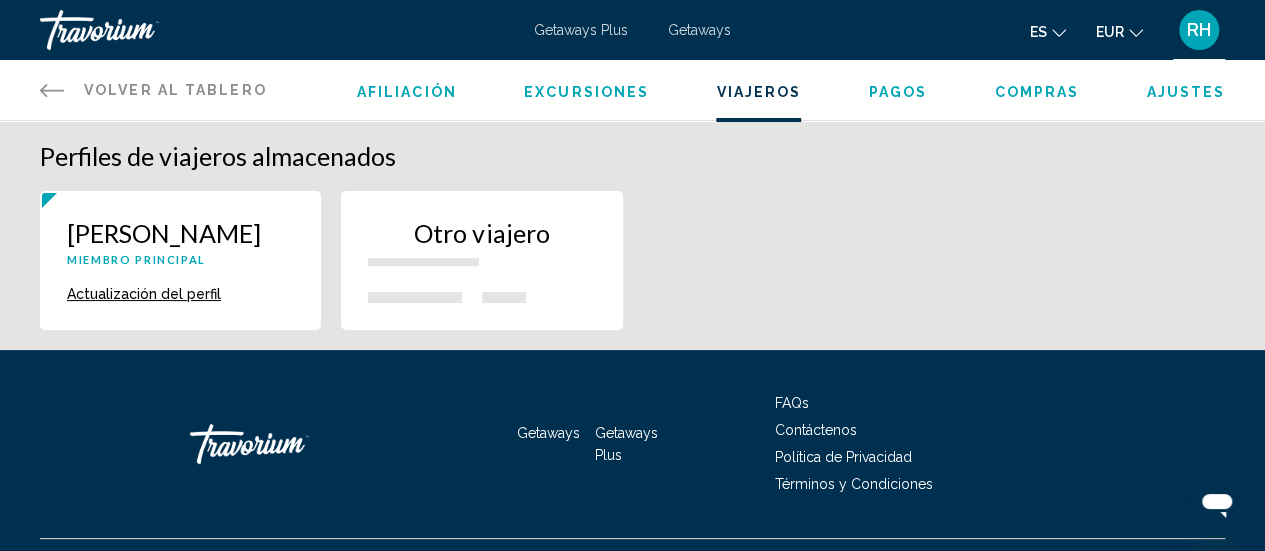 click on "Compras" at bounding box center (1036, 92) 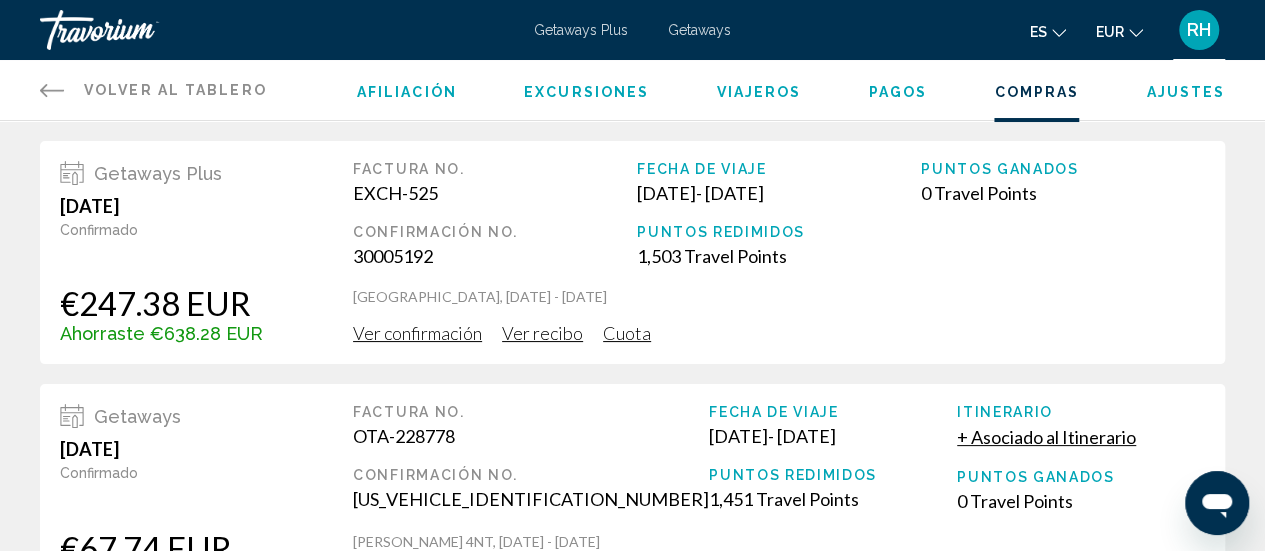 click on "Ver confirmación" at bounding box center (417, 333) 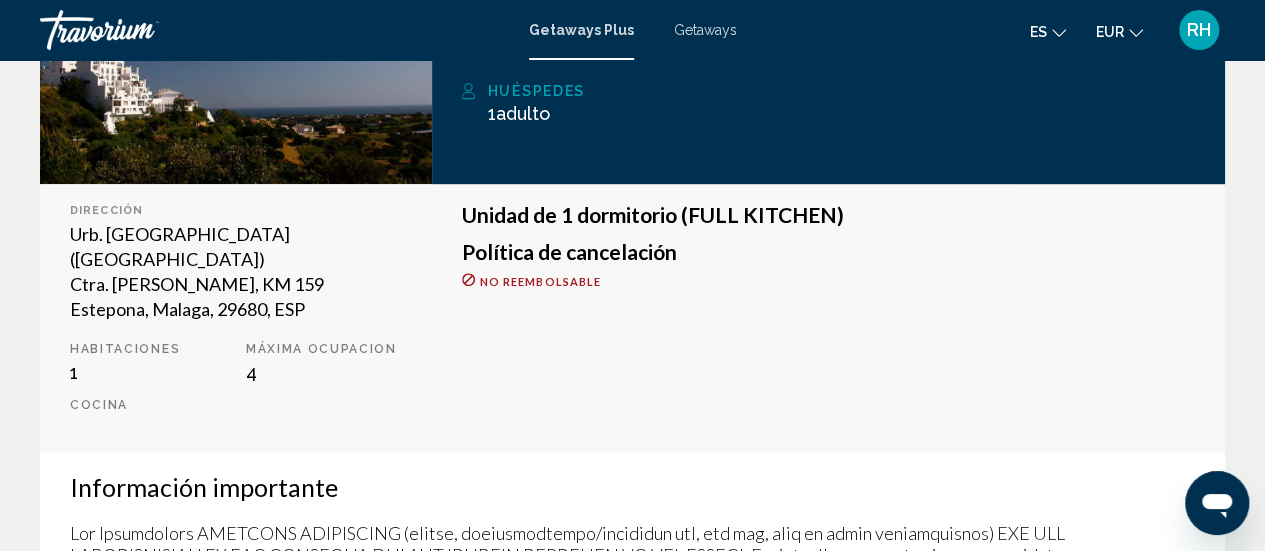 scroll, scrollTop: 0, scrollLeft: 0, axis: both 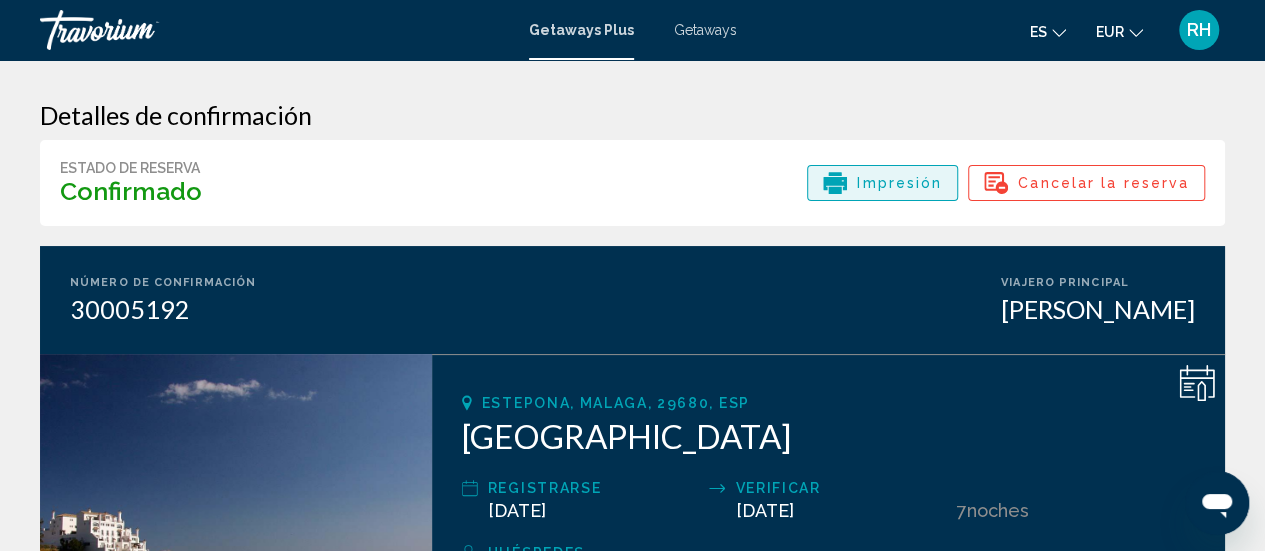 click on "Impresión" at bounding box center [899, 183] 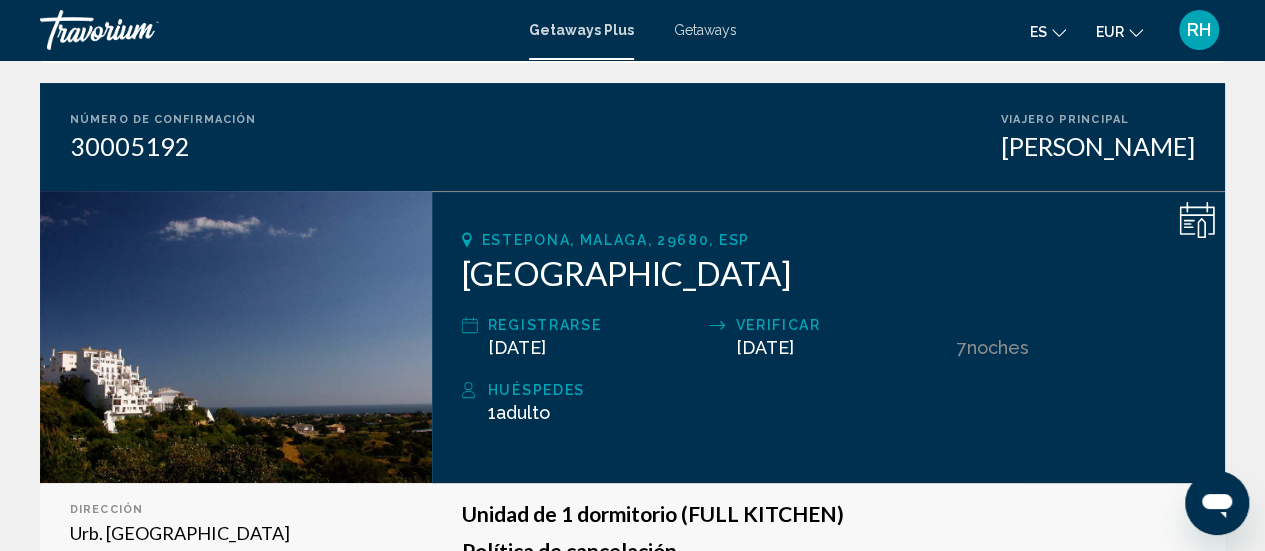 scroll, scrollTop: 0, scrollLeft: 0, axis: both 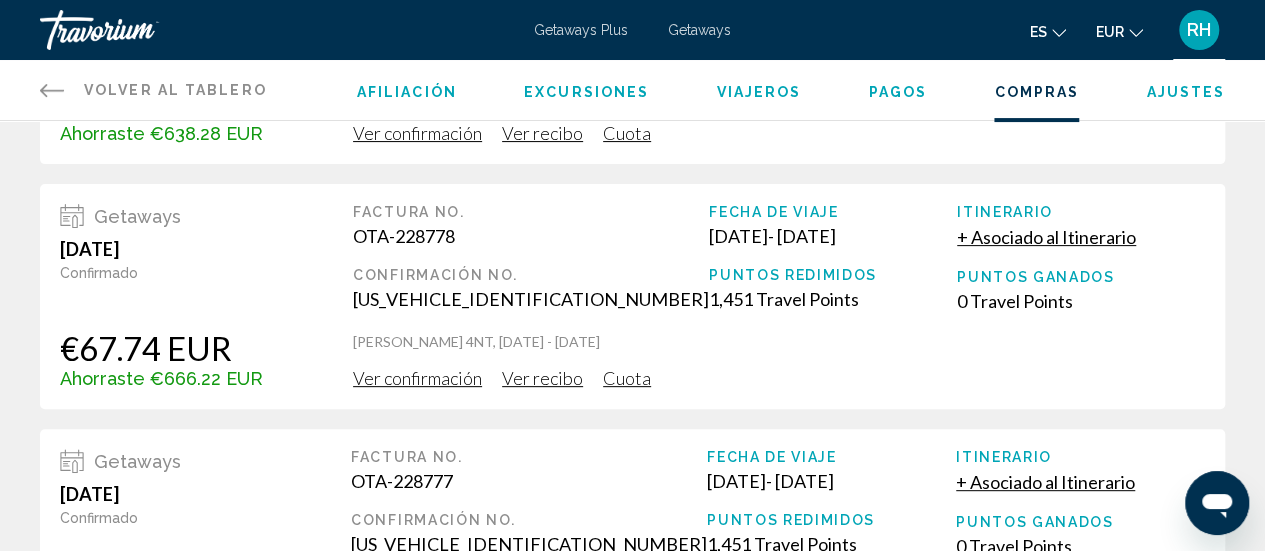 click on "Ver confirmación" at bounding box center [417, 133] 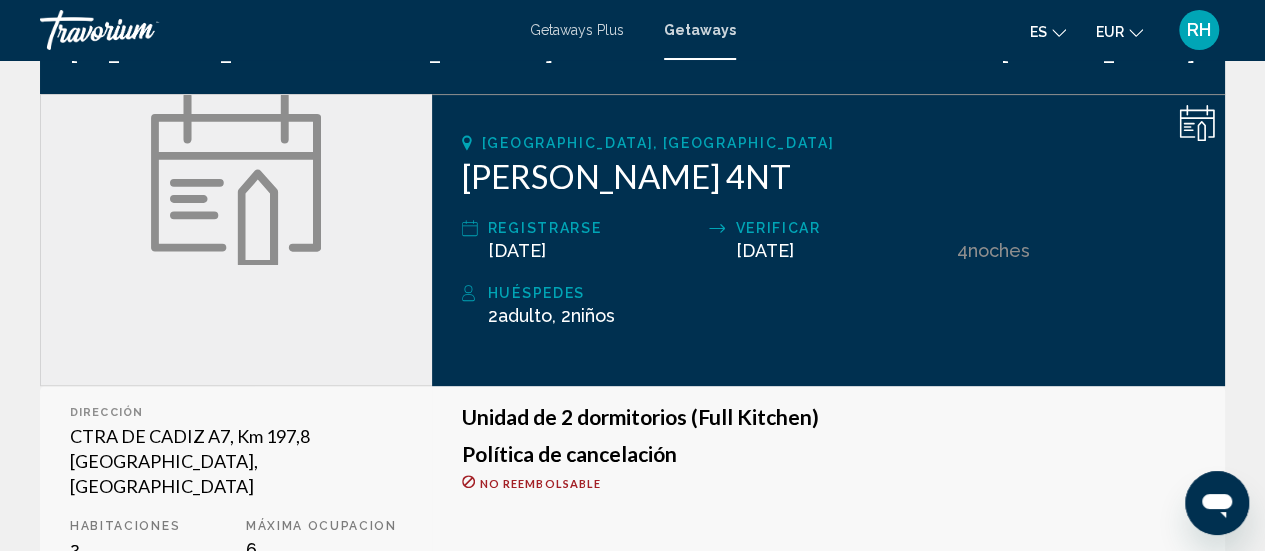 scroll, scrollTop: 0, scrollLeft: 0, axis: both 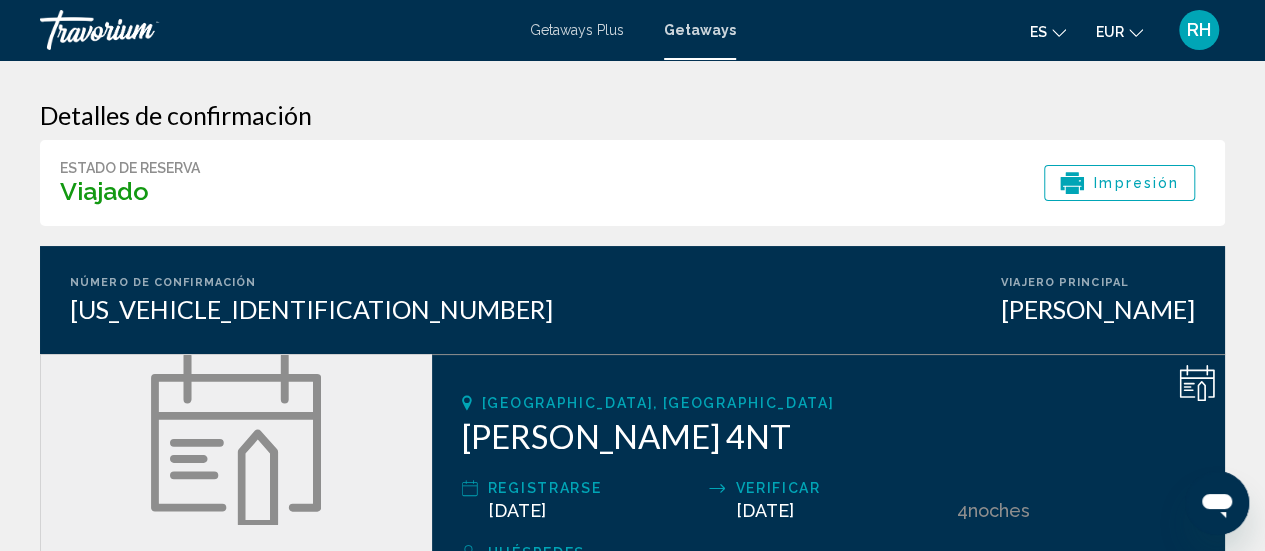 click on "RH" at bounding box center (1199, 30) 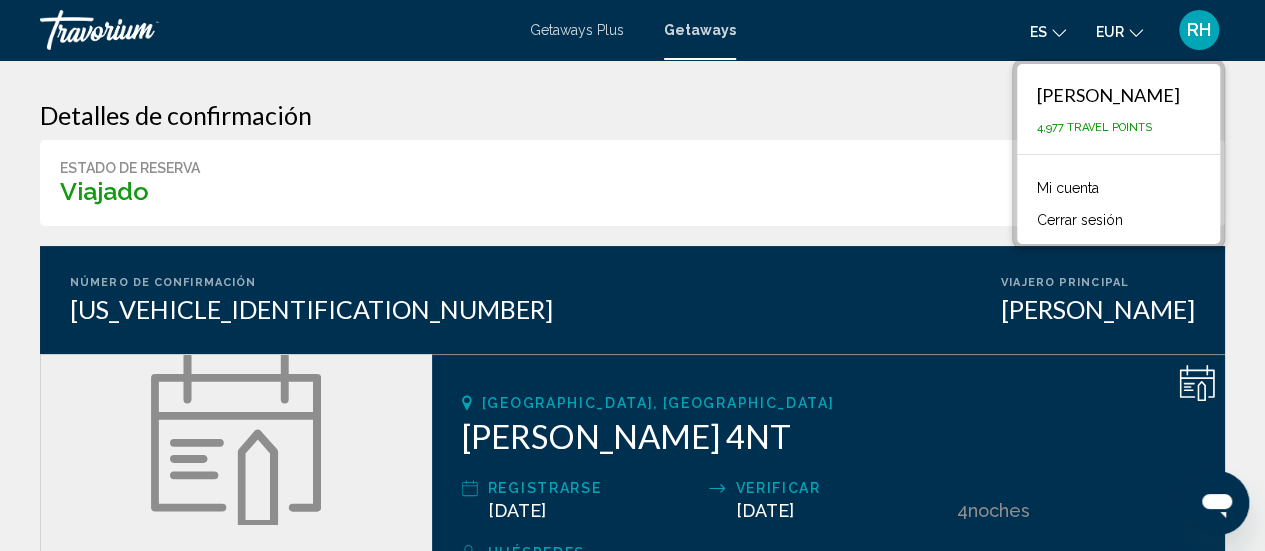 click on "Mi cuenta" at bounding box center (1068, 188) 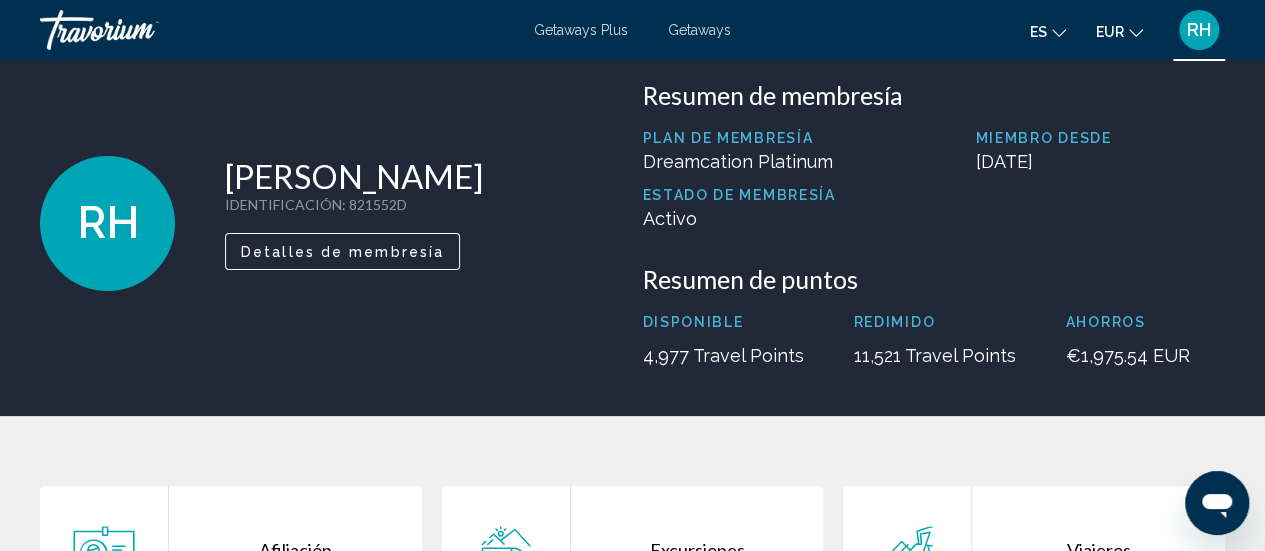 scroll, scrollTop: 575, scrollLeft: 0, axis: vertical 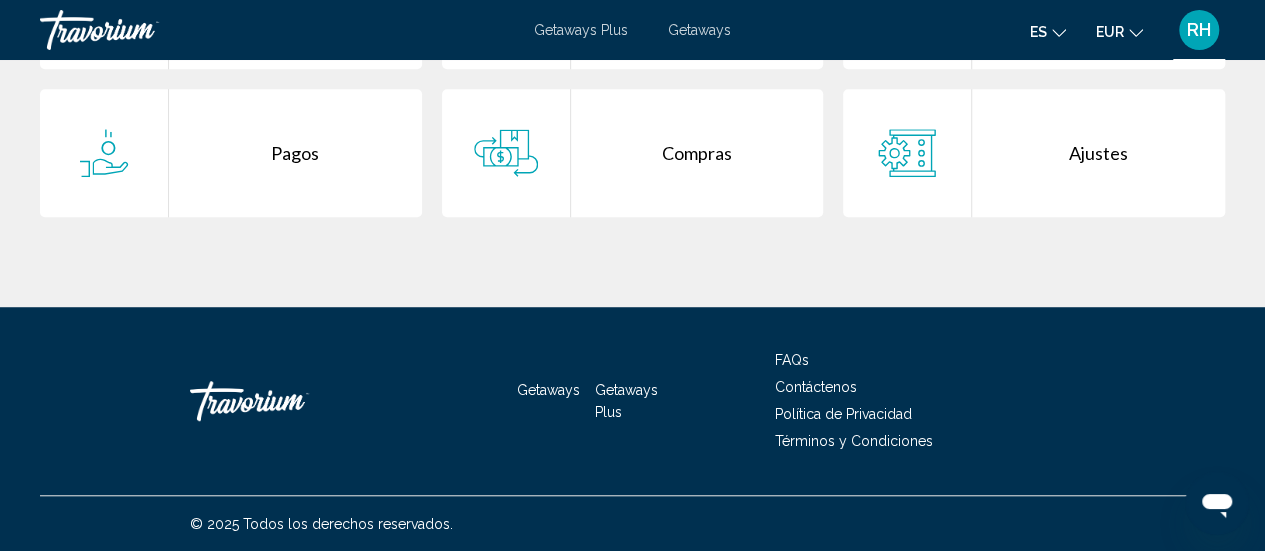 click on "Contáctenos" at bounding box center (816, 387) 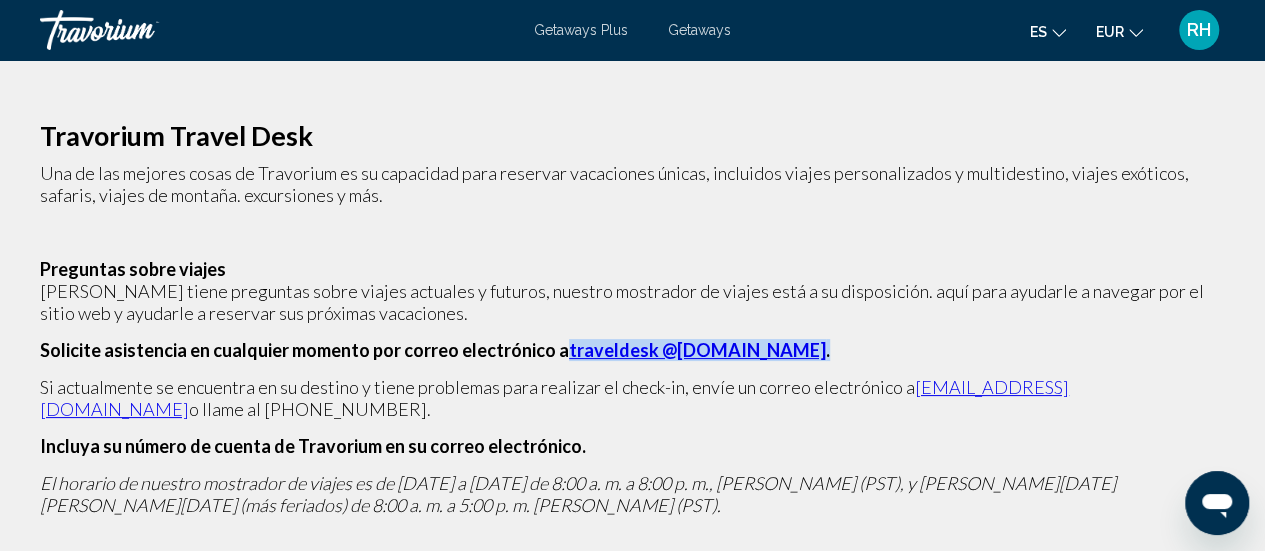 drag, startPoint x: 759, startPoint y: 353, endPoint x: 551, endPoint y: 355, distance: 208.00961 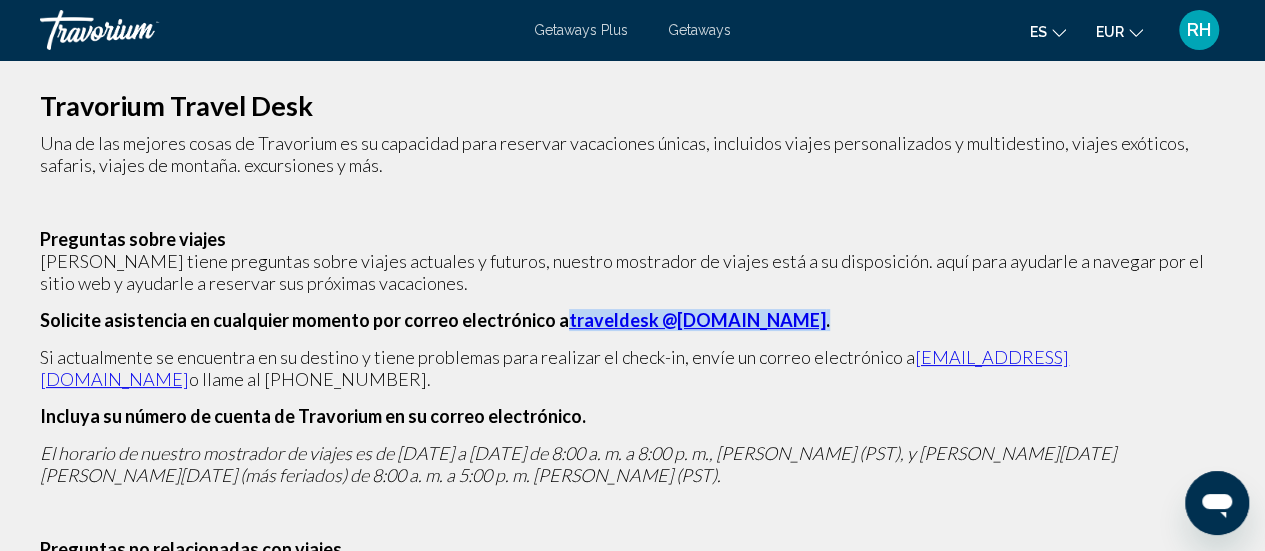 scroll, scrollTop: 0, scrollLeft: 0, axis: both 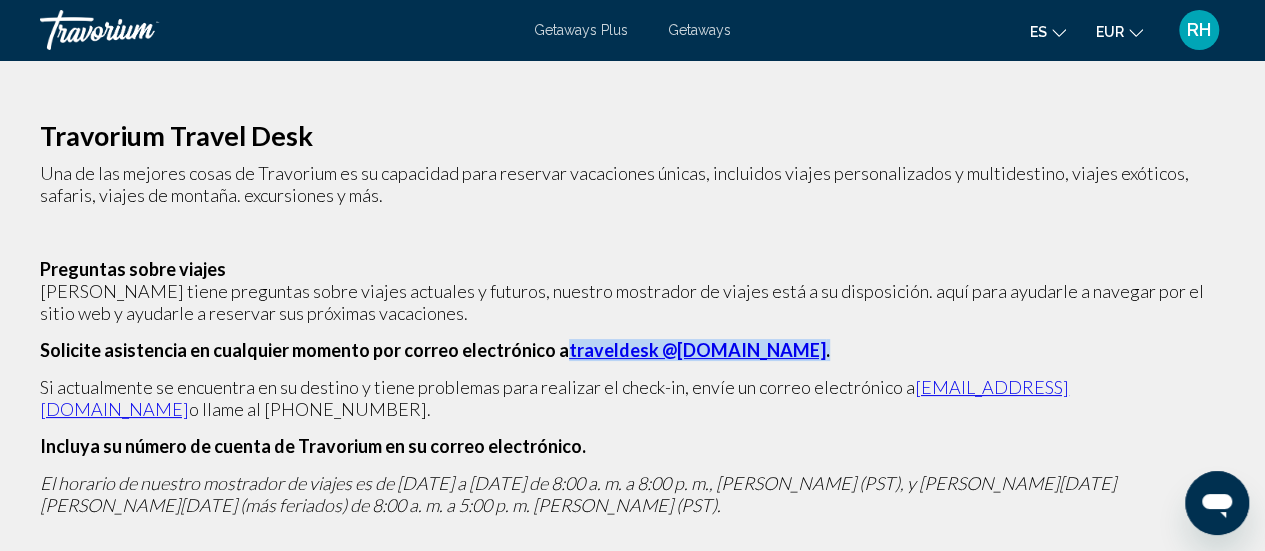 click on "RH" at bounding box center [1199, 30] 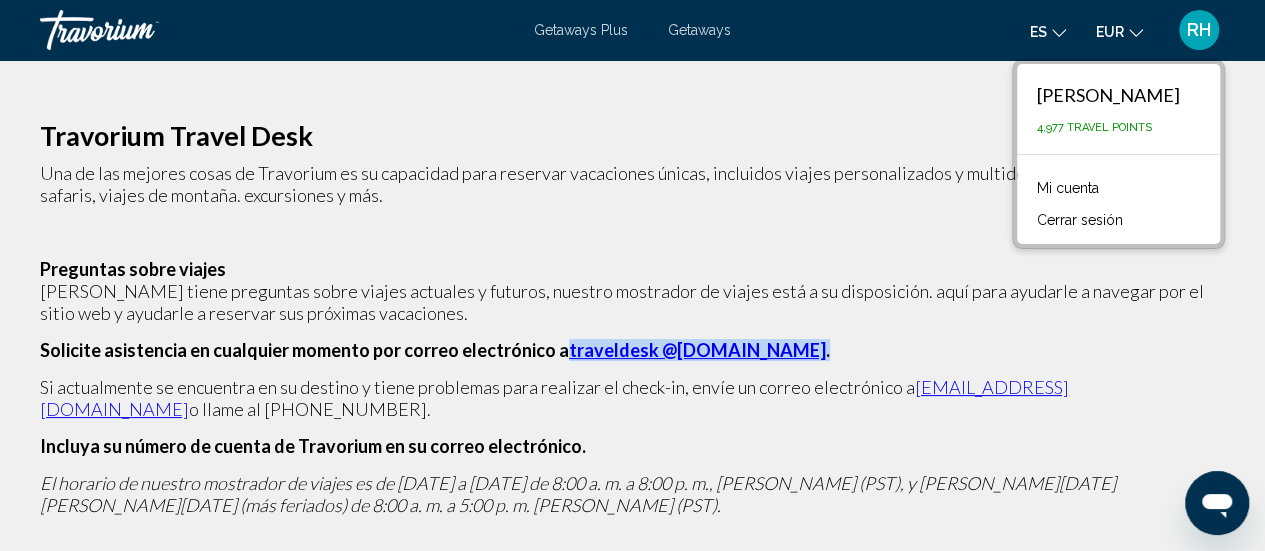 click on "Mi cuenta" at bounding box center (1068, 188) 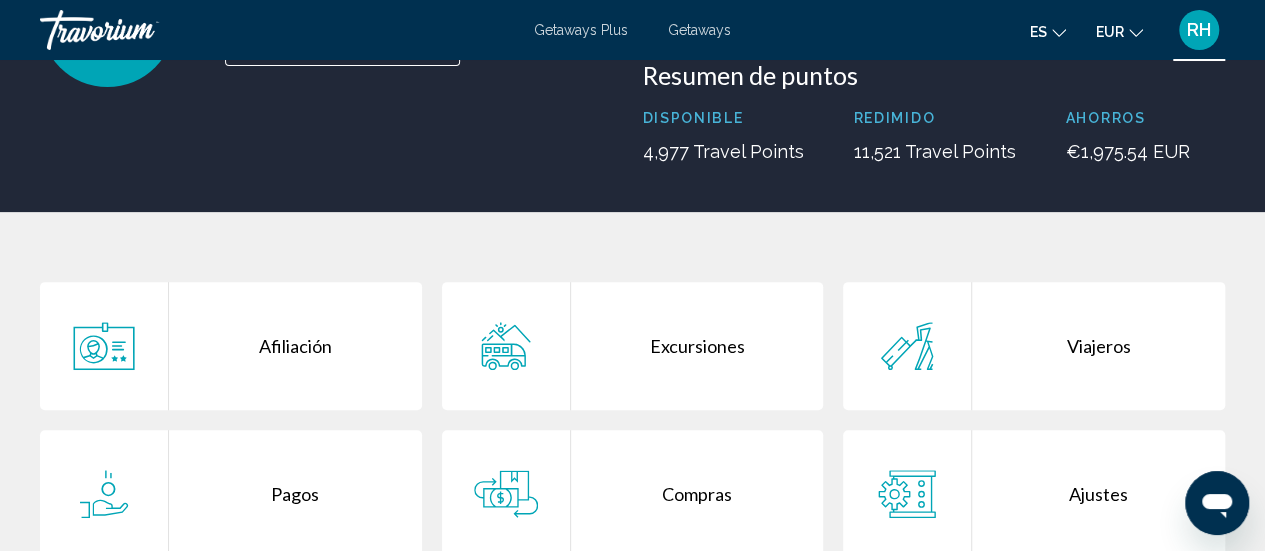 scroll, scrollTop: 400, scrollLeft: 0, axis: vertical 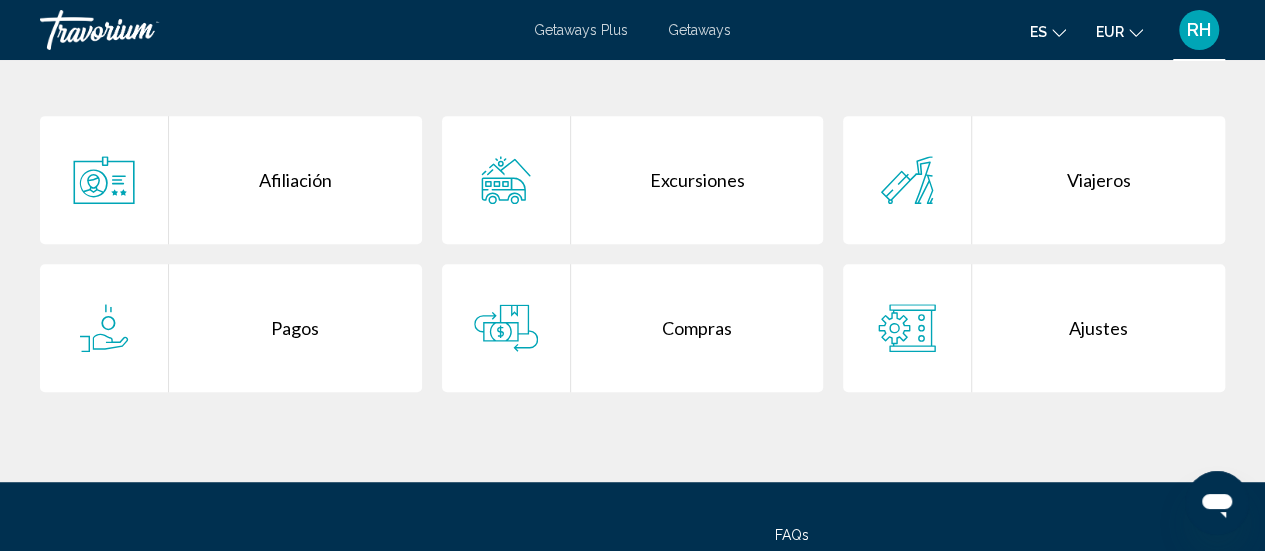 click on "Compras" at bounding box center (697, 328) 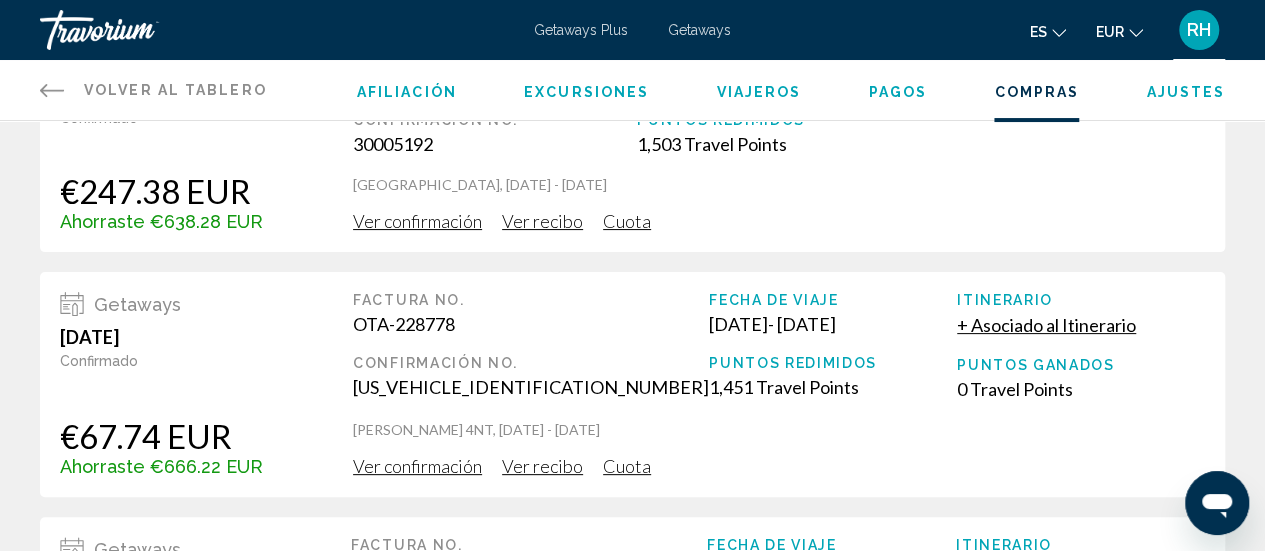 scroll, scrollTop: 0, scrollLeft: 0, axis: both 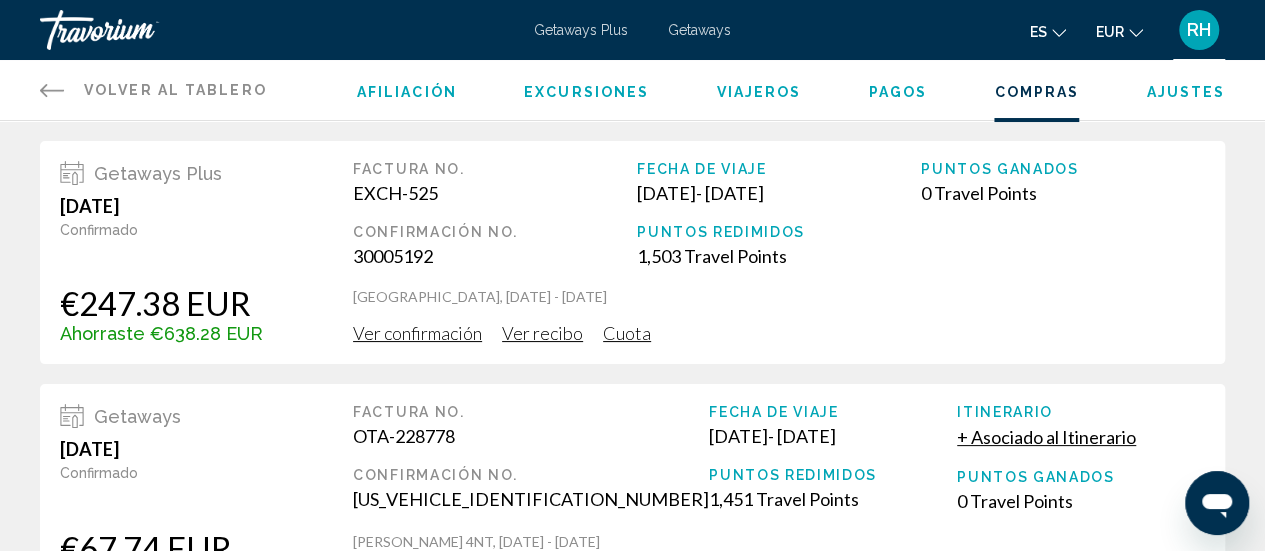click on "Ver confirmación" at bounding box center [417, 333] 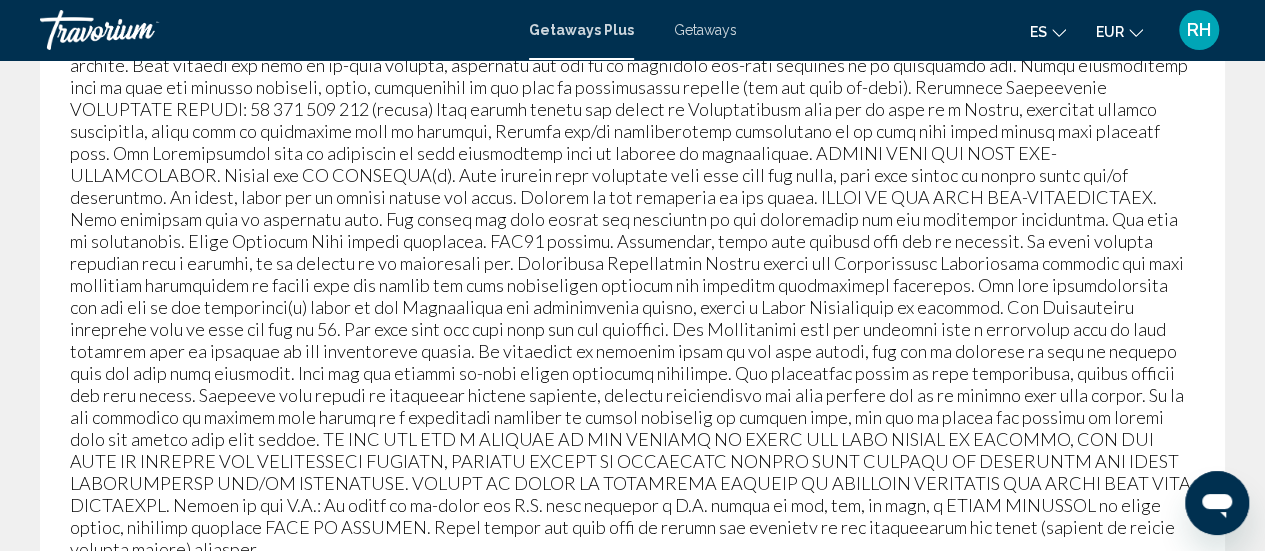 scroll, scrollTop: 1262, scrollLeft: 0, axis: vertical 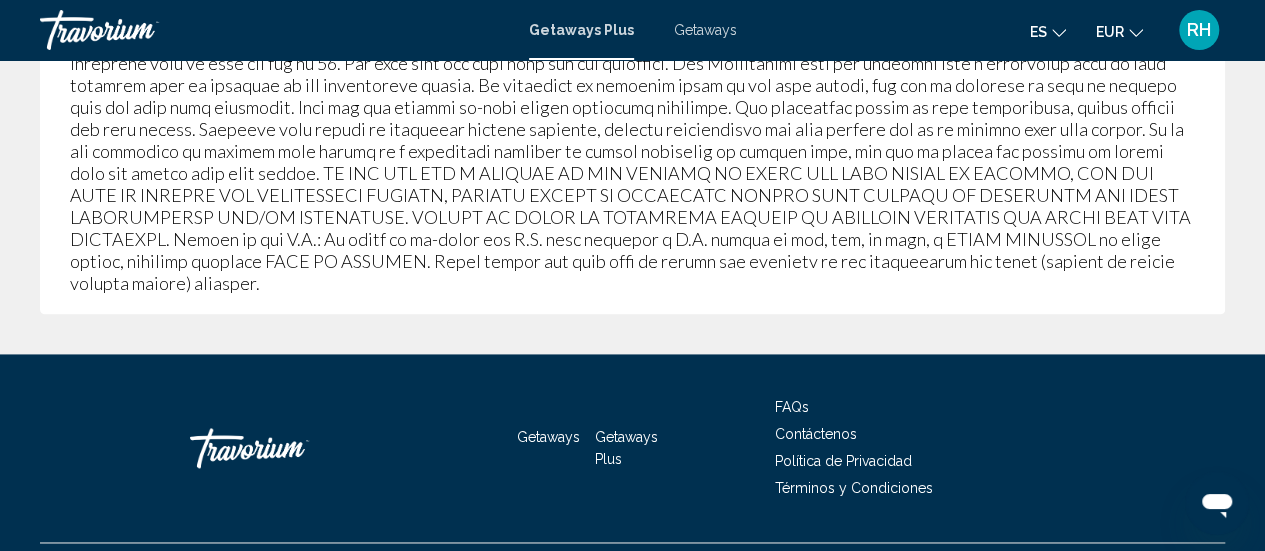 click on "FAQs" at bounding box center [792, 407] 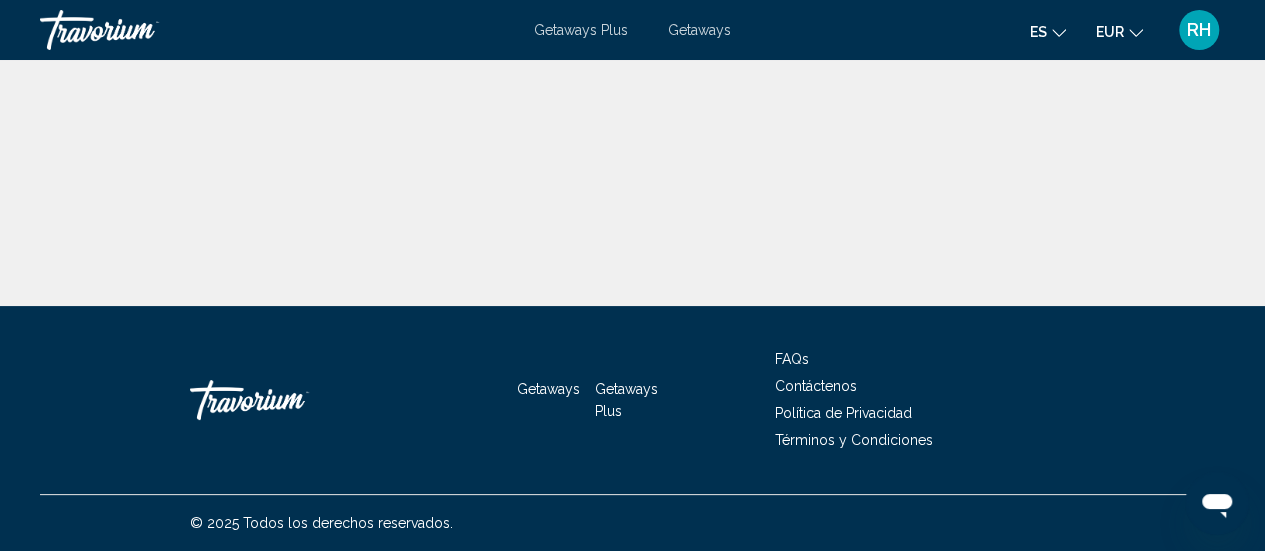 scroll, scrollTop: 0, scrollLeft: 0, axis: both 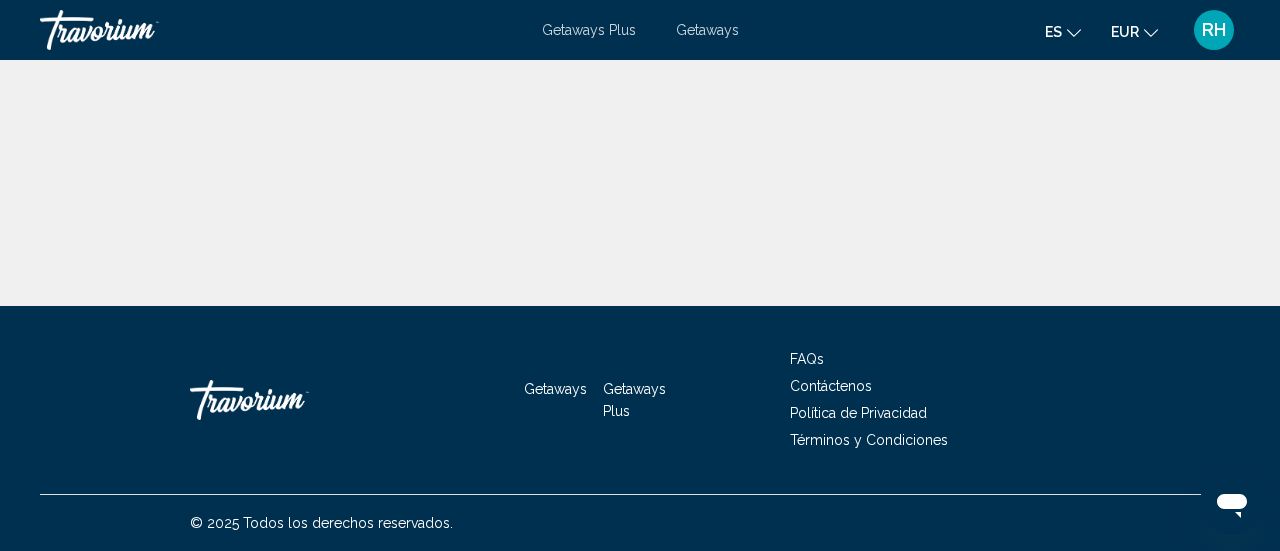 click on "Getaways" at bounding box center [707, 30] 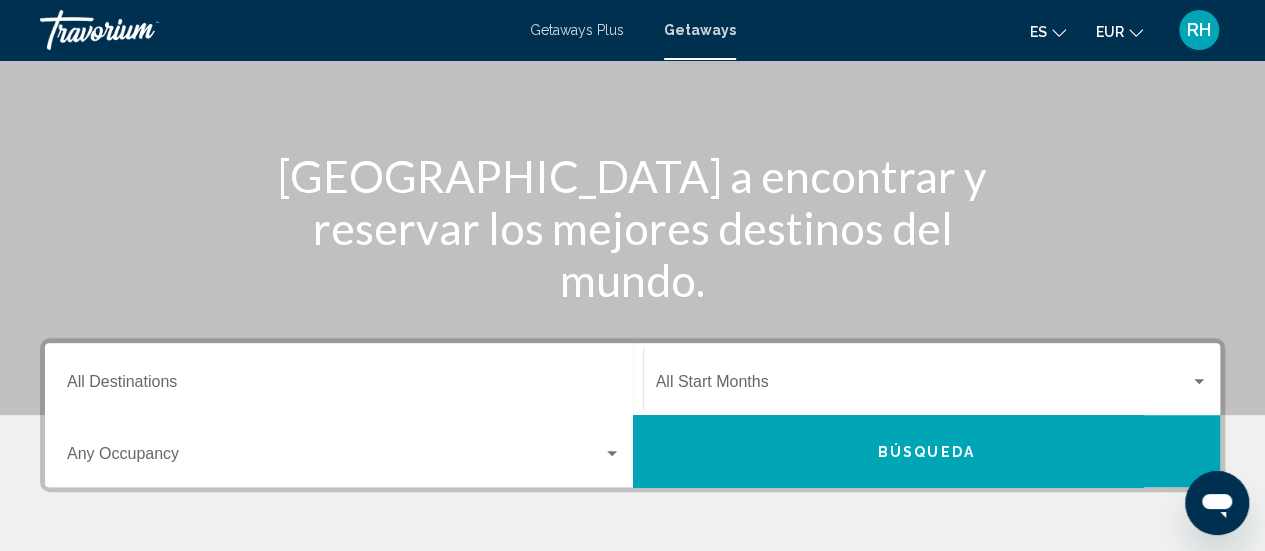 scroll, scrollTop: 0, scrollLeft: 0, axis: both 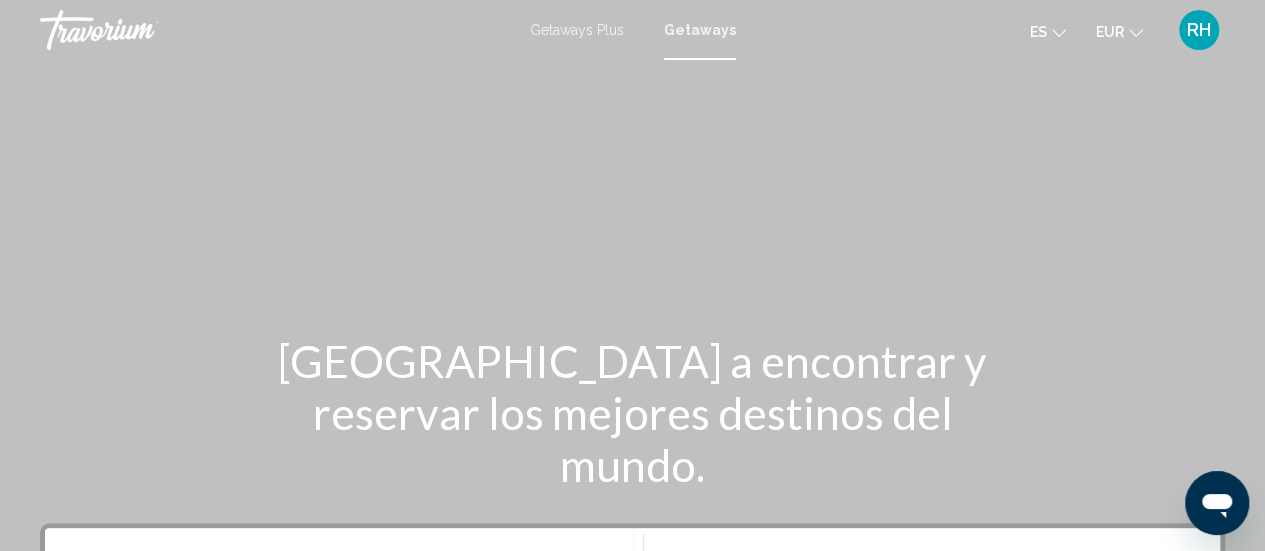 click on "RH" at bounding box center [1199, 30] 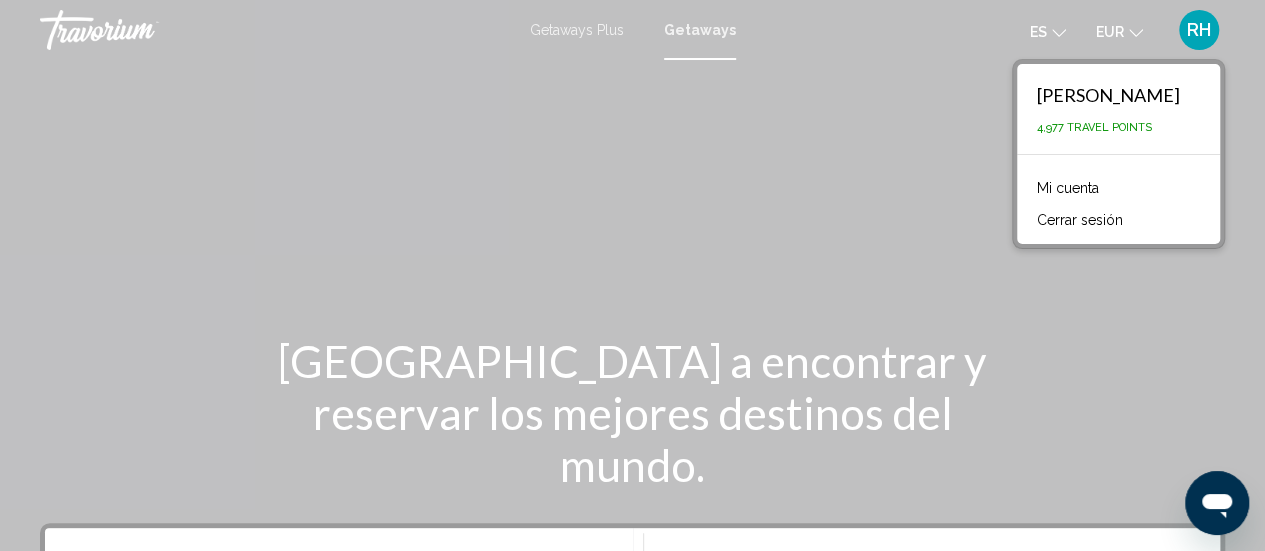 click on "Mi cuenta" at bounding box center (1068, 188) 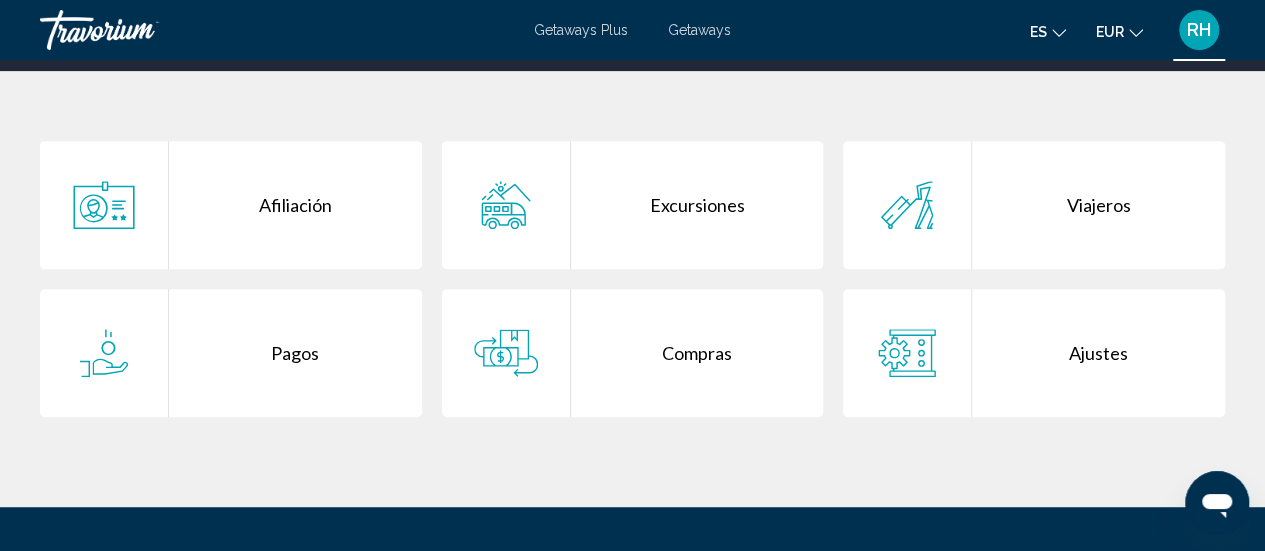 scroll, scrollTop: 300, scrollLeft: 0, axis: vertical 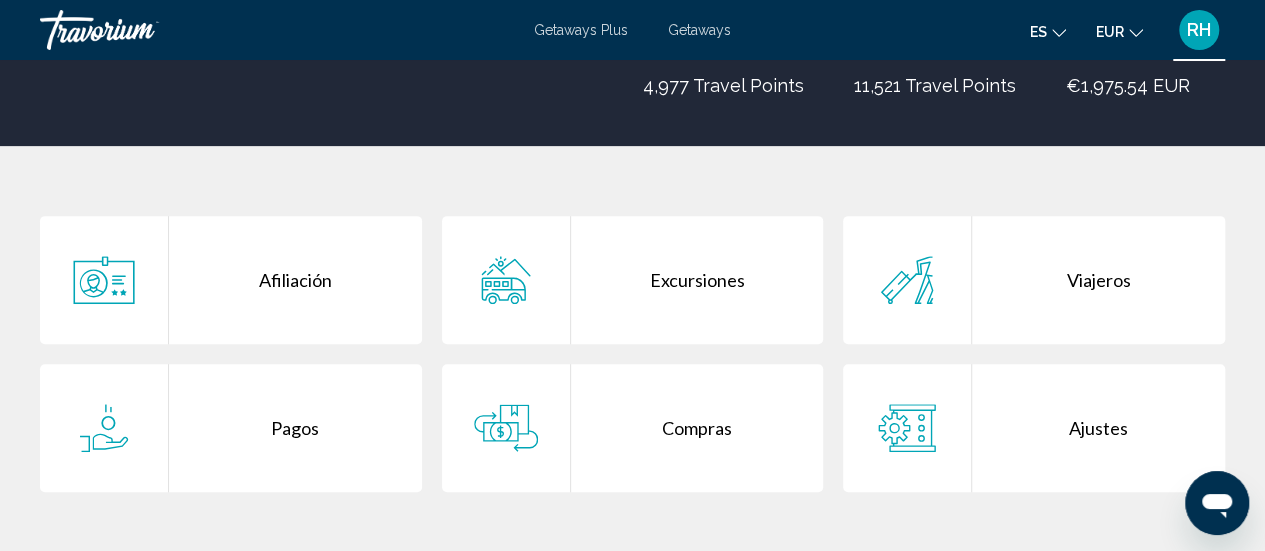 click on "Compras" at bounding box center [697, 428] 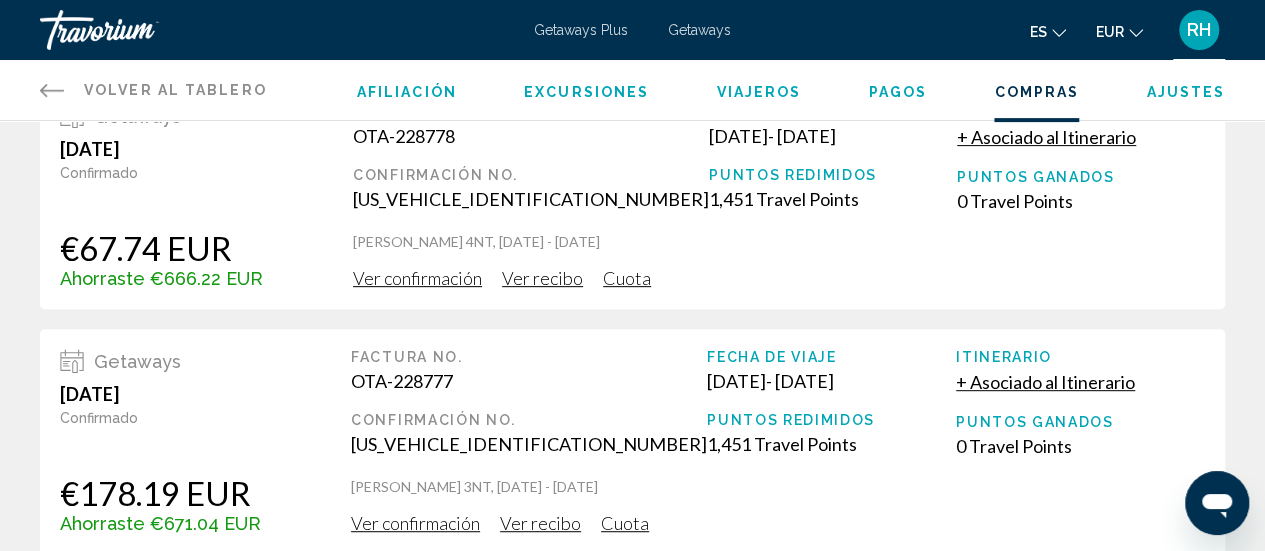 scroll, scrollTop: 500, scrollLeft: 0, axis: vertical 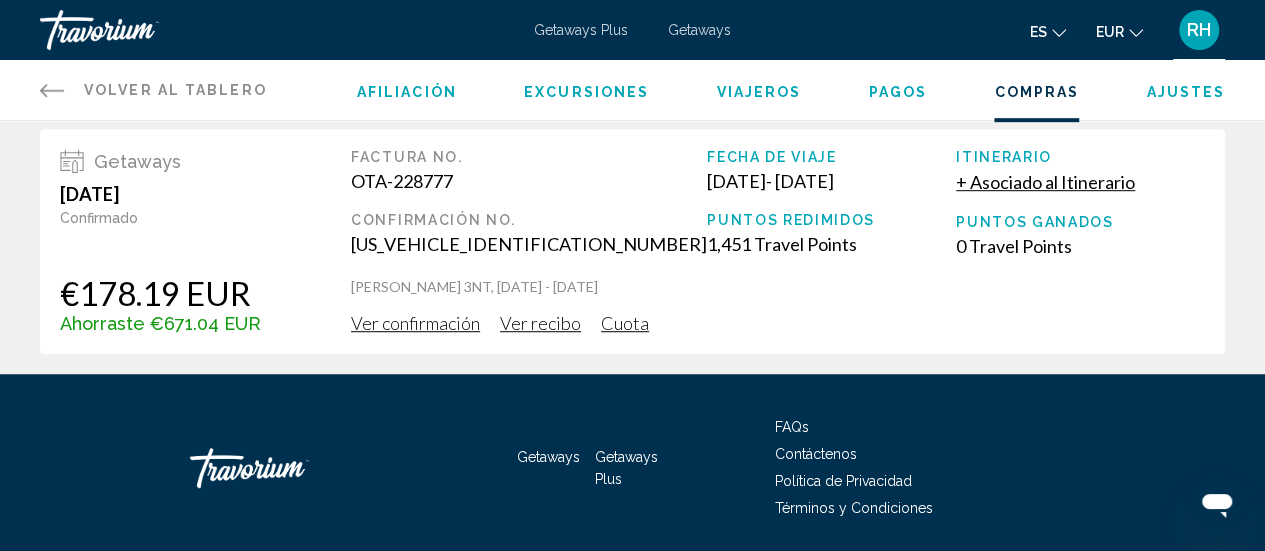 click on "Ver confirmación" at bounding box center (417, -167) 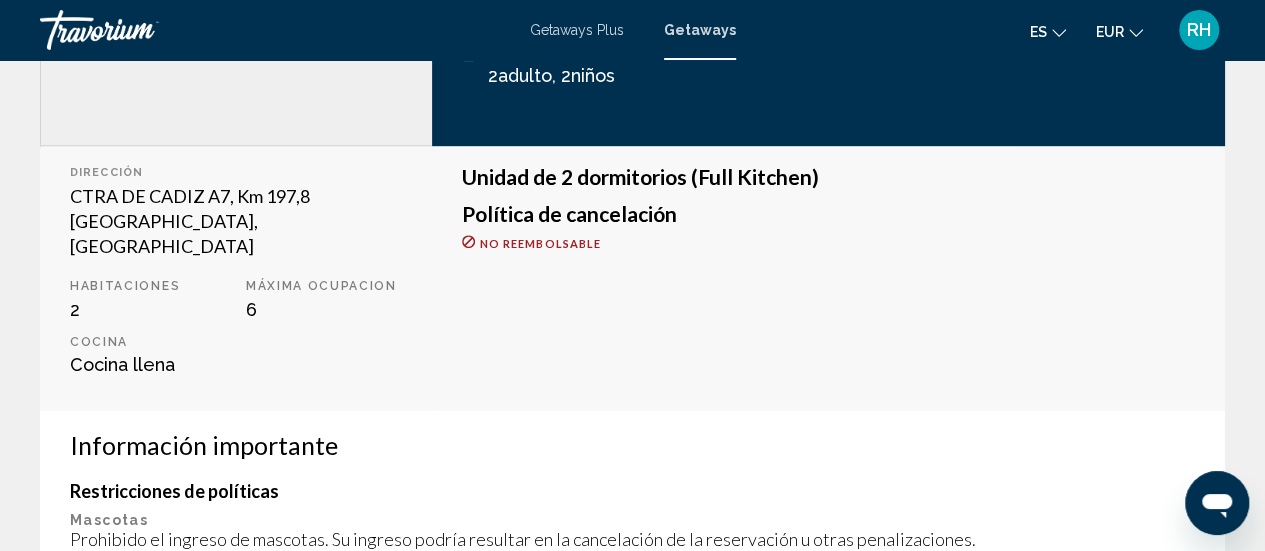scroll, scrollTop: 0, scrollLeft: 0, axis: both 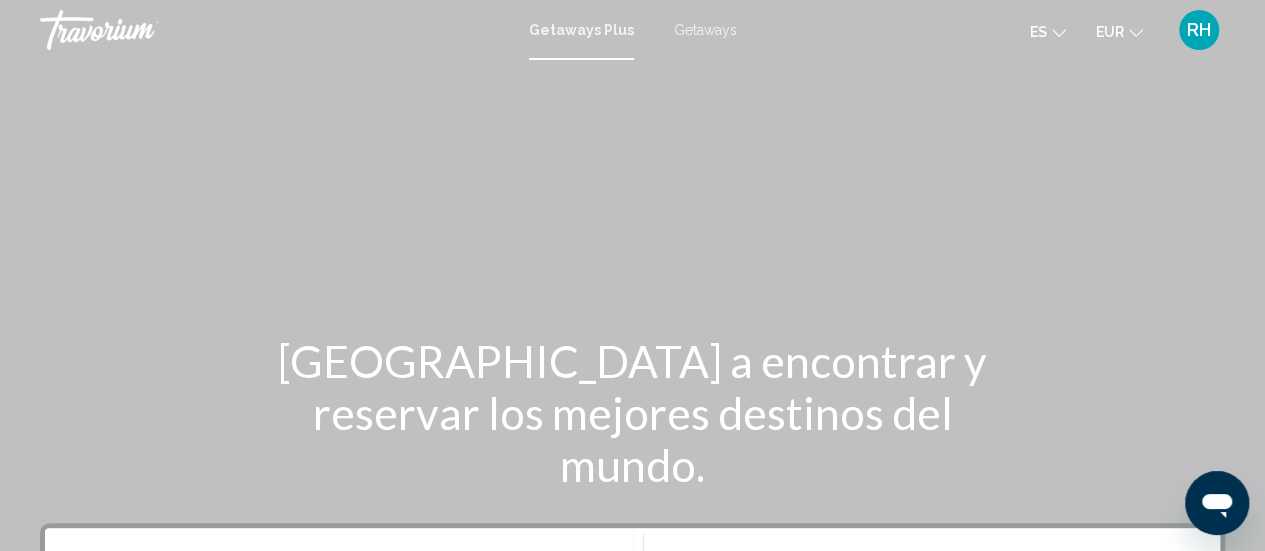 click on "Getaways" at bounding box center (705, 30) 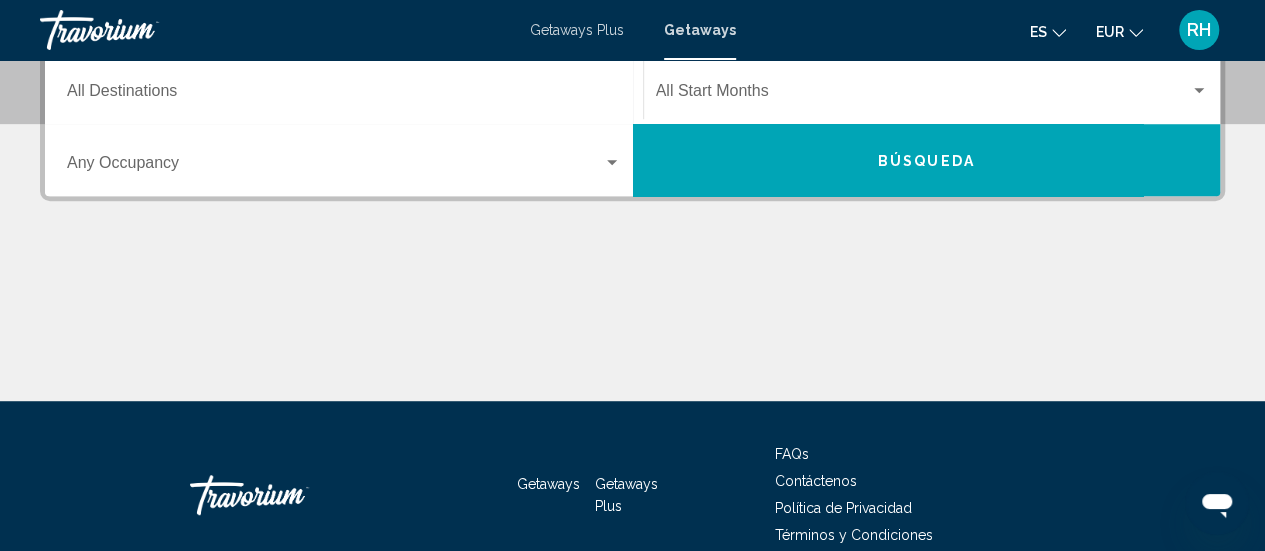 scroll, scrollTop: 270, scrollLeft: 0, axis: vertical 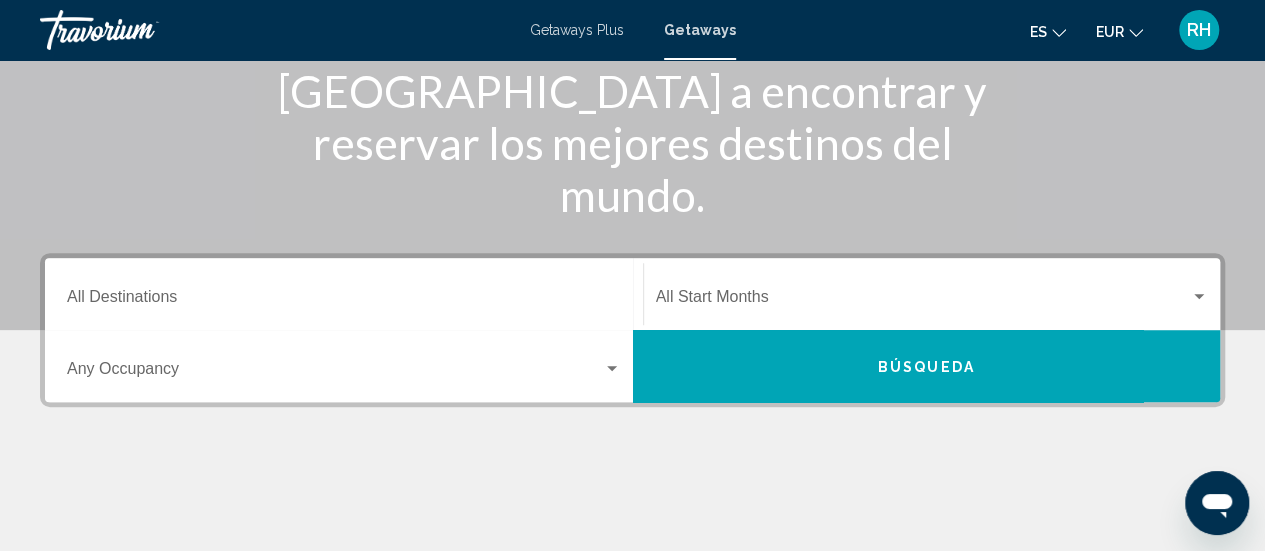 click on "Destination All Destinations" at bounding box center (344, 301) 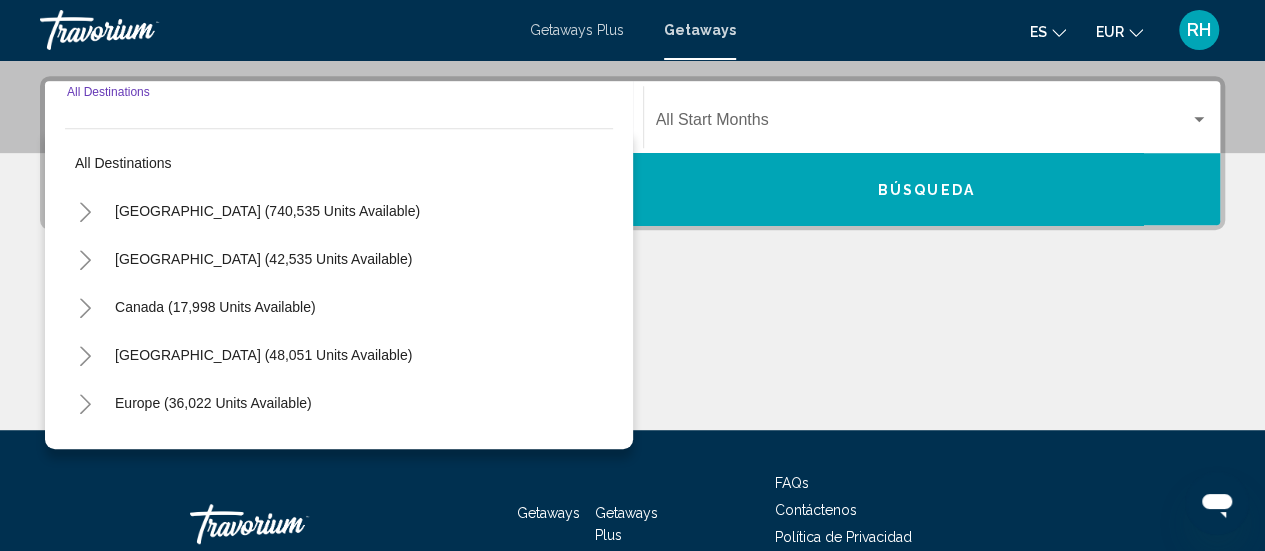 scroll, scrollTop: 458, scrollLeft: 0, axis: vertical 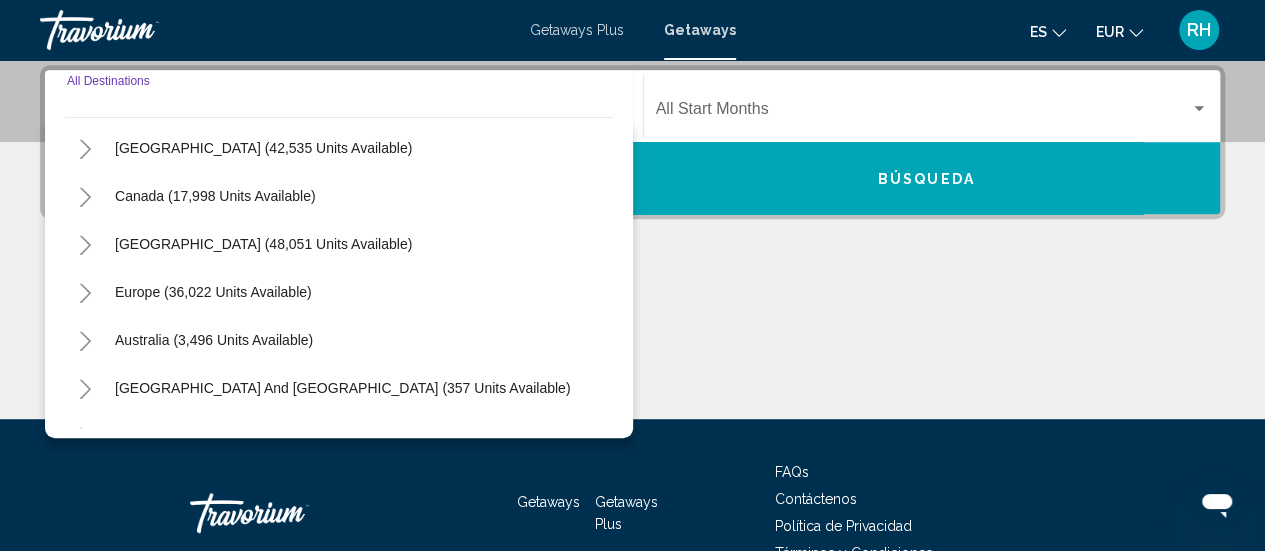 click 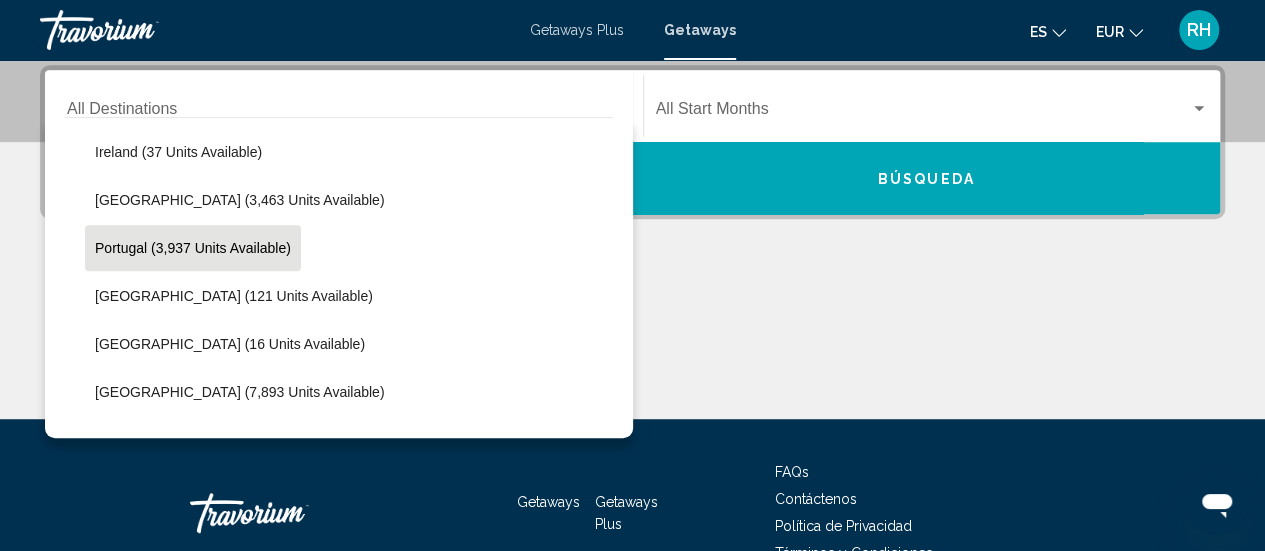 scroll, scrollTop: 800, scrollLeft: 0, axis: vertical 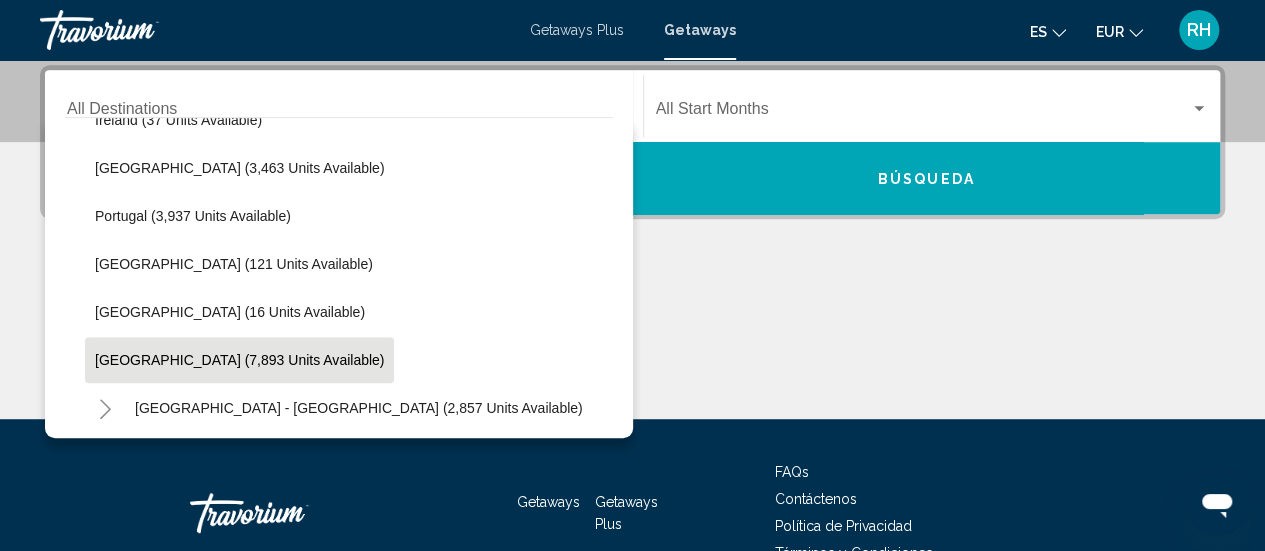 click on "[GEOGRAPHIC_DATA] (7,893 units available)" 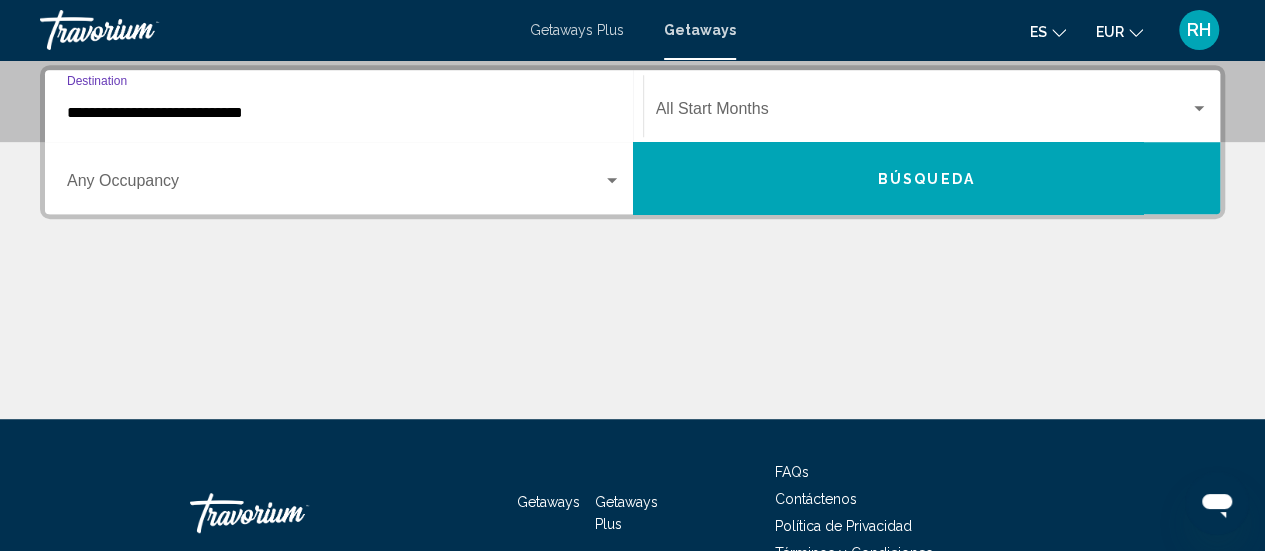 click on "Start Month All Start Months" 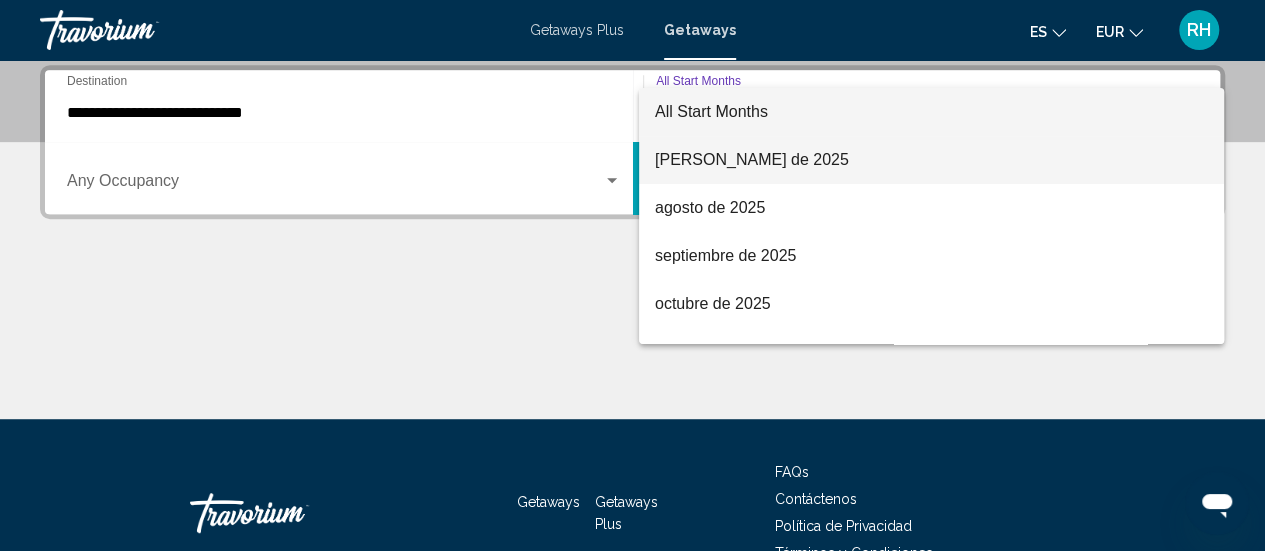 click on "[PERSON_NAME] de 2025" at bounding box center [931, 160] 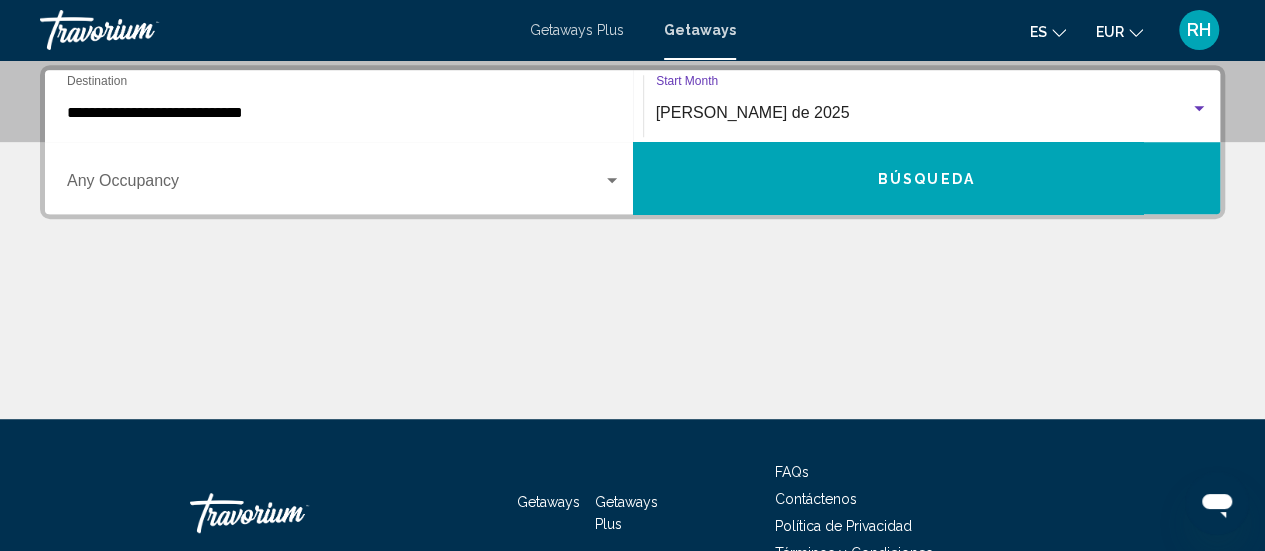 click on "Búsqueda" at bounding box center [927, 178] 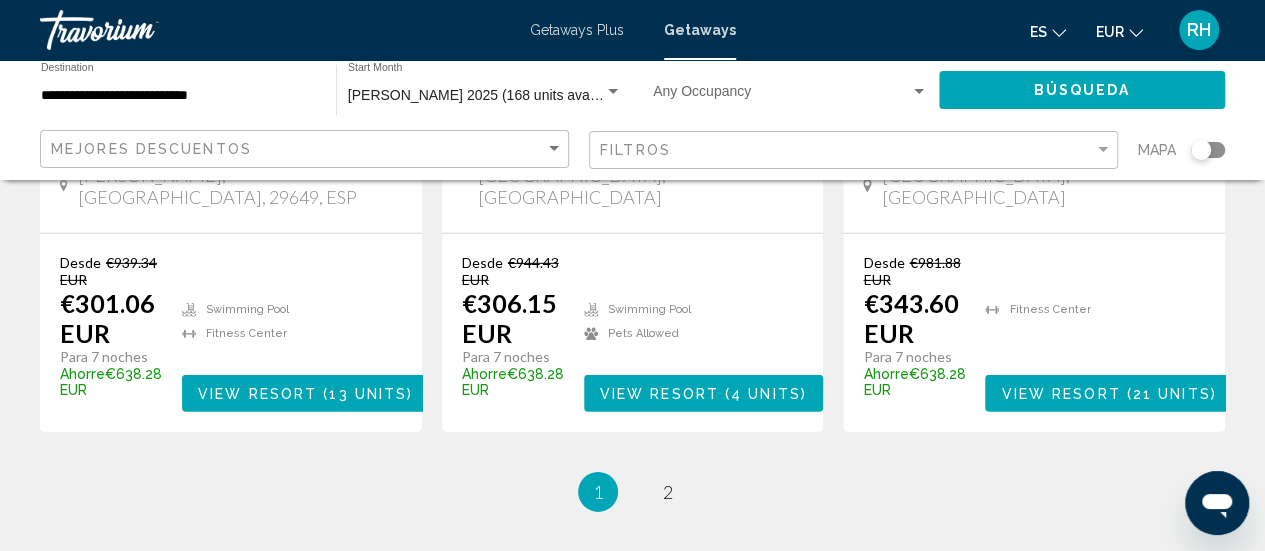 scroll, scrollTop: 2900, scrollLeft: 0, axis: vertical 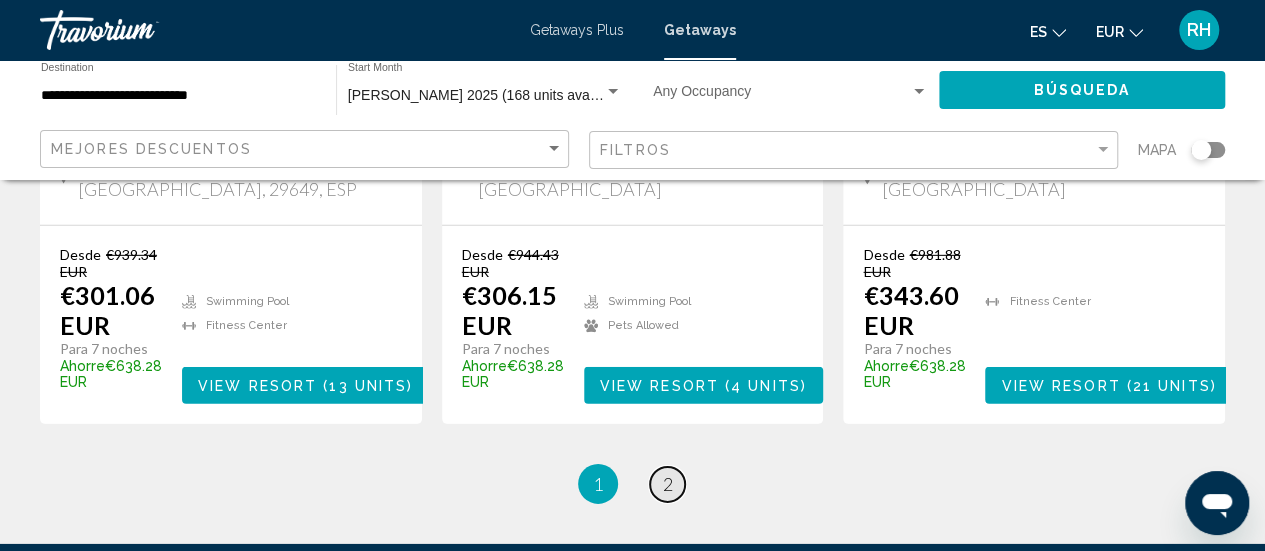 click on "page  2" at bounding box center (667, 484) 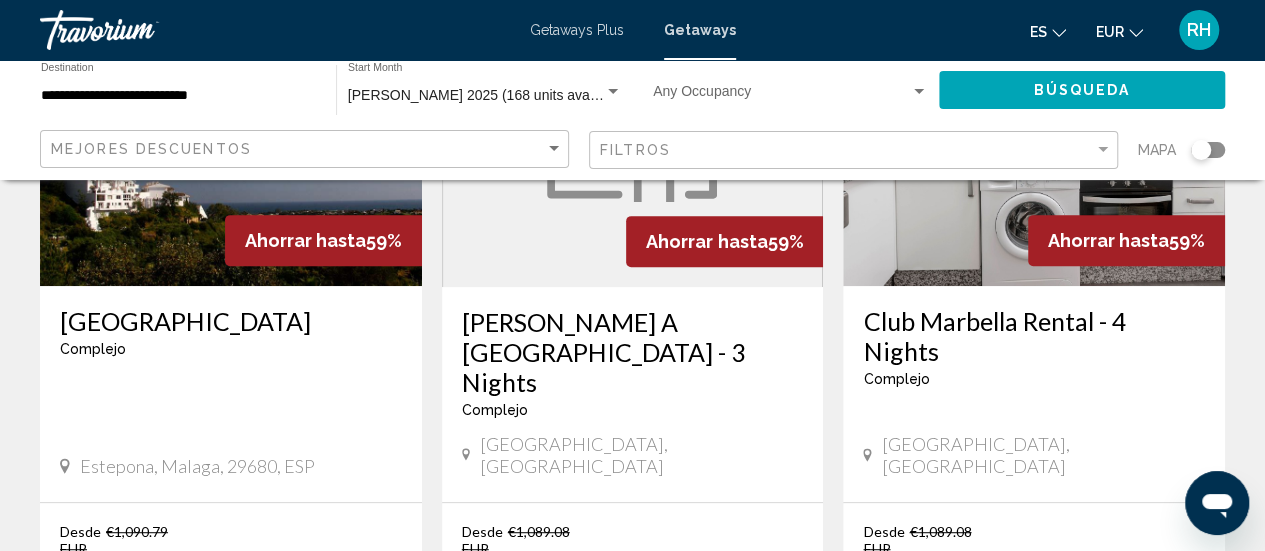 scroll, scrollTop: 400, scrollLeft: 0, axis: vertical 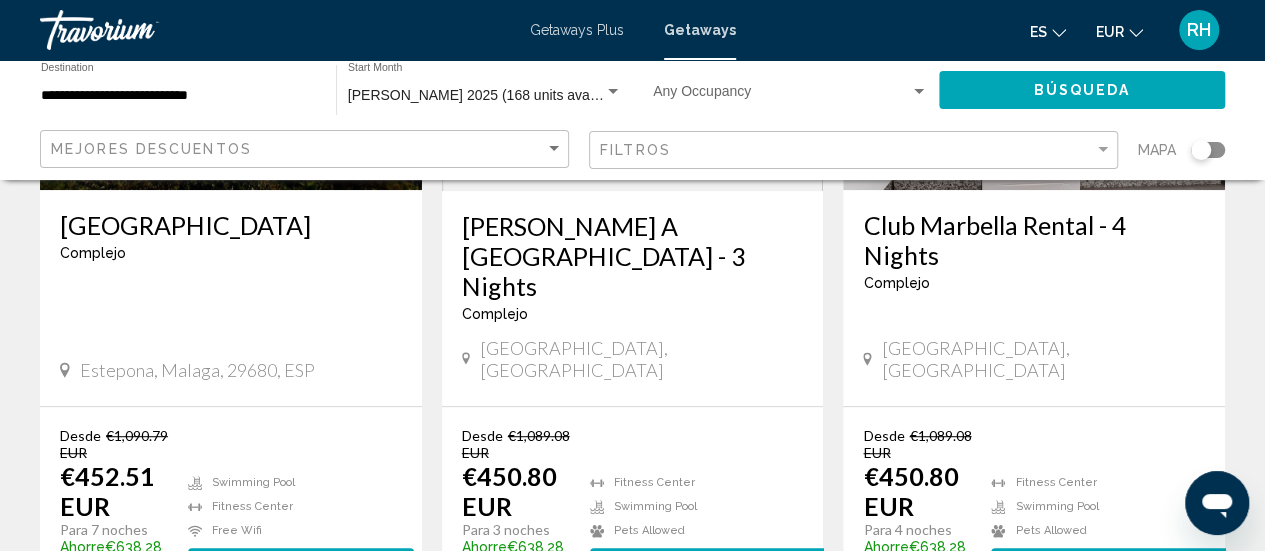 click on "[GEOGRAPHIC_DATA]" at bounding box center (231, 225) 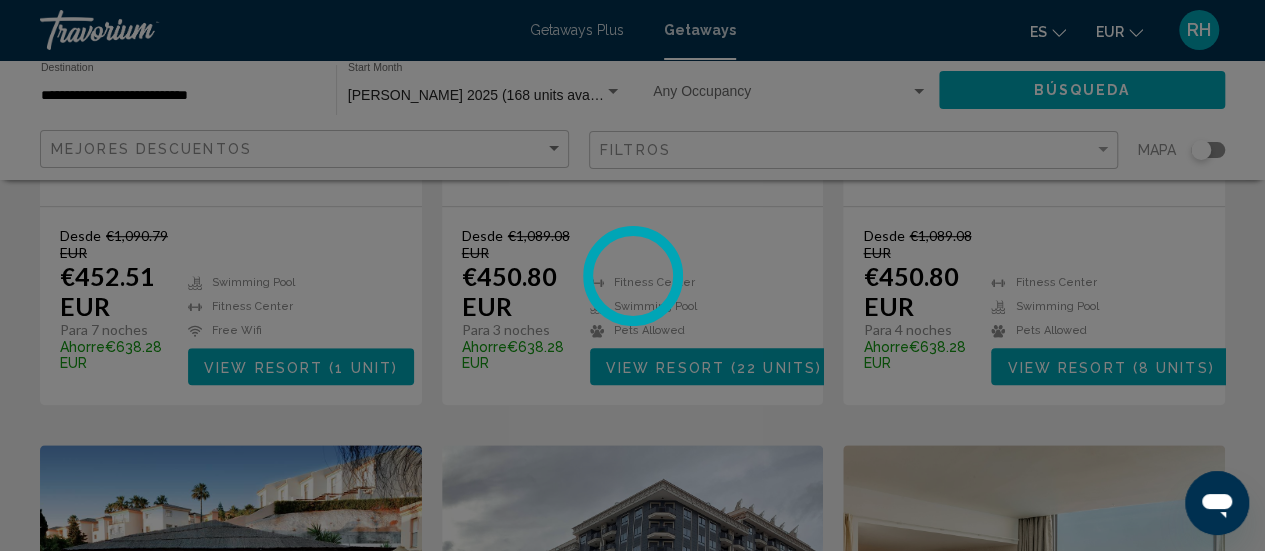 scroll, scrollTop: 400, scrollLeft: 0, axis: vertical 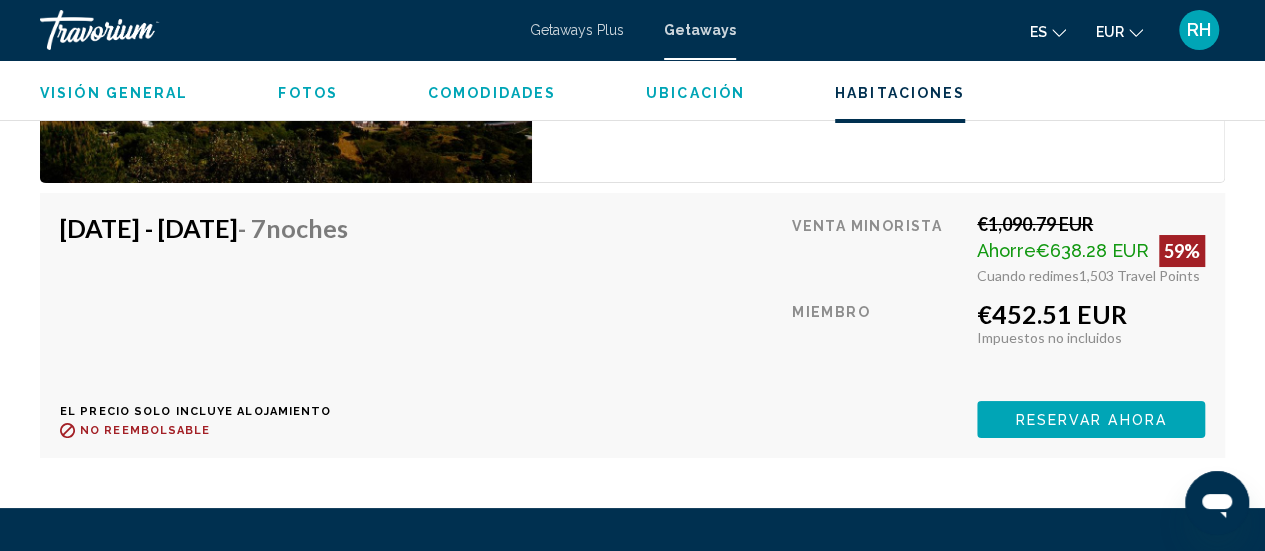 click on "Getaways Plus" at bounding box center [577, 30] 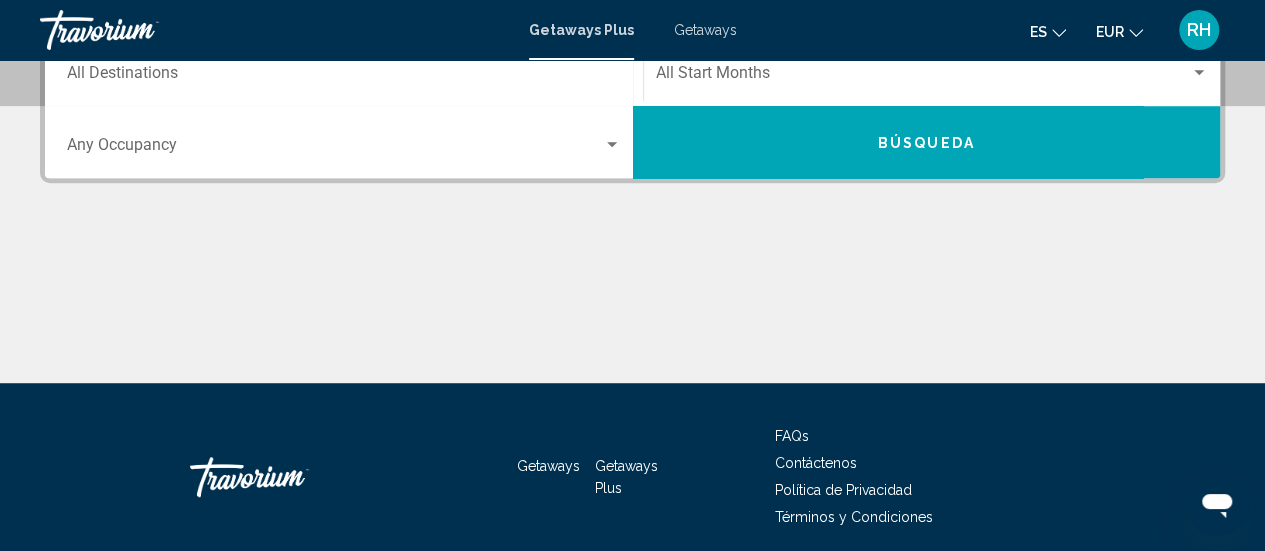 scroll, scrollTop: 300, scrollLeft: 0, axis: vertical 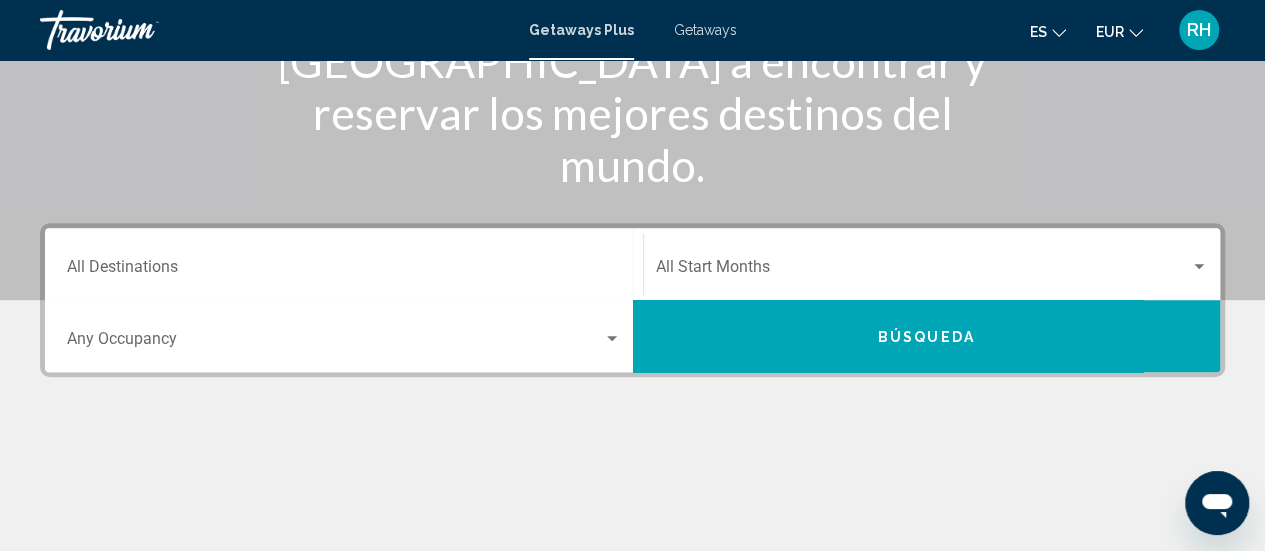 click on "Destination All Destinations" at bounding box center [344, 264] 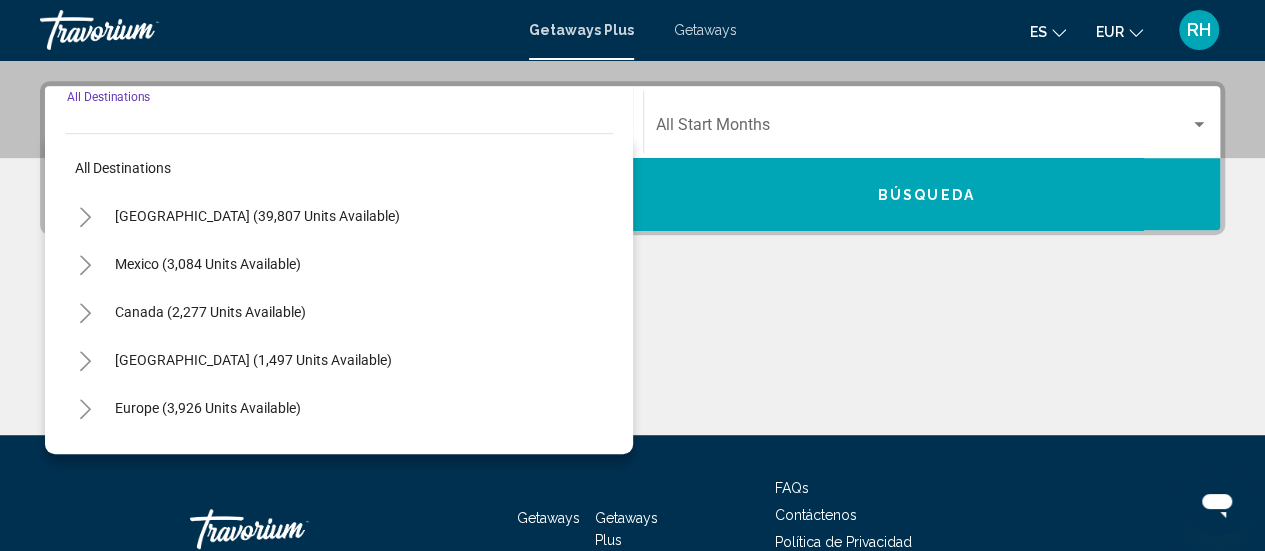 scroll, scrollTop: 458, scrollLeft: 0, axis: vertical 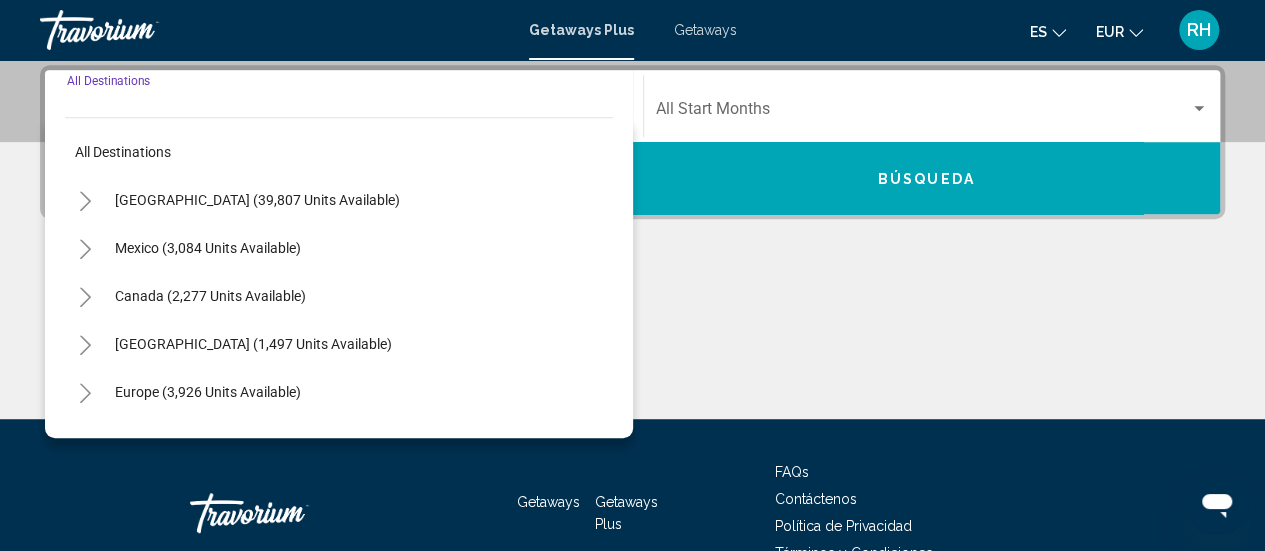 click 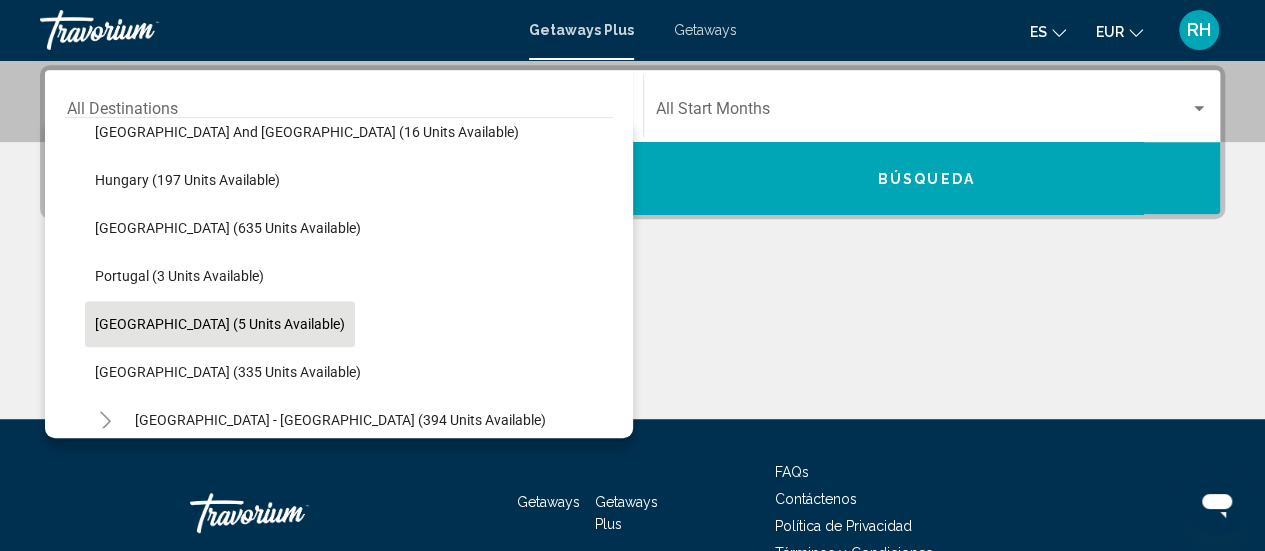 scroll, scrollTop: 600, scrollLeft: 0, axis: vertical 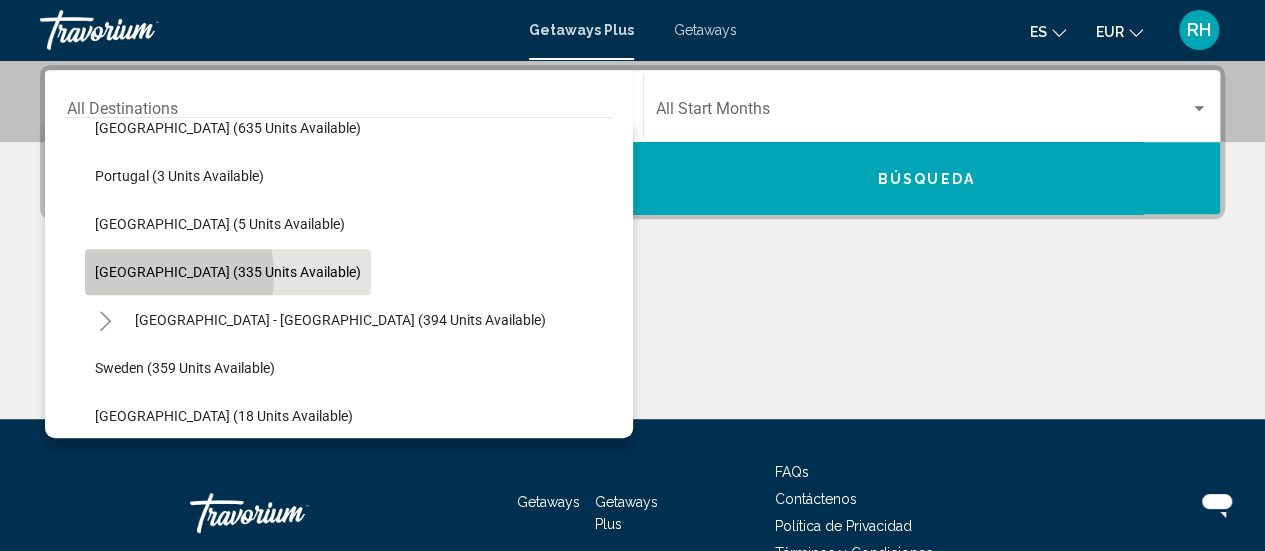 click on "Spain (335 units available)" 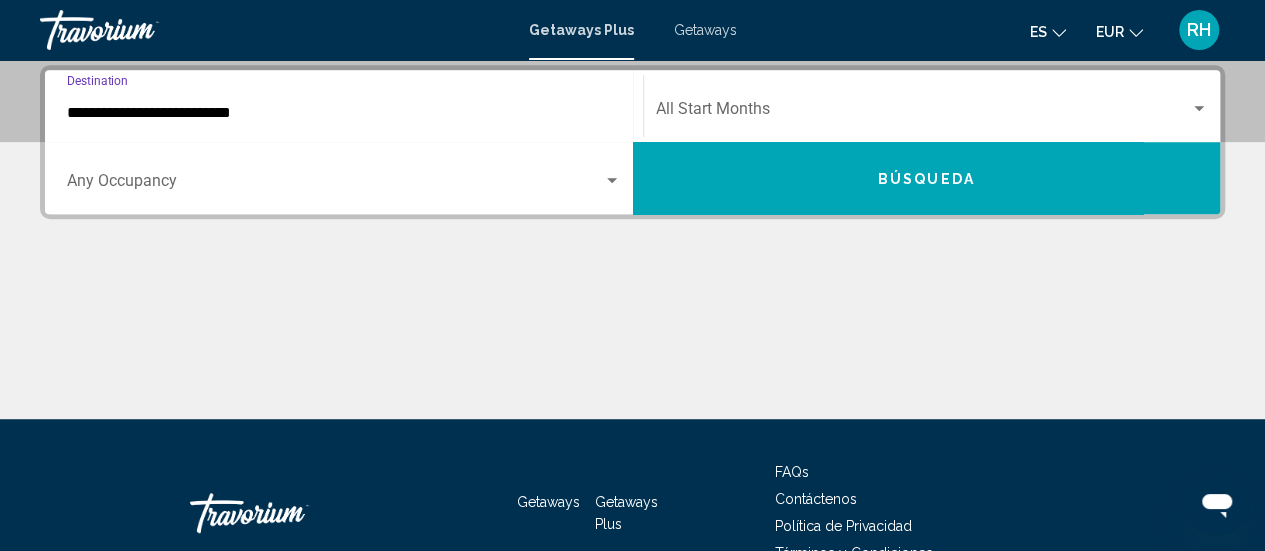click at bounding box center (923, 113) 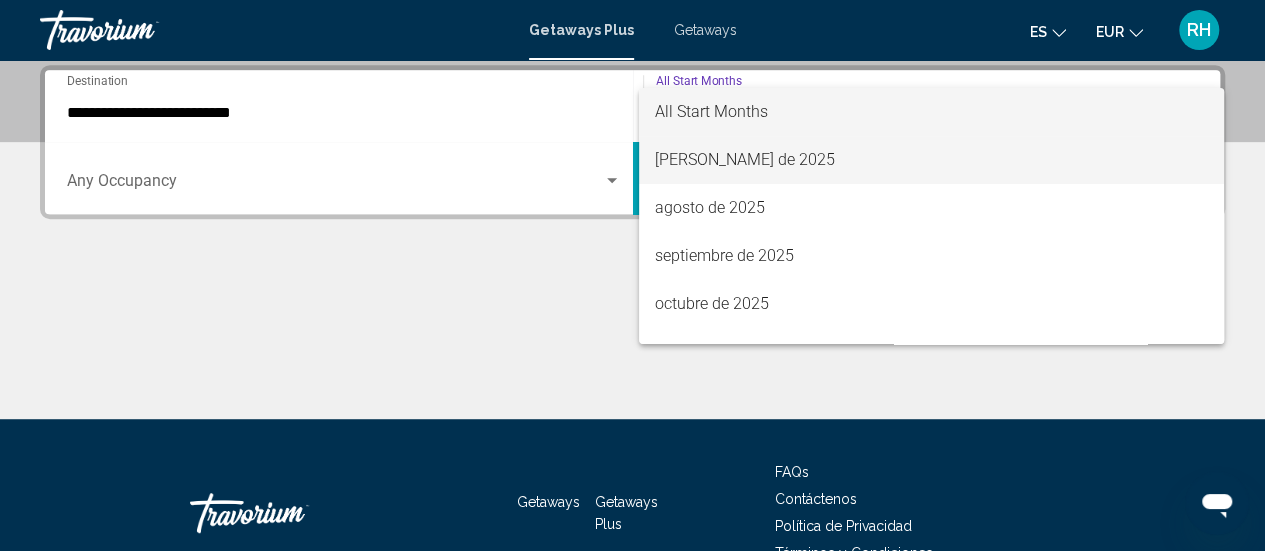 click on "julio de 2025" at bounding box center [931, 160] 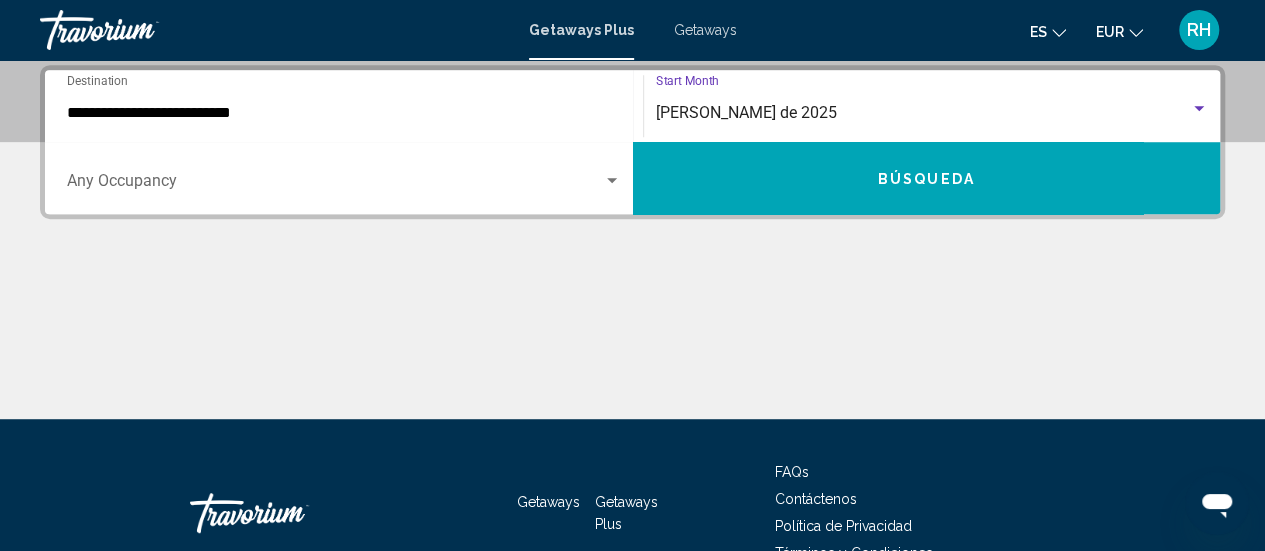 click on "Búsqueda" at bounding box center (927, 178) 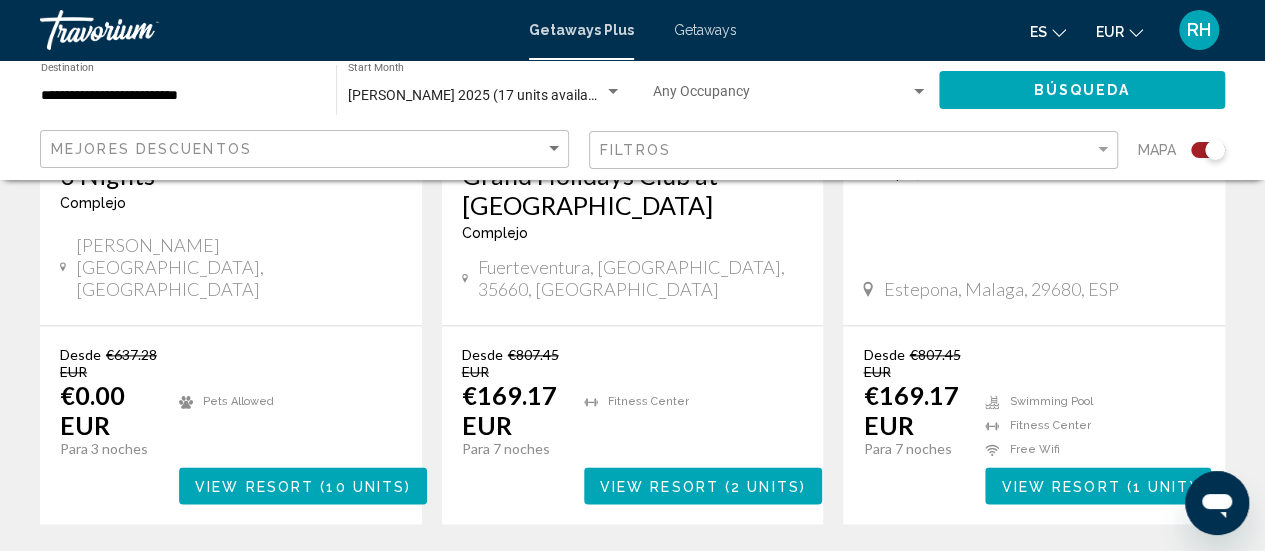 scroll, scrollTop: 900, scrollLeft: 0, axis: vertical 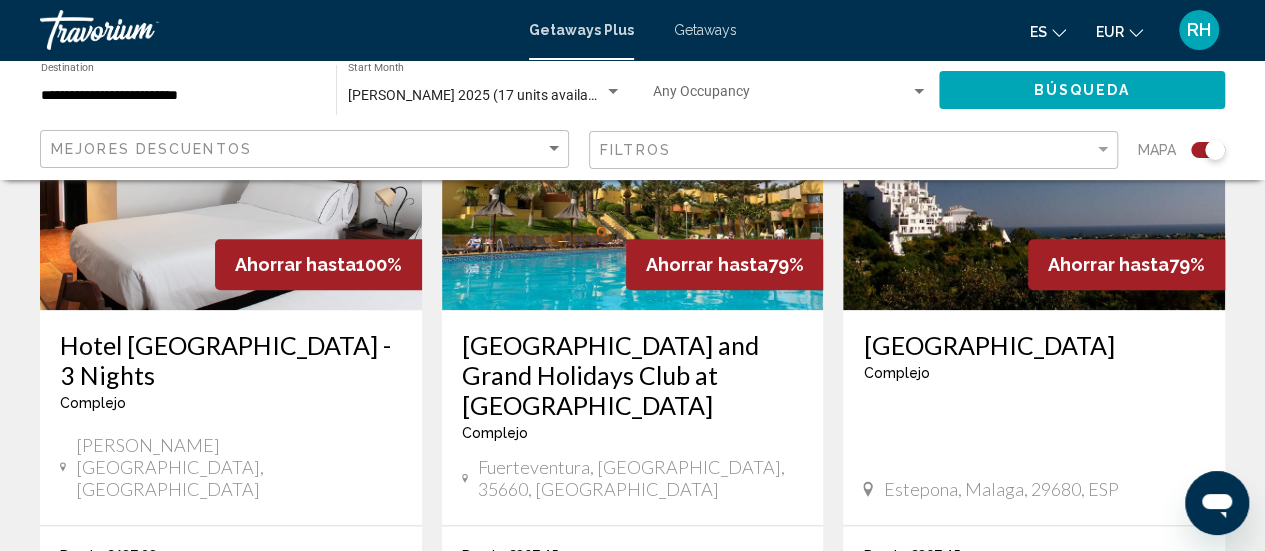 click on "[GEOGRAPHIC_DATA]" at bounding box center (1034, 345) 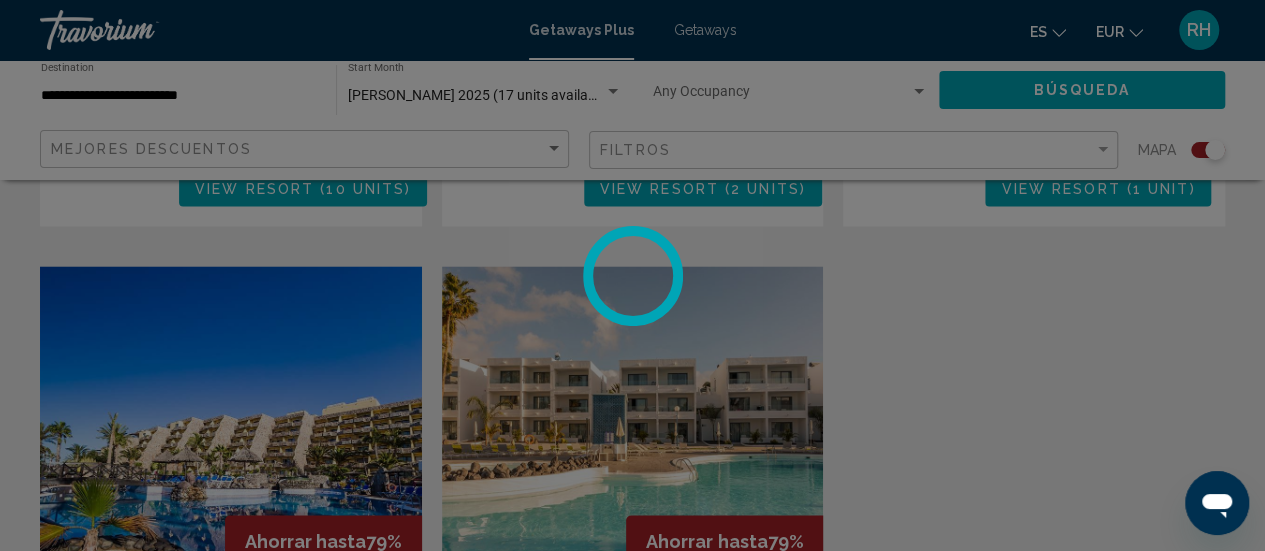 scroll, scrollTop: 1100, scrollLeft: 0, axis: vertical 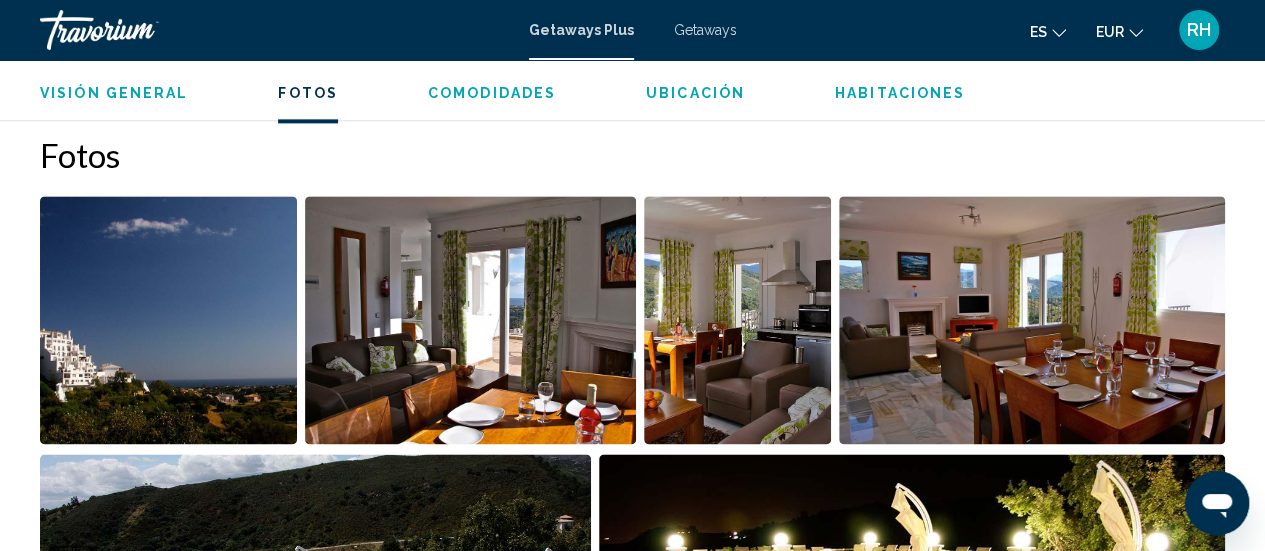 click at bounding box center [737, 320] 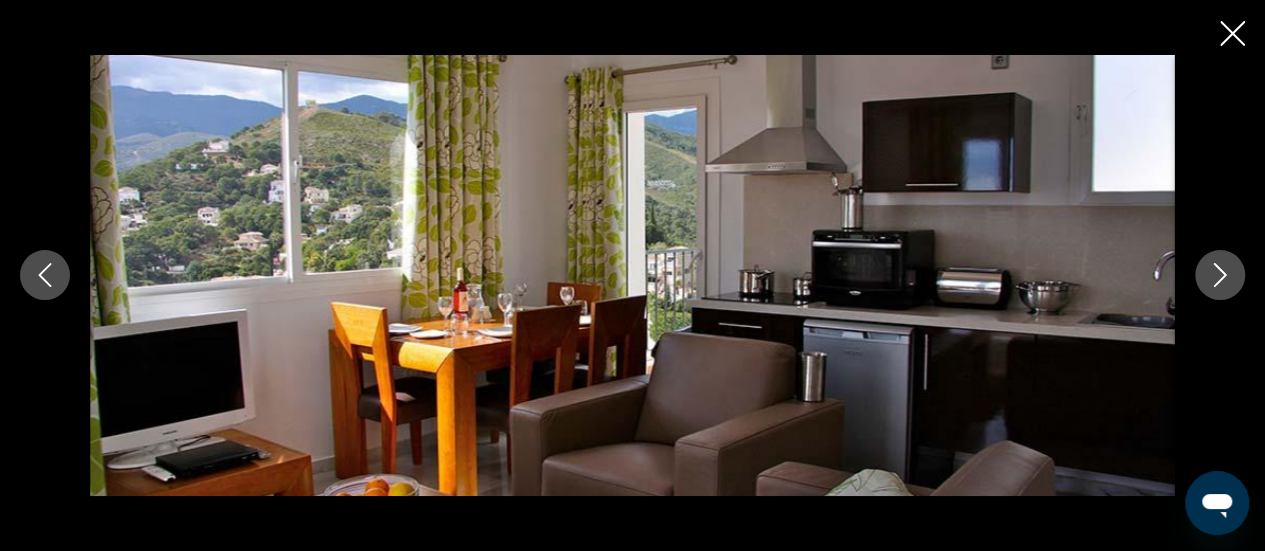 click 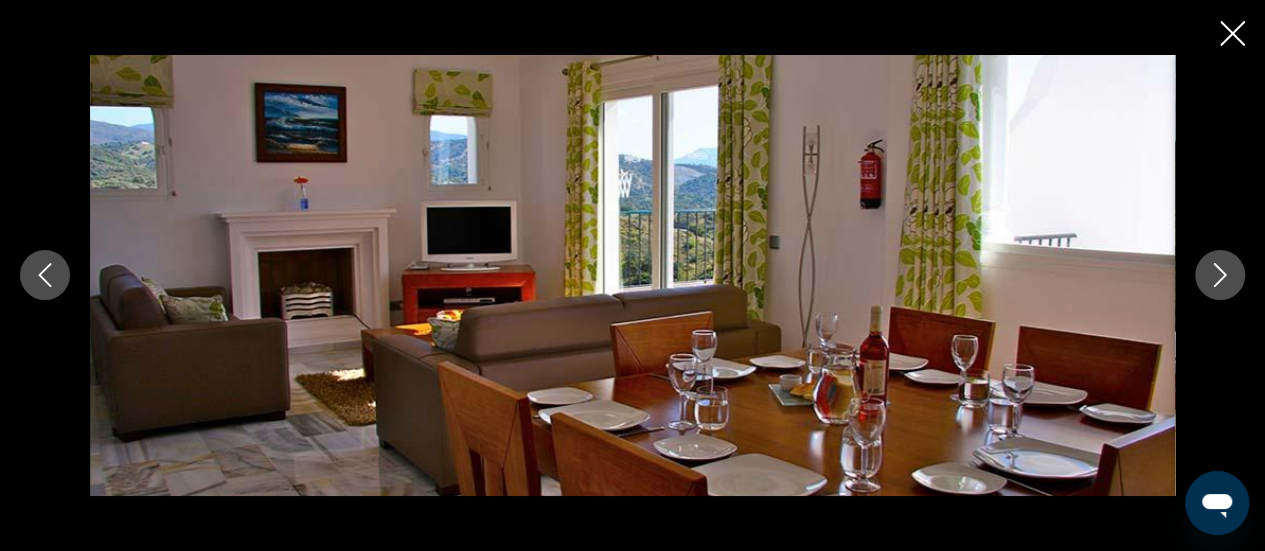 click at bounding box center [1220, 275] 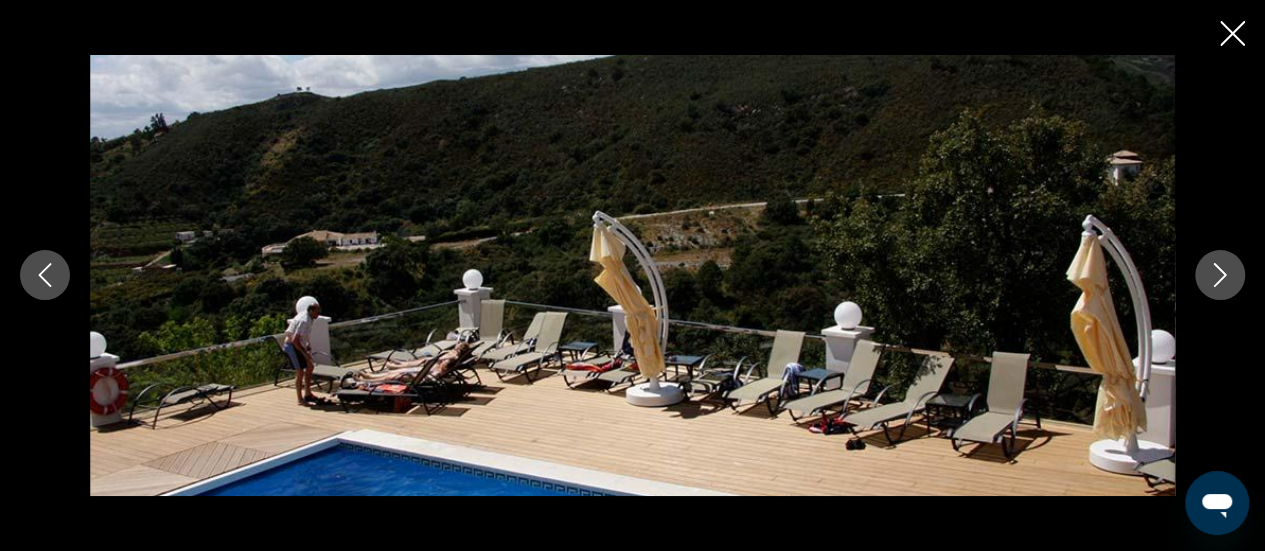 click at bounding box center (1220, 275) 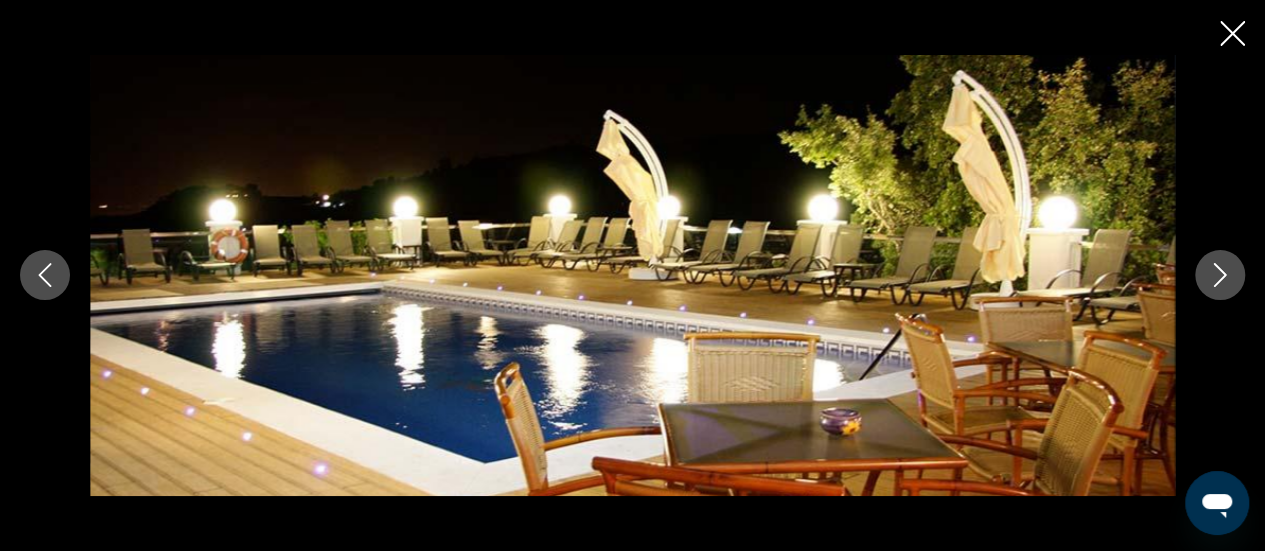click 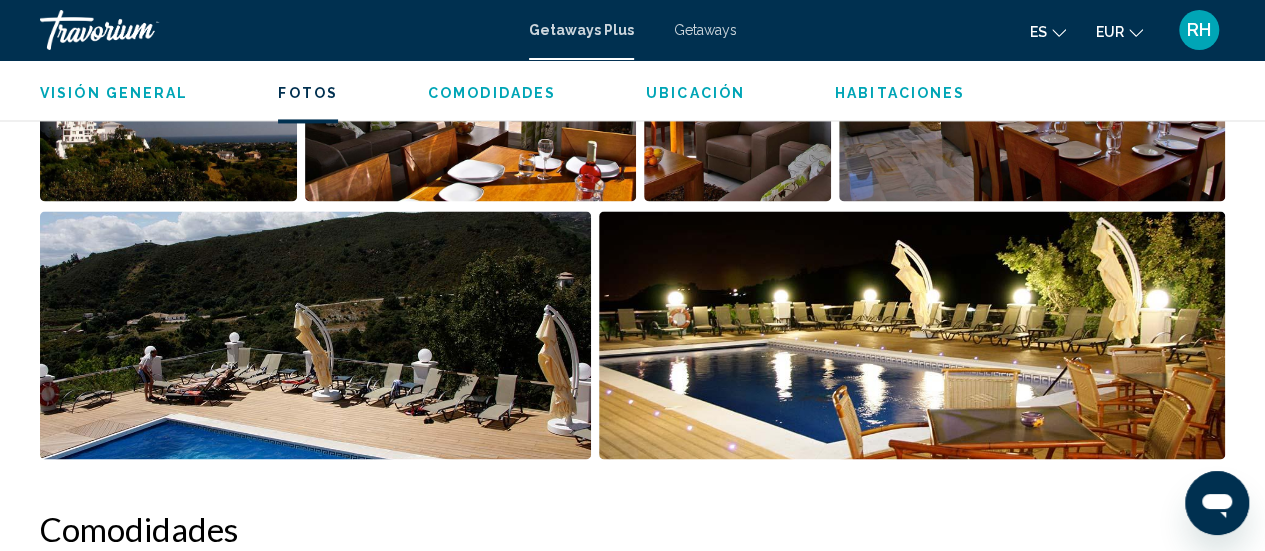 scroll, scrollTop: 1560, scrollLeft: 0, axis: vertical 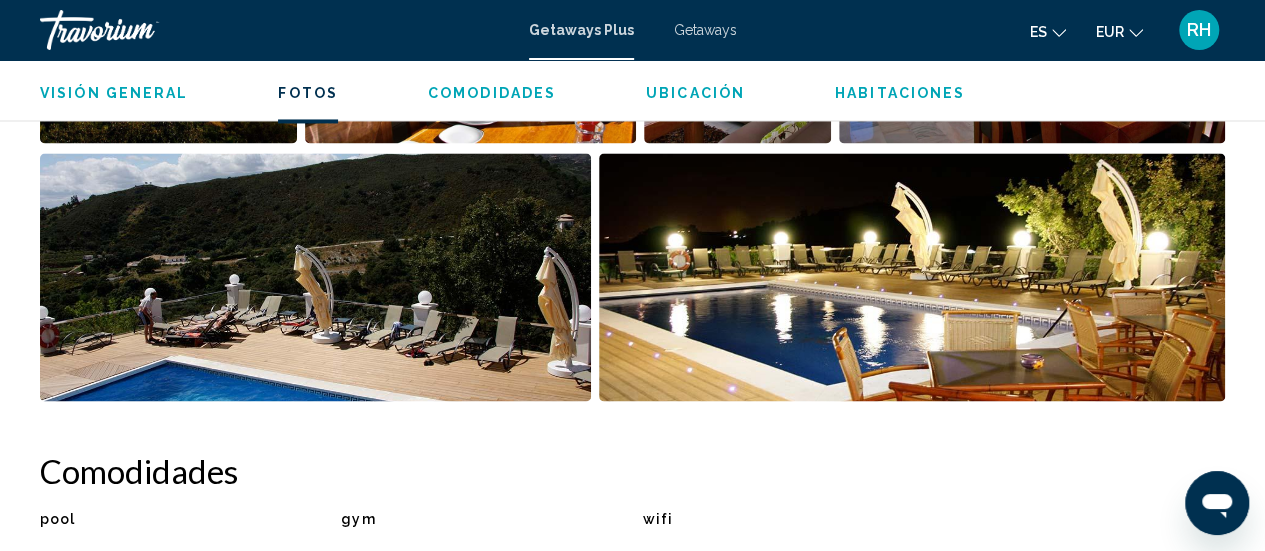 click at bounding box center [912, 277] 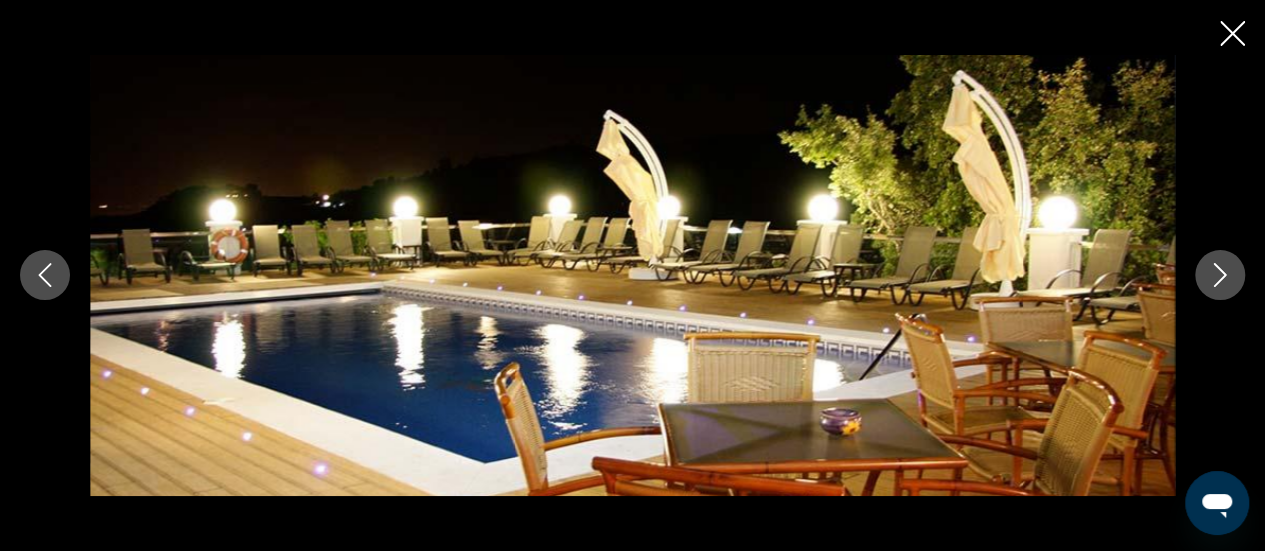 click 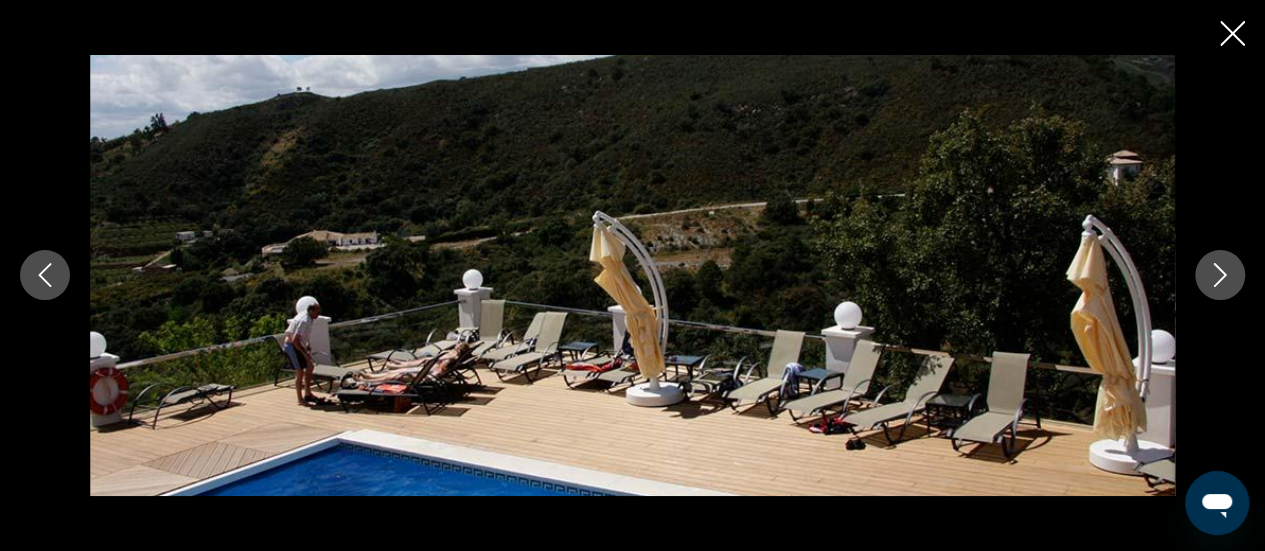 scroll, scrollTop: 1660, scrollLeft: 0, axis: vertical 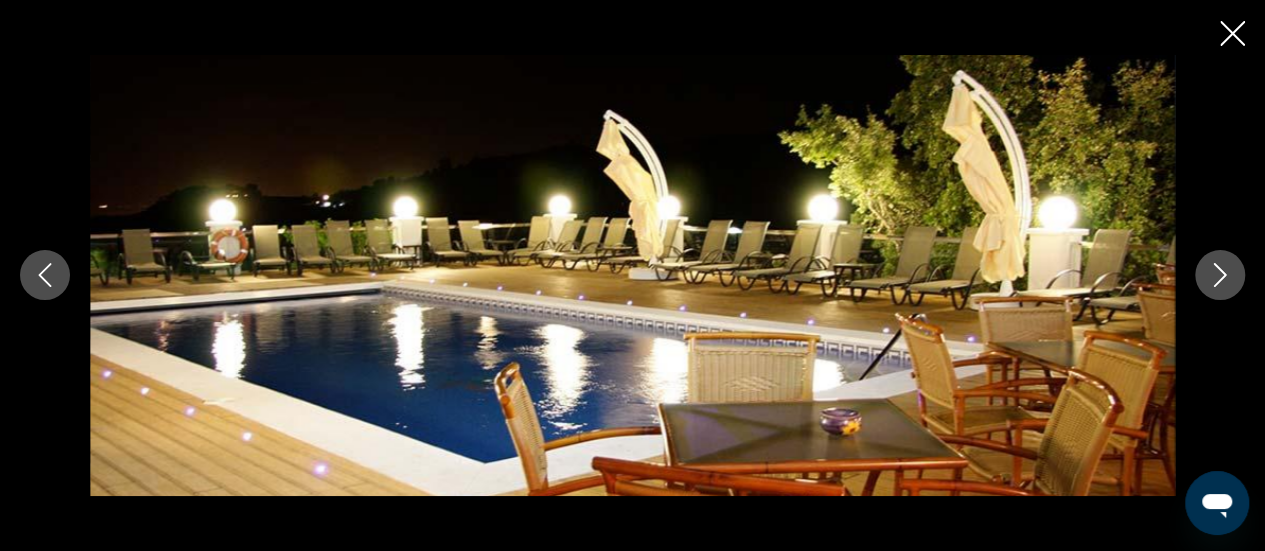 click 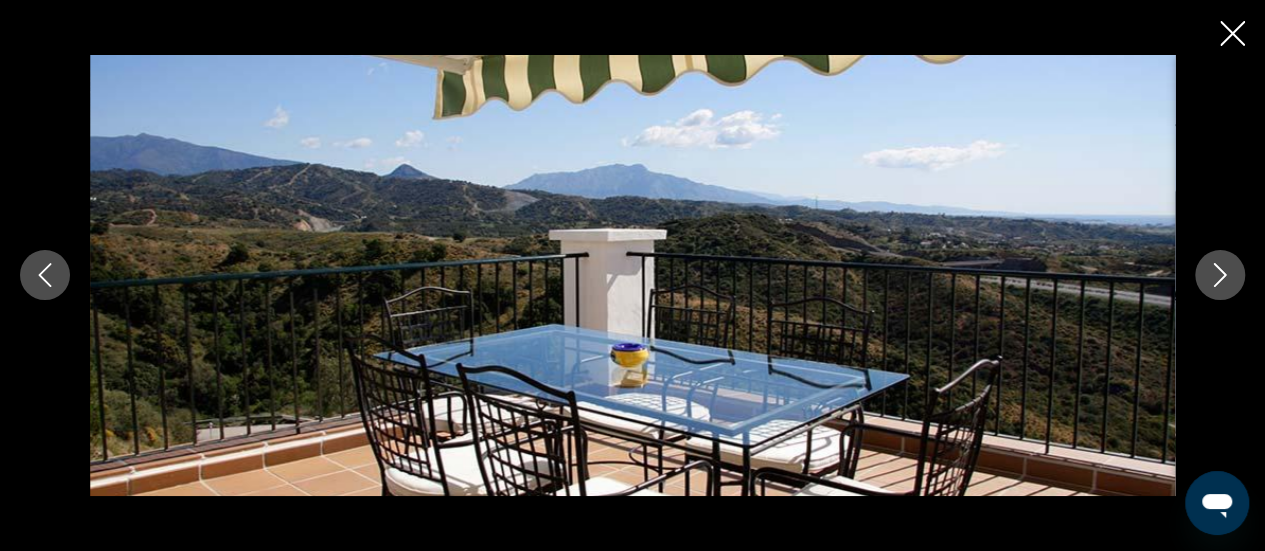 click 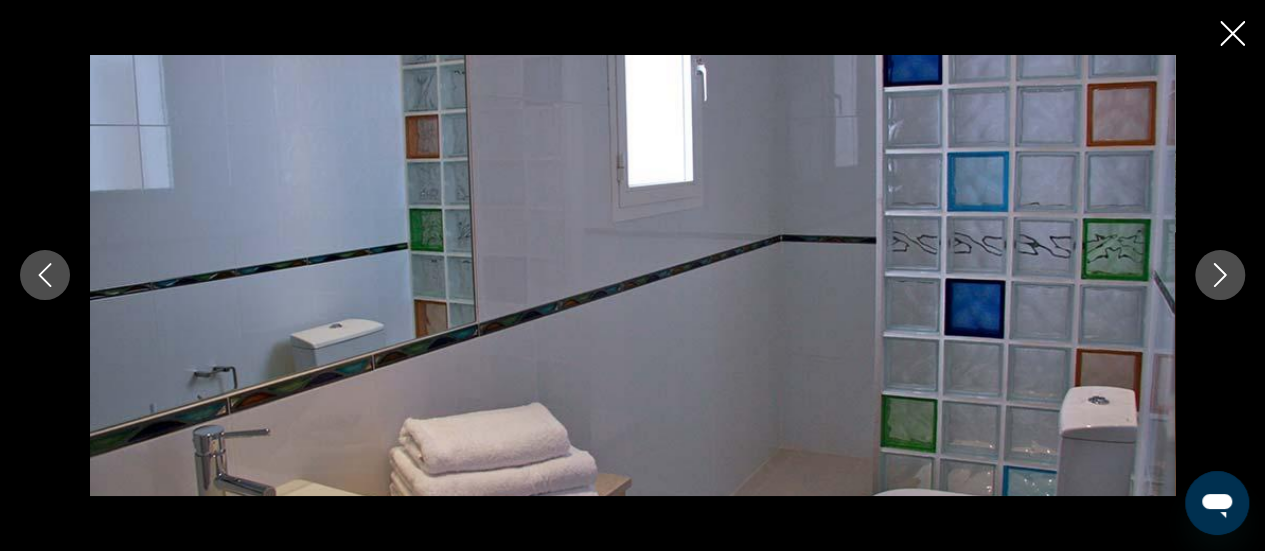 click 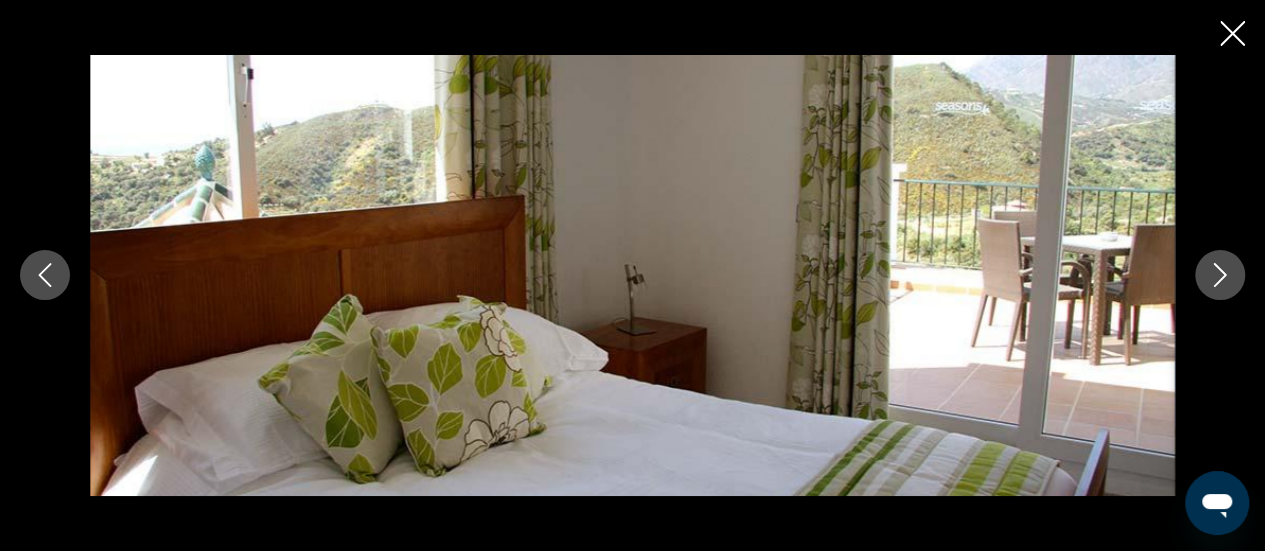click 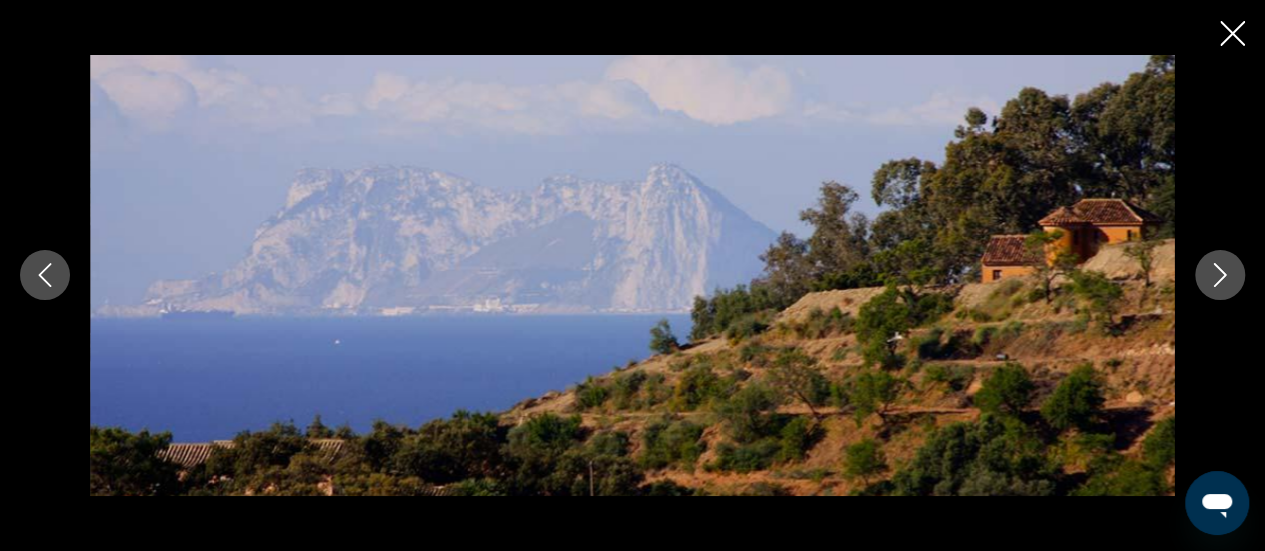 click 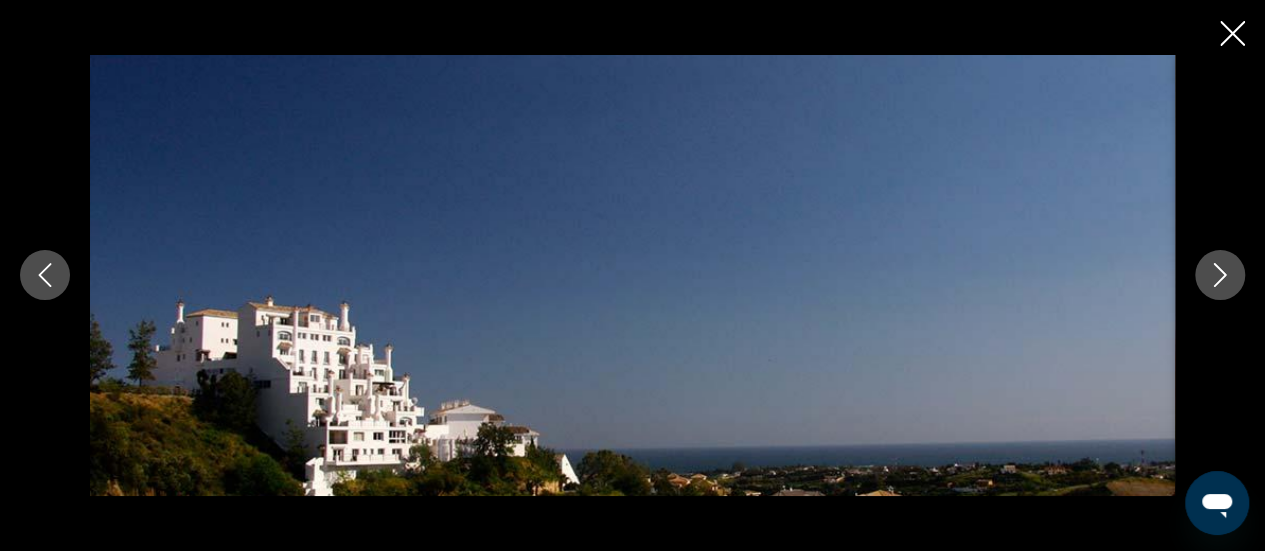 click 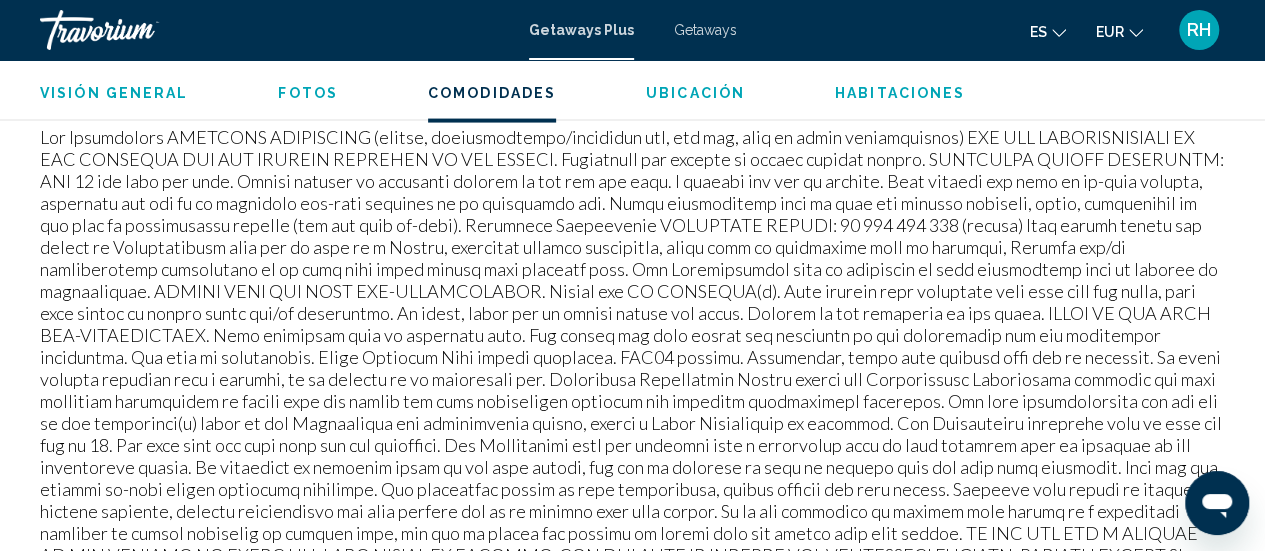 scroll, scrollTop: 1760, scrollLeft: 0, axis: vertical 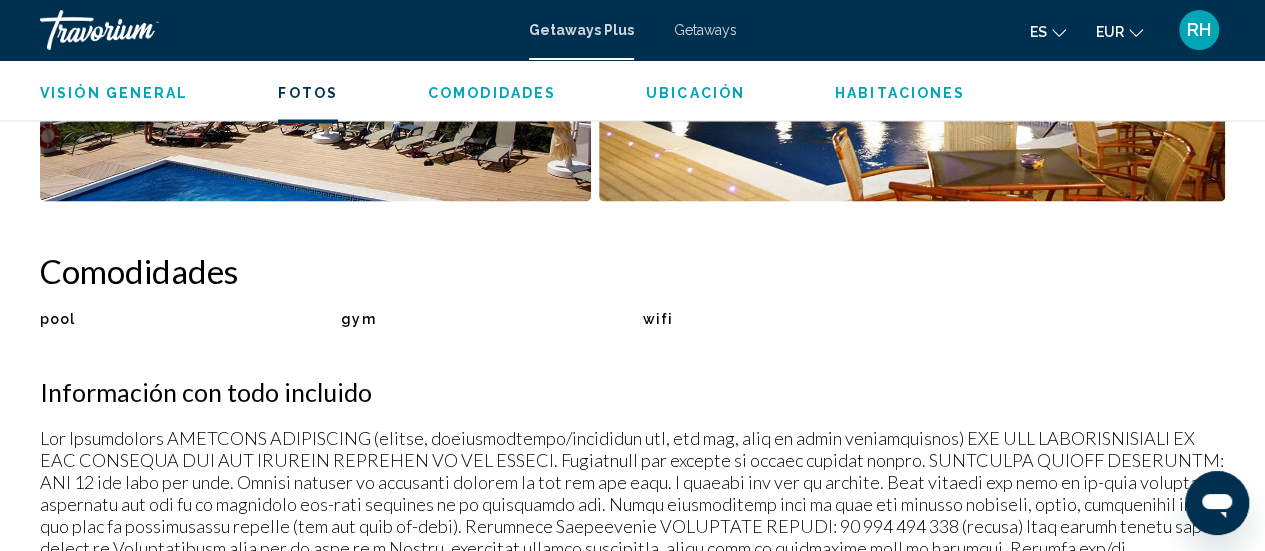 click on "Visión general" at bounding box center (114, 93) 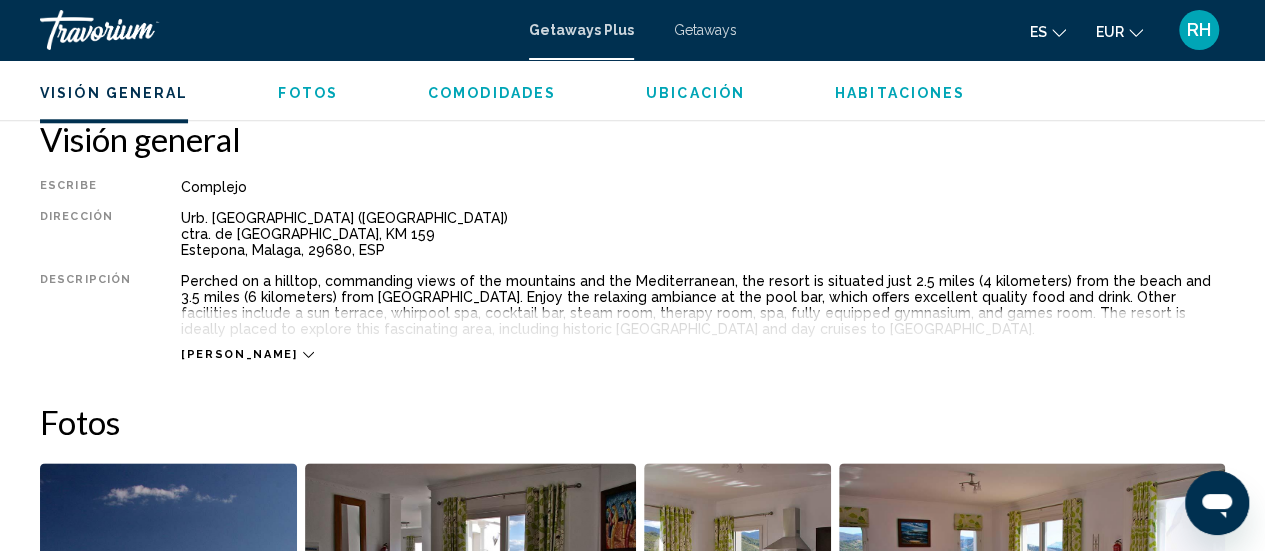 scroll, scrollTop: 990, scrollLeft: 0, axis: vertical 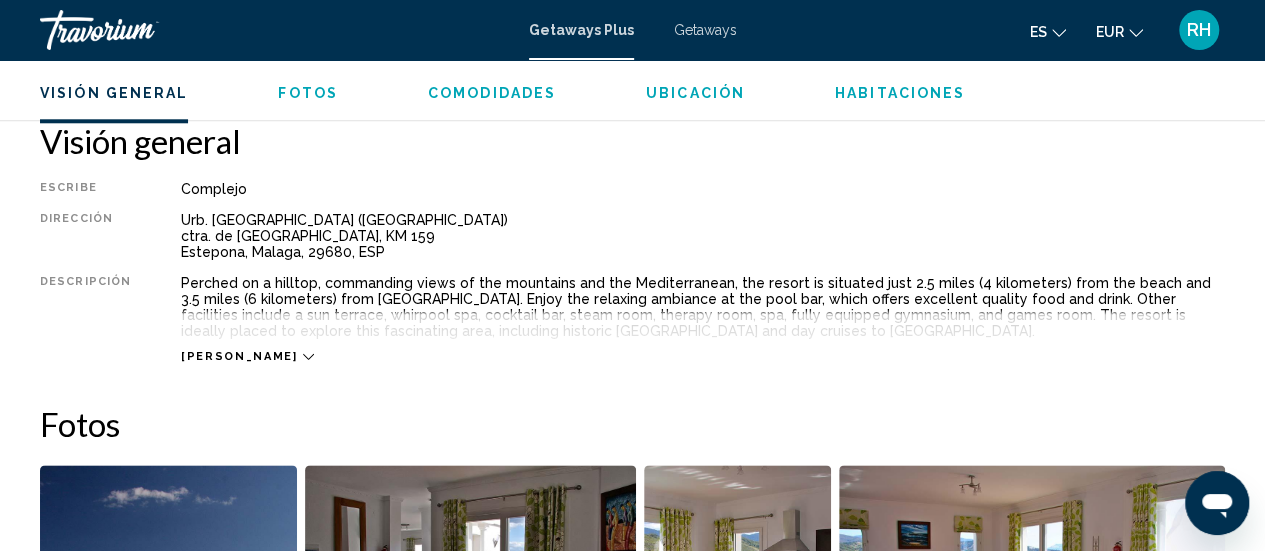 click on "Lee mas" at bounding box center [239, 356] 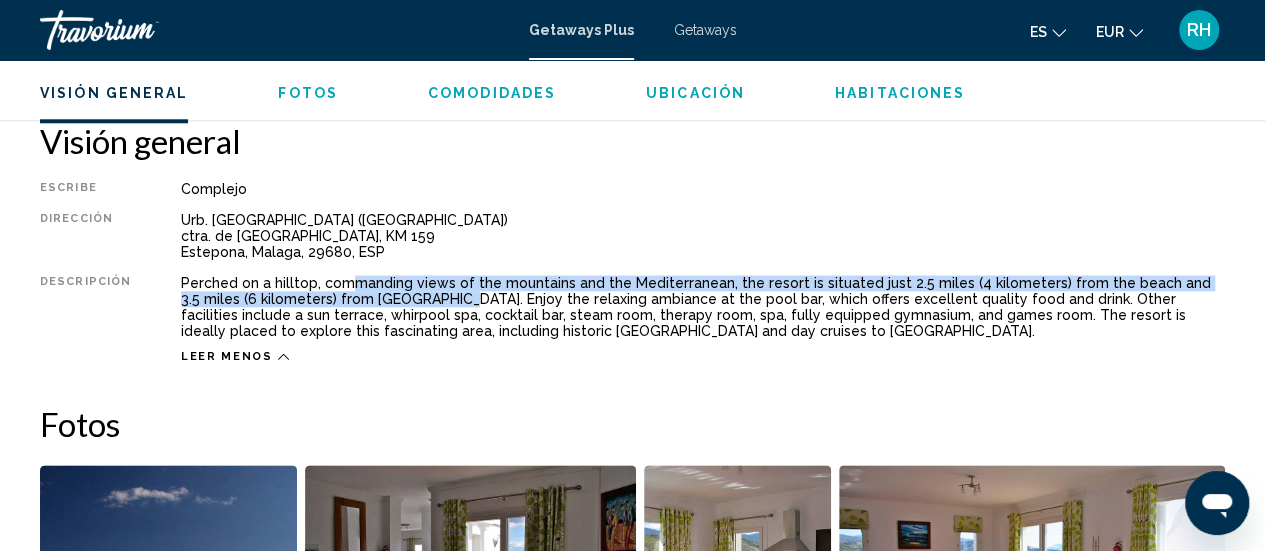 drag, startPoint x: 340, startPoint y: 283, endPoint x: 386, endPoint y: 293, distance: 47.07441 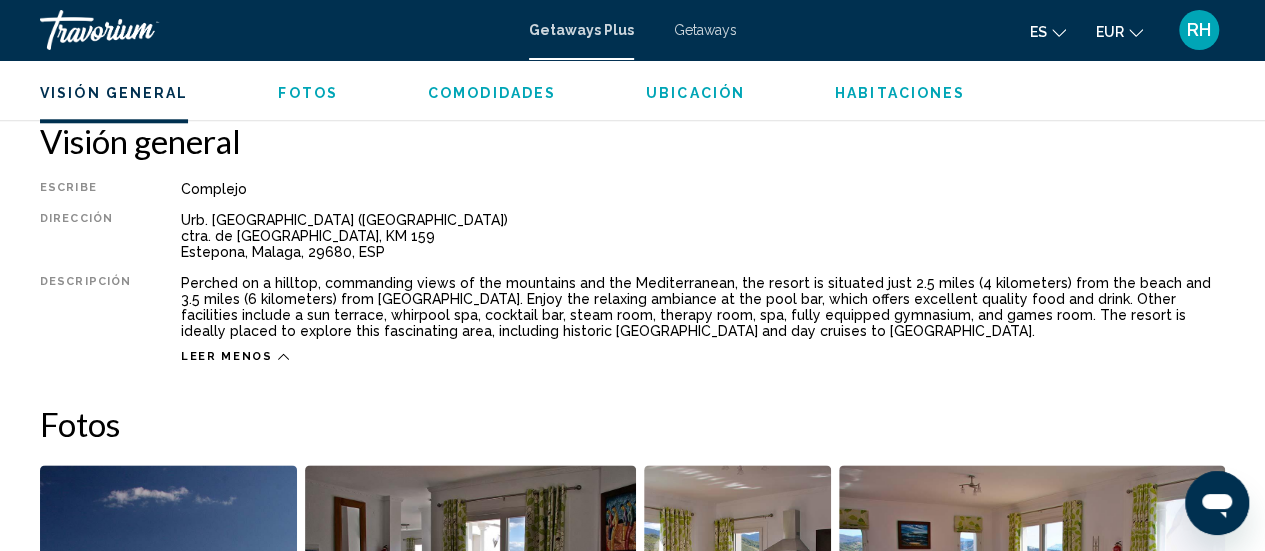 click on "Perched on a hilltop, commanding views of the mountains and the Mediterranean, the resort is situated just 2.5 miles (4 kilometers) from the beach and 3.5 miles (6 kilometers) from Estepona town. Enjoy the relaxing ambiance at the pool bar, which offers excellent quality food and drink. Other facilities include a sun terrace, whirpool spa, cocktail bar, steam room, therapy room, spa, fully equipped gymnasium, and games room. The resort is ideally placed to explore this fascinating area, including historic Gibraltar and day cruises to North Africa." at bounding box center [703, 307] 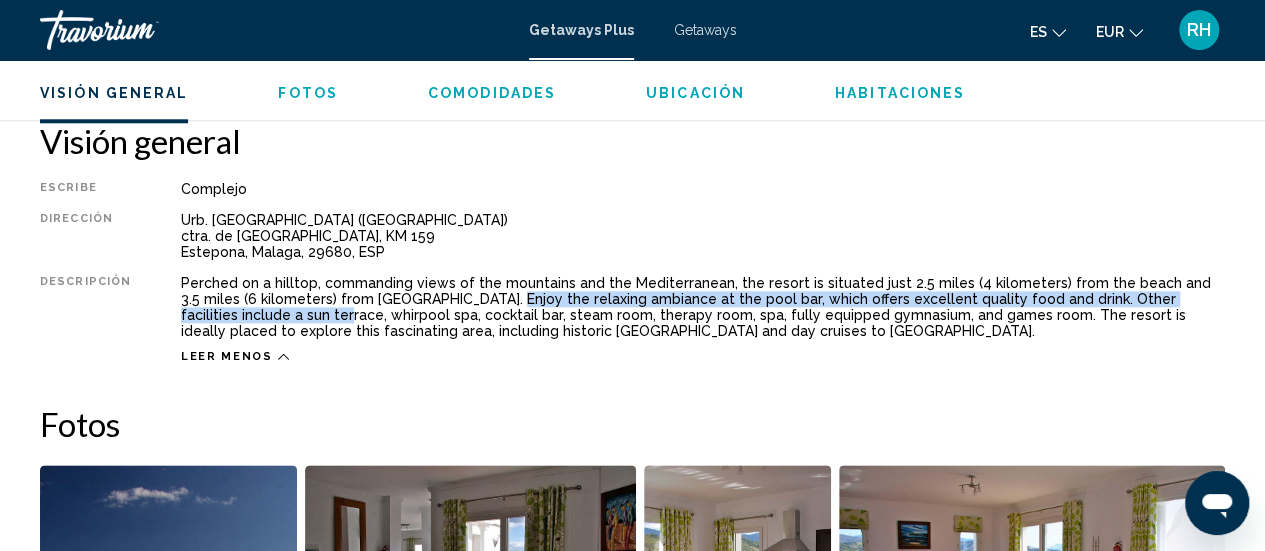 drag, startPoint x: 434, startPoint y: 297, endPoint x: 224, endPoint y: 317, distance: 210.95023 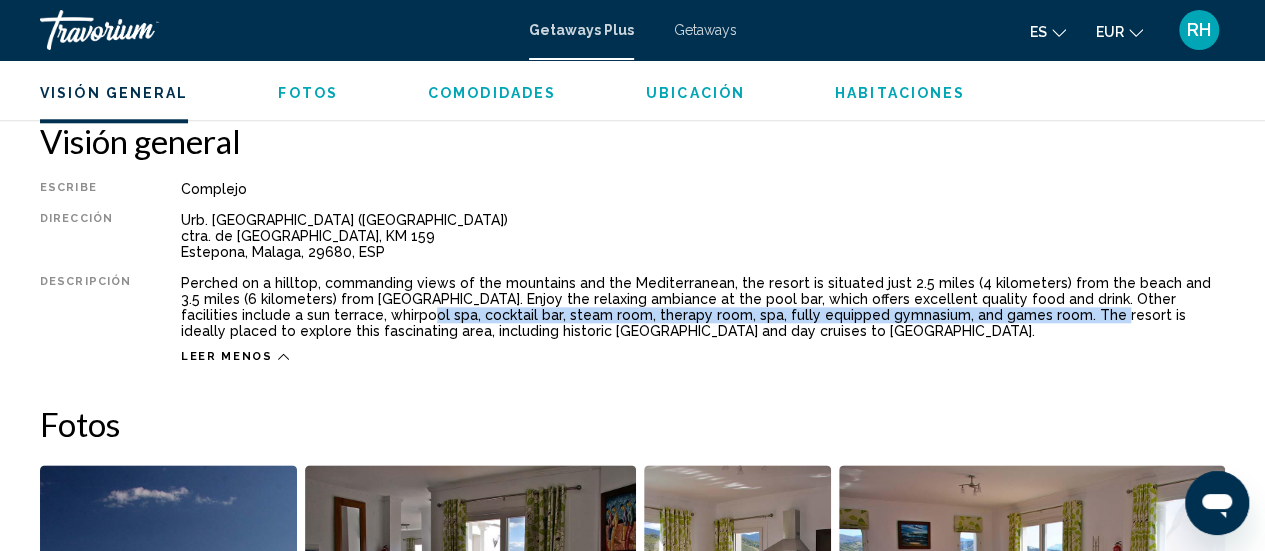 drag, startPoint x: 295, startPoint y: 313, endPoint x: 944, endPoint y: 313, distance: 649 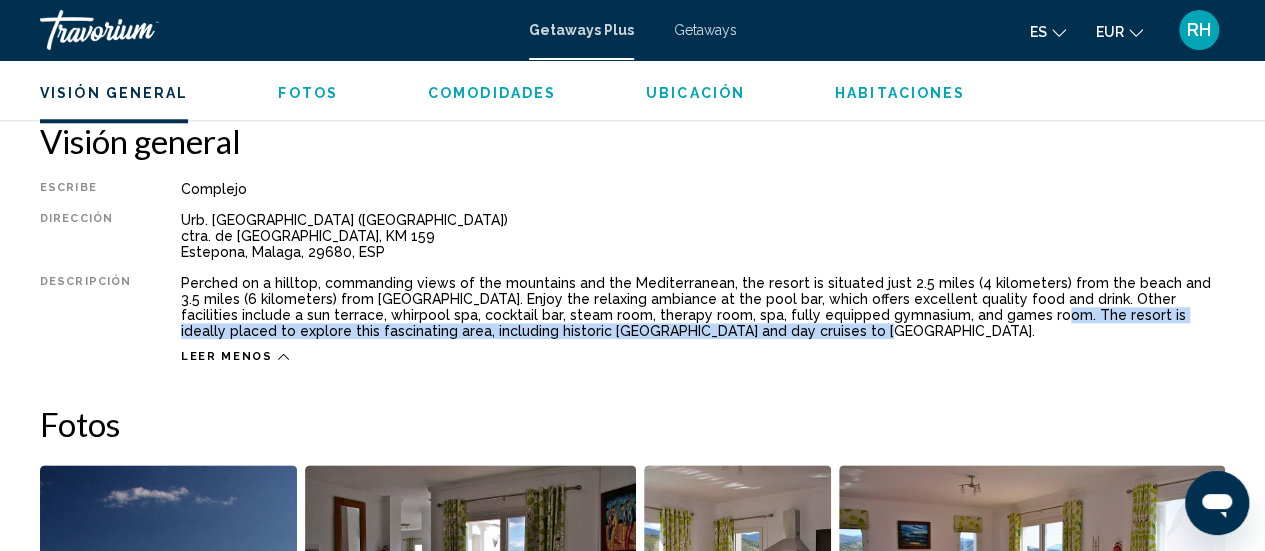 drag, startPoint x: 910, startPoint y: 316, endPoint x: 697, endPoint y: 325, distance: 213.19006 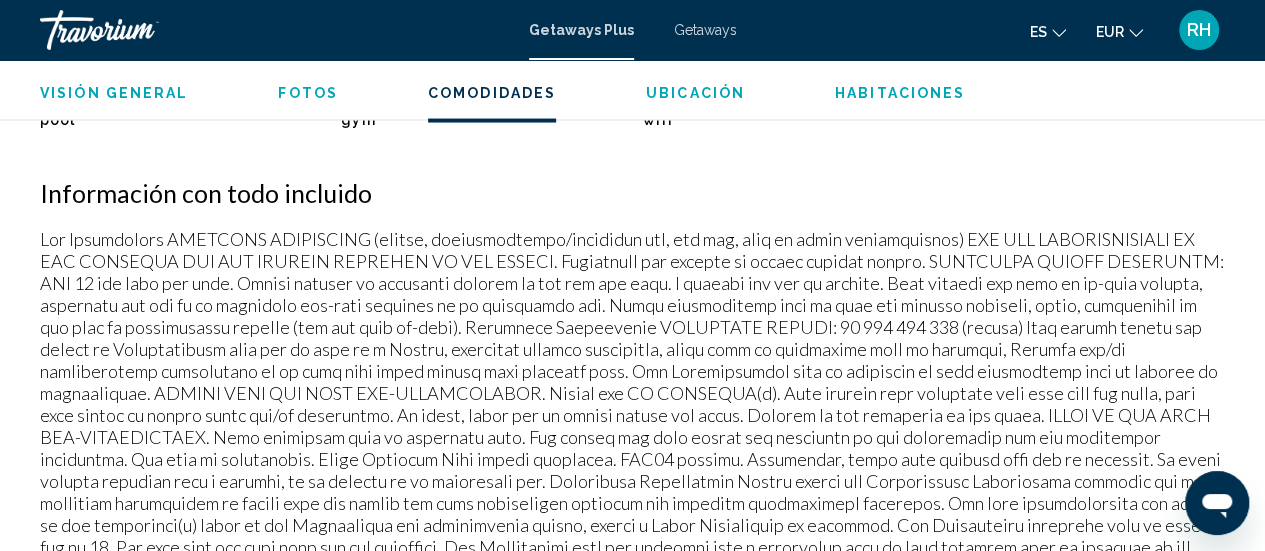 scroll, scrollTop: 1990, scrollLeft: 0, axis: vertical 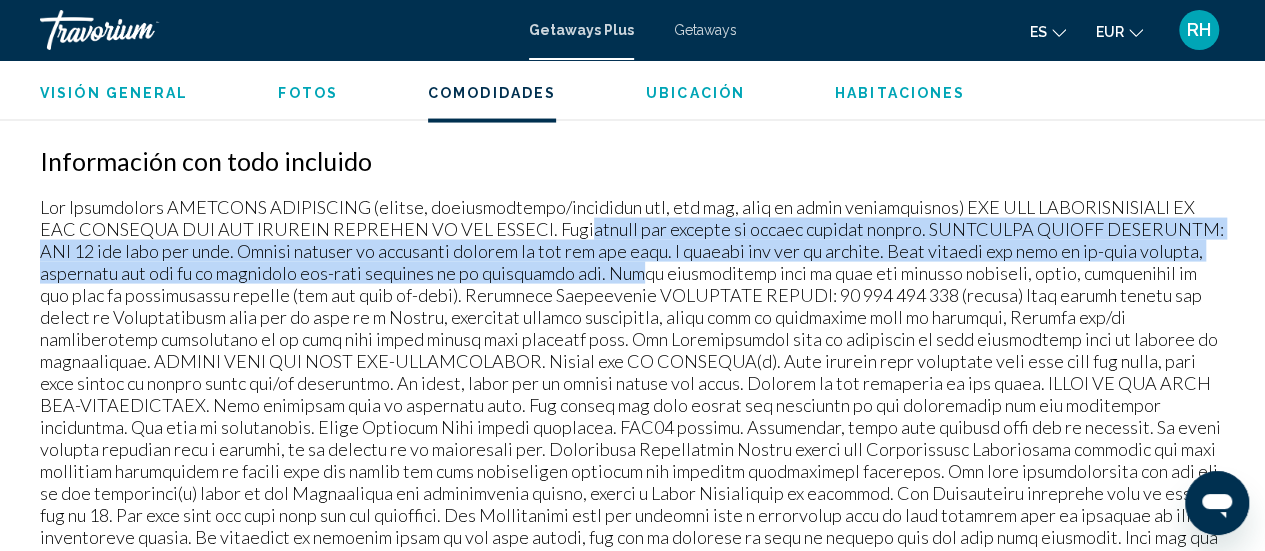 drag, startPoint x: 599, startPoint y: 226, endPoint x: 668, endPoint y: 271, distance: 82.37718 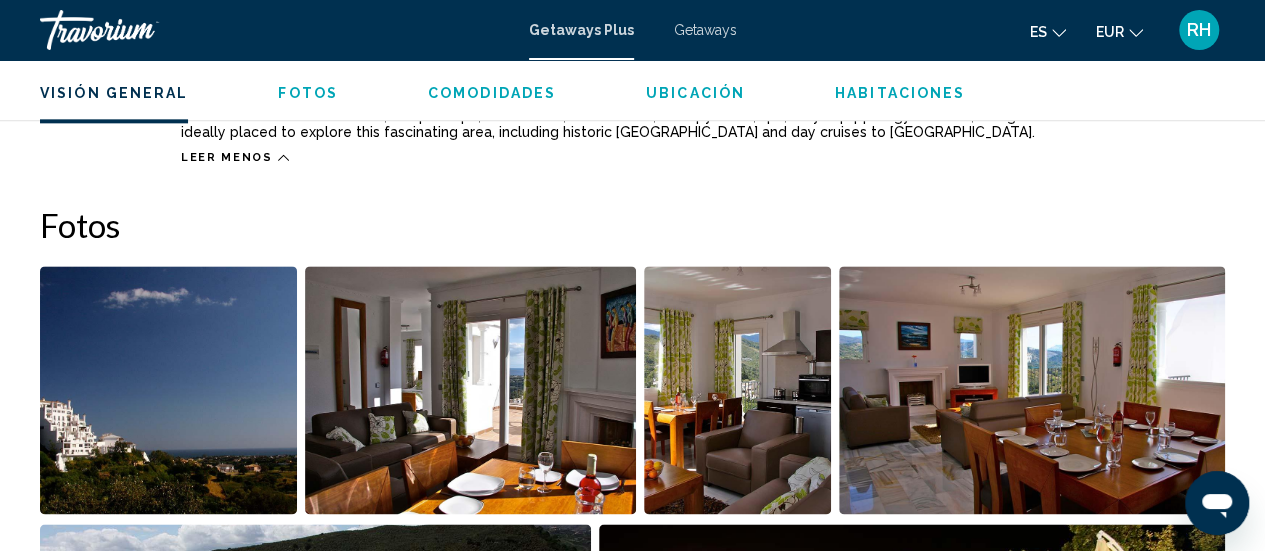 scroll, scrollTop: 1190, scrollLeft: 0, axis: vertical 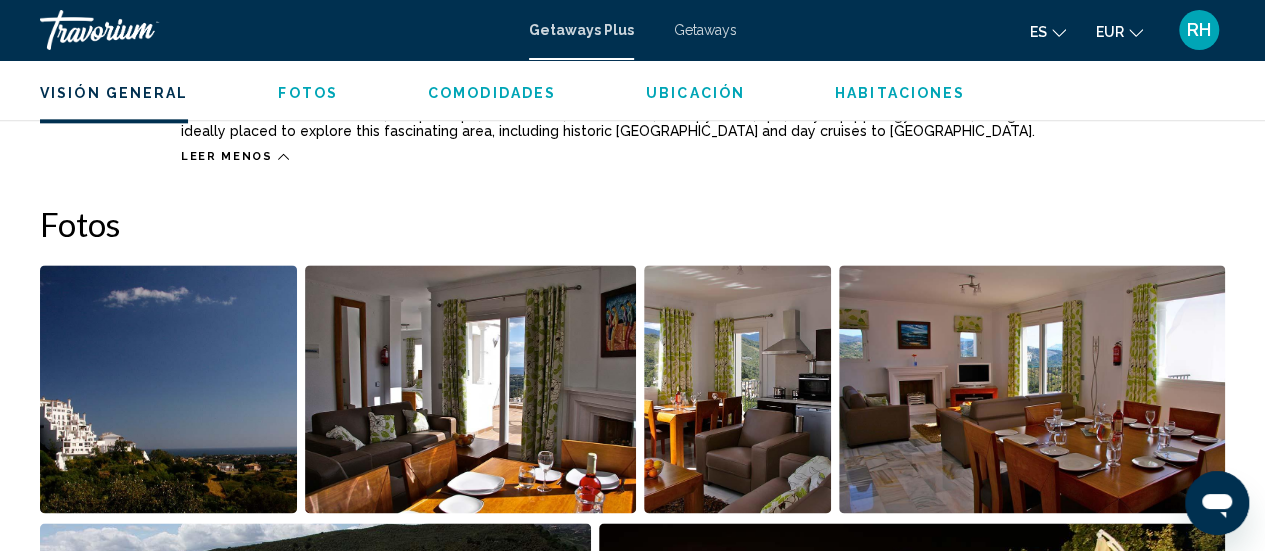 click at bounding box center (471, 389) 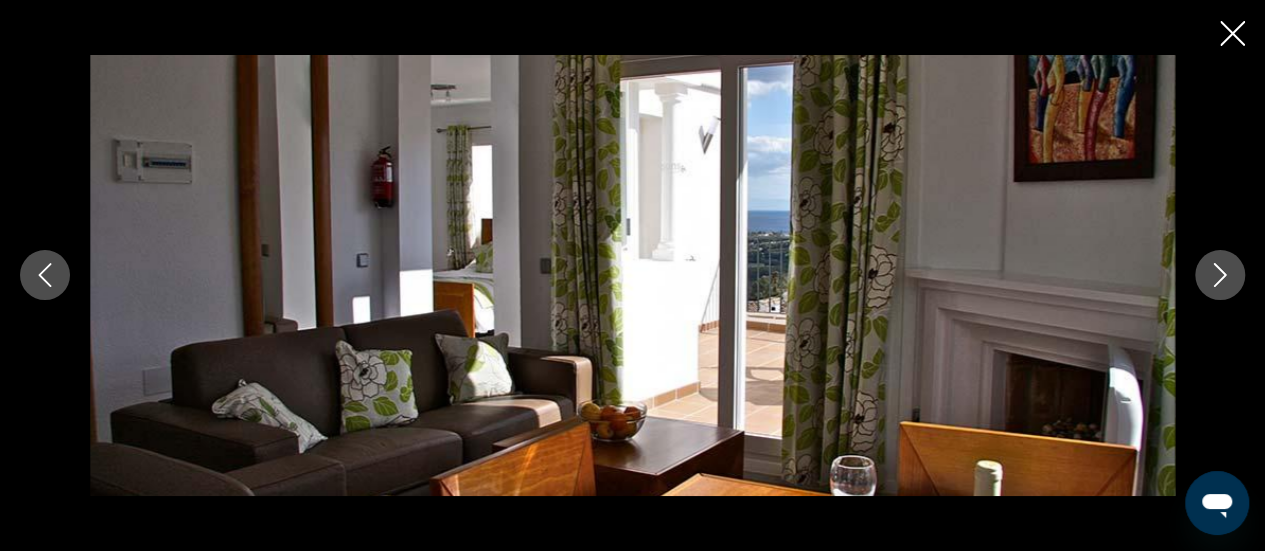 click 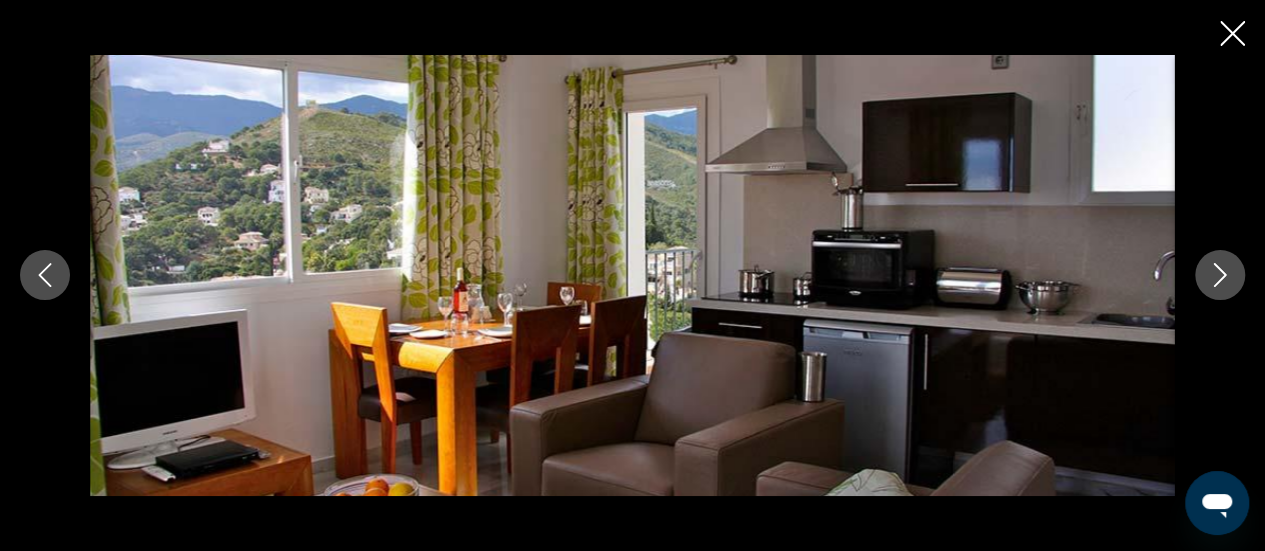 click 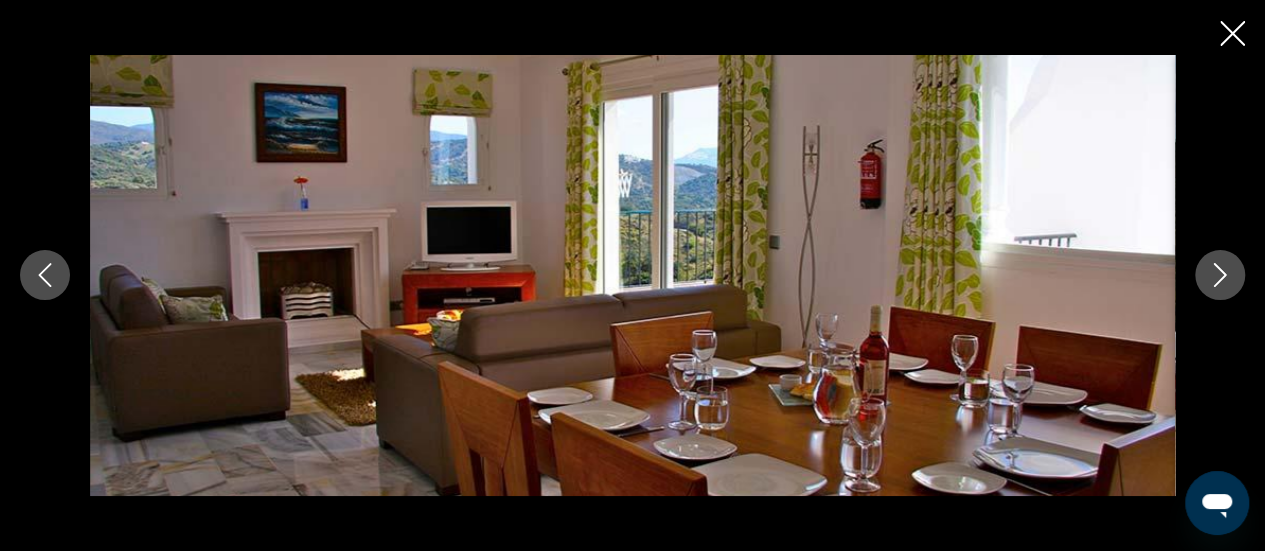 click 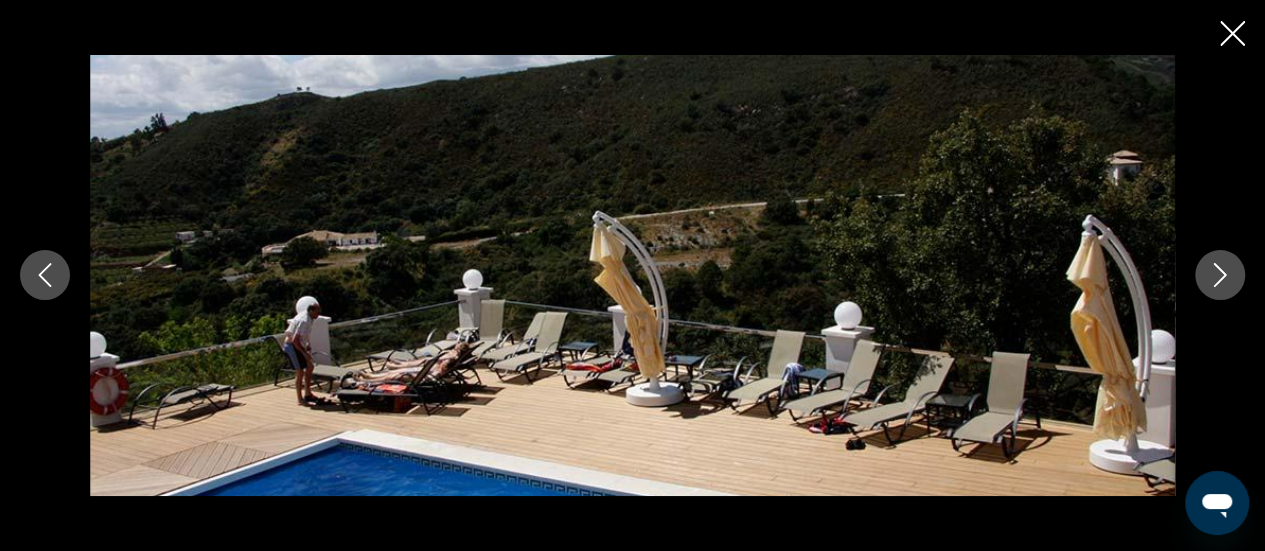 click 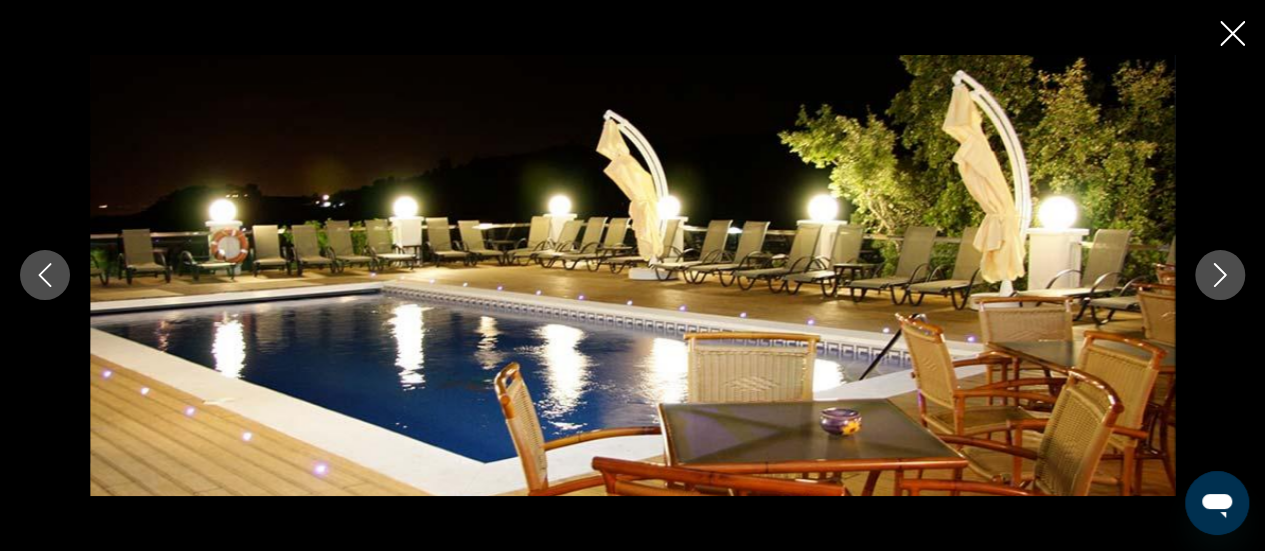 click 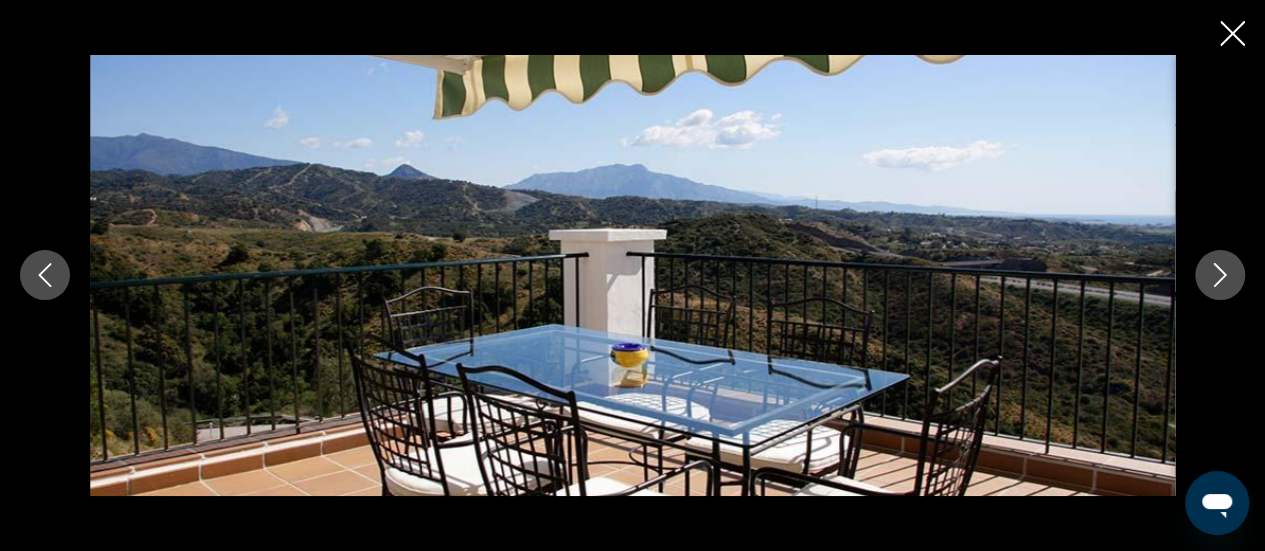 click 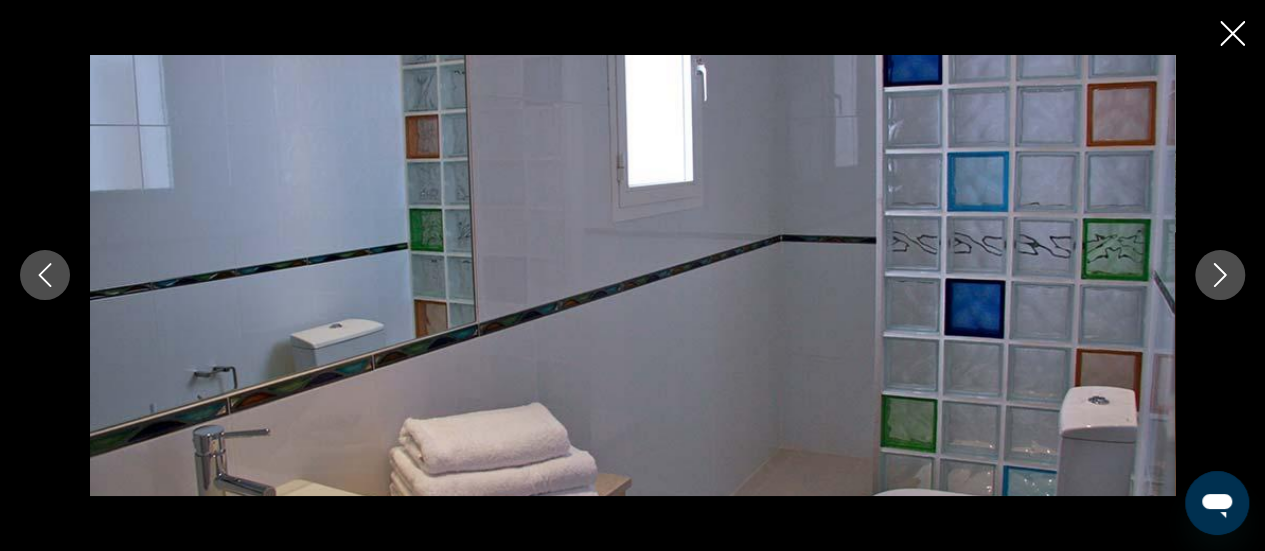 click 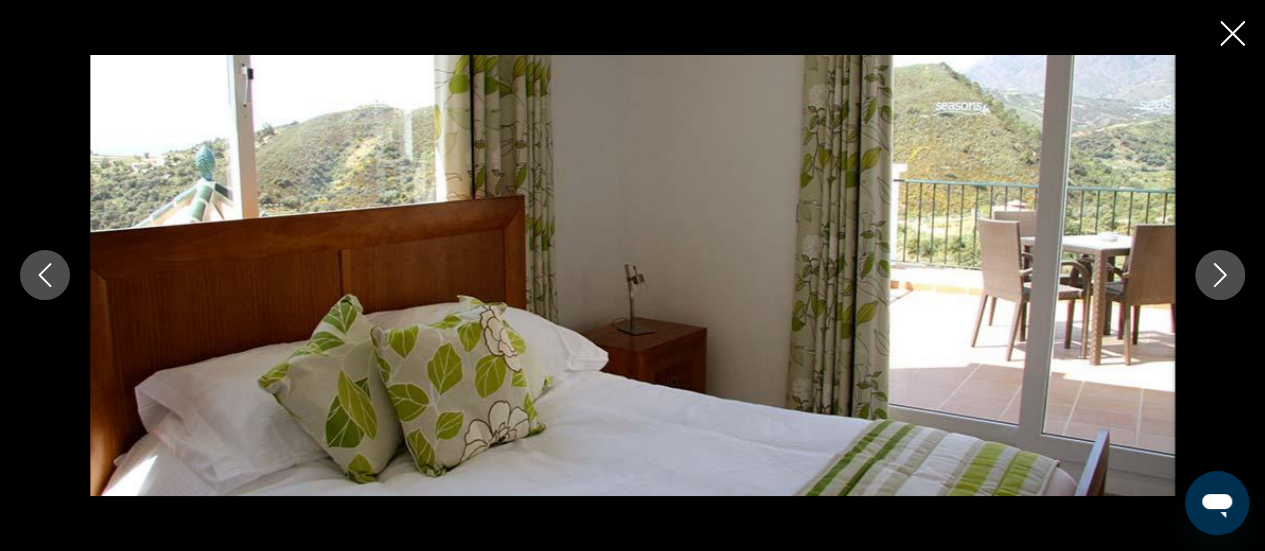 click 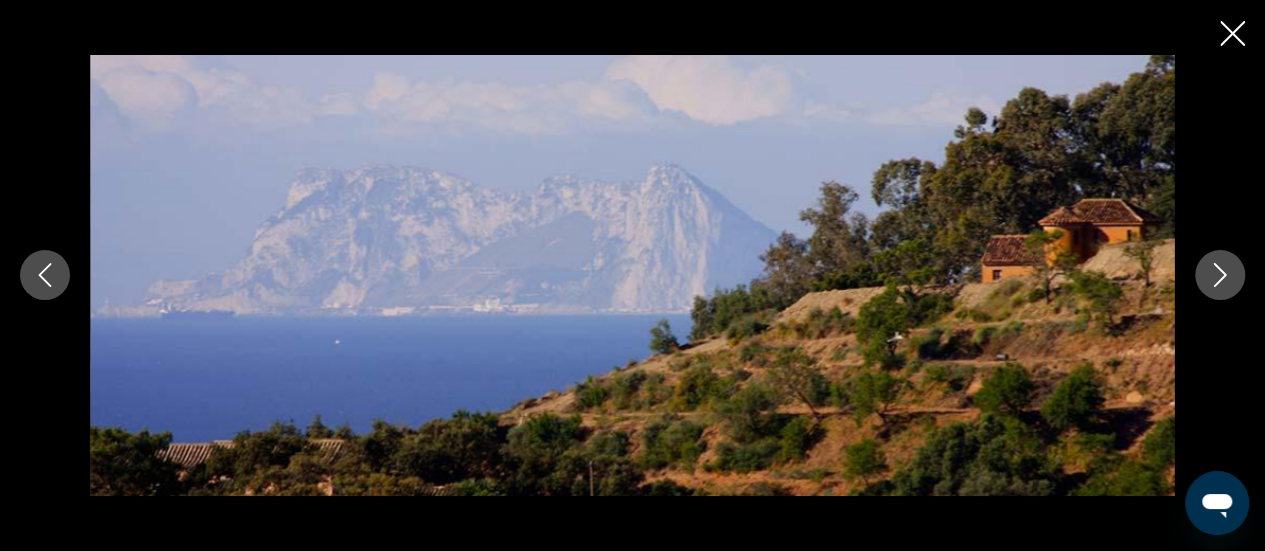click 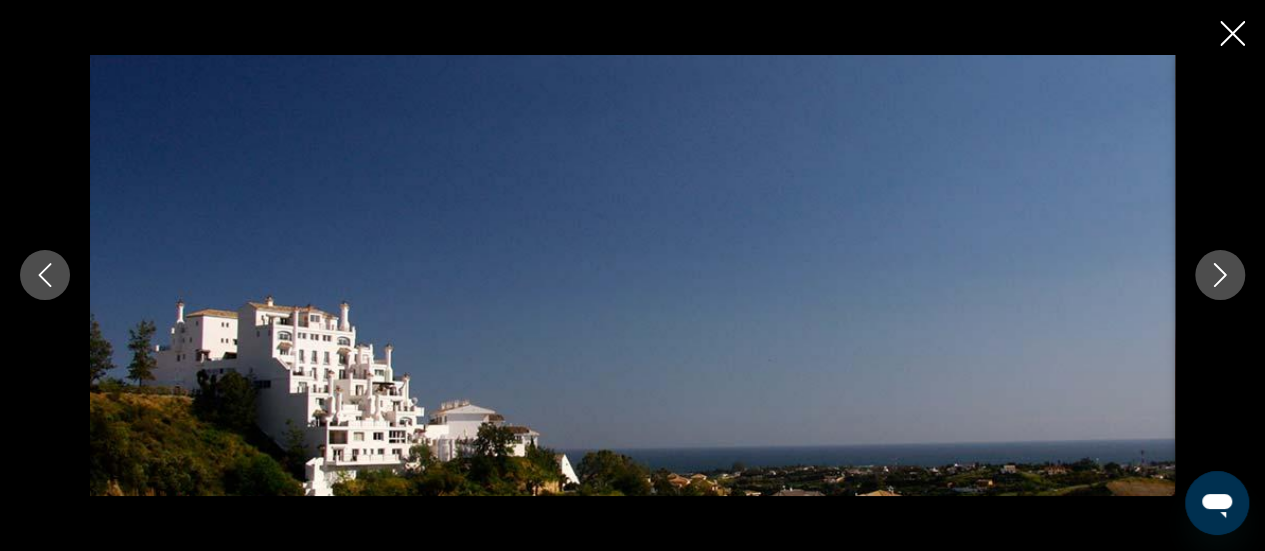 click 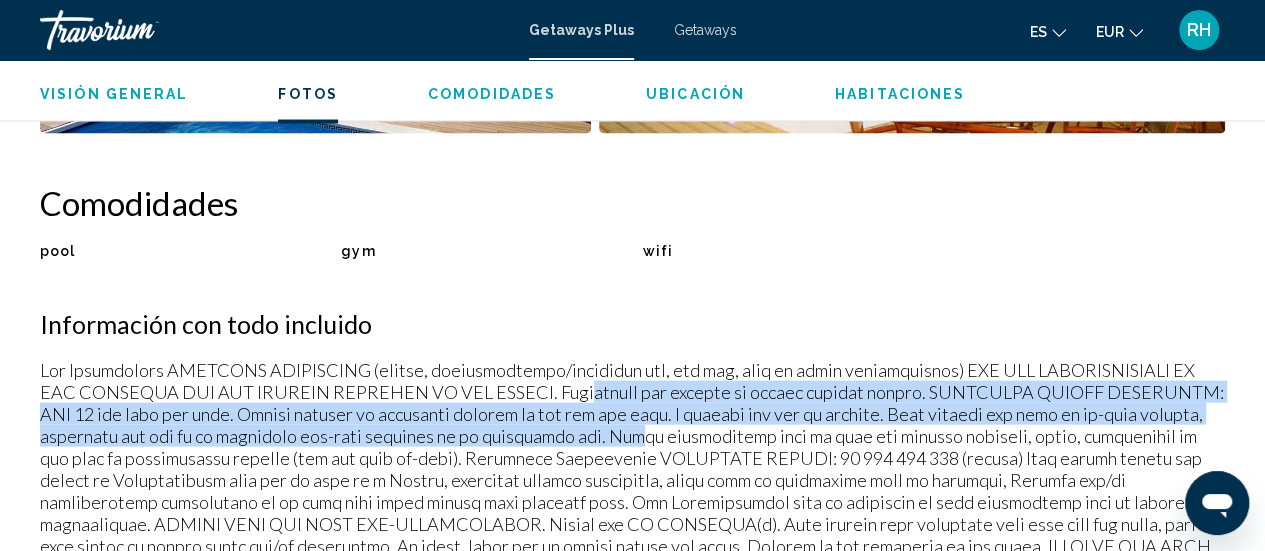 scroll, scrollTop: 1990, scrollLeft: 0, axis: vertical 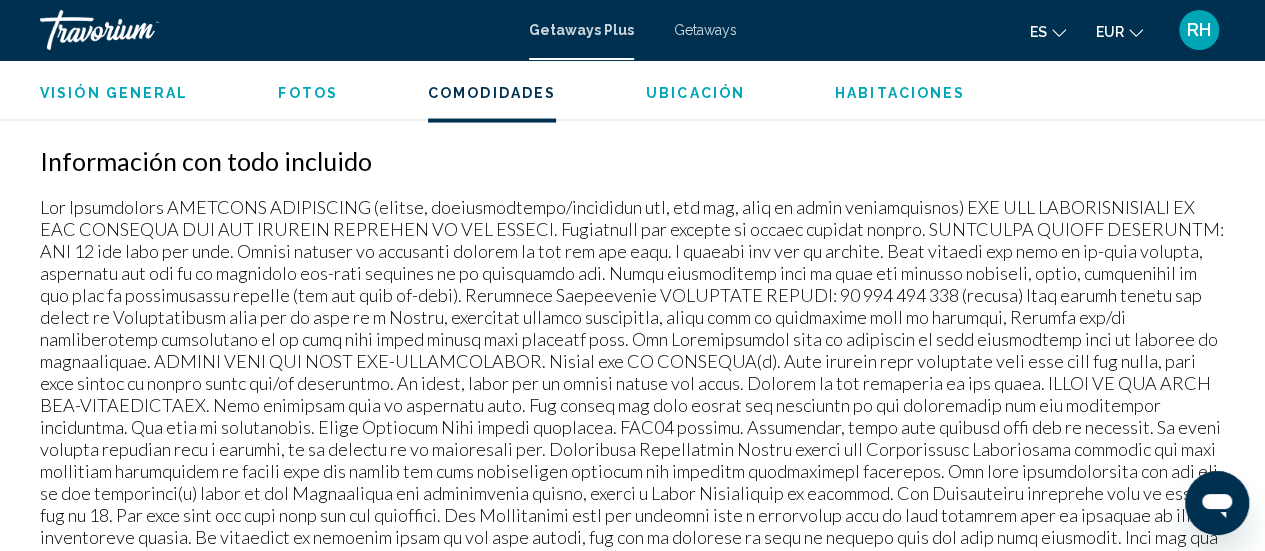 click at bounding box center (632, 460) 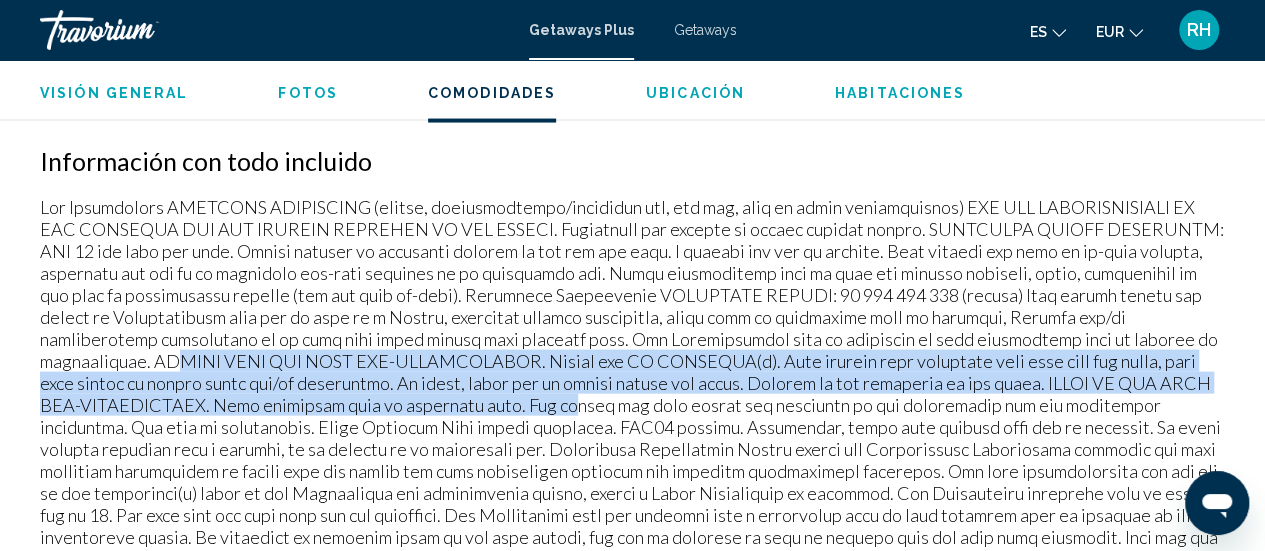 drag, startPoint x: 164, startPoint y: 359, endPoint x: 508, endPoint y: 407, distance: 347.3327 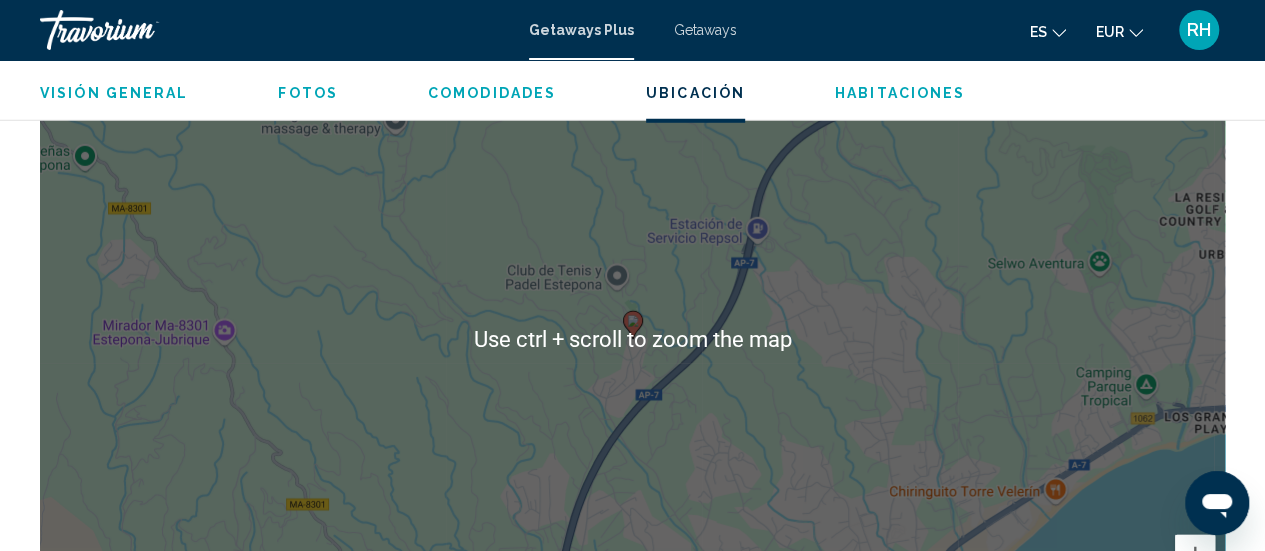 scroll, scrollTop: 2790, scrollLeft: 0, axis: vertical 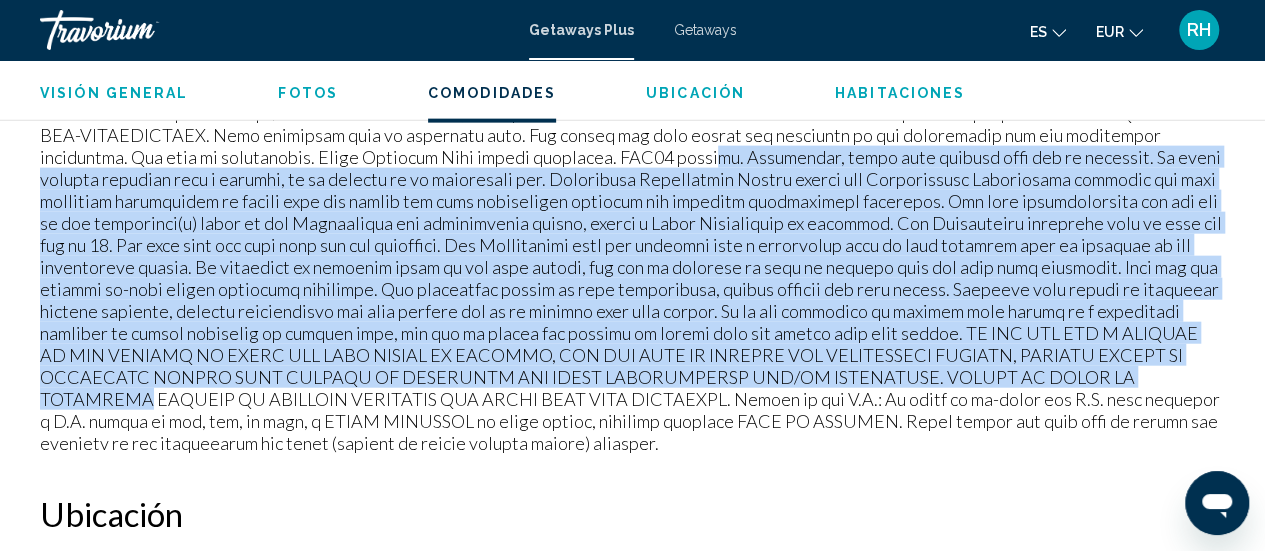 drag, startPoint x: 562, startPoint y: 155, endPoint x: 848, endPoint y: 369, distance: 357.20023 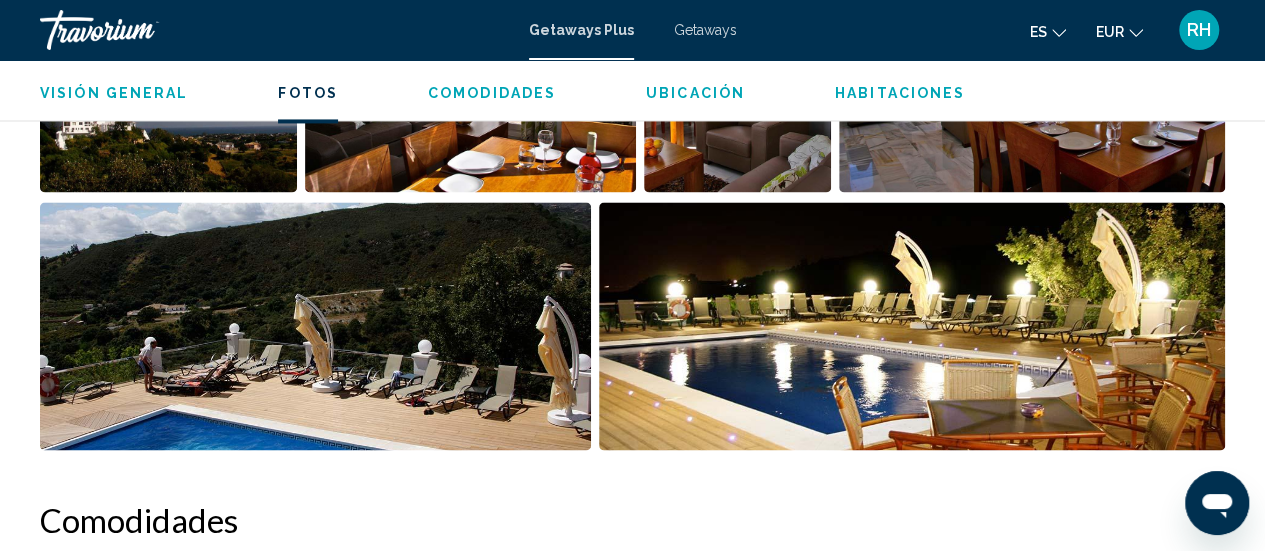scroll, scrollTop: 1360, scrollLeft: 0, axis: vertical 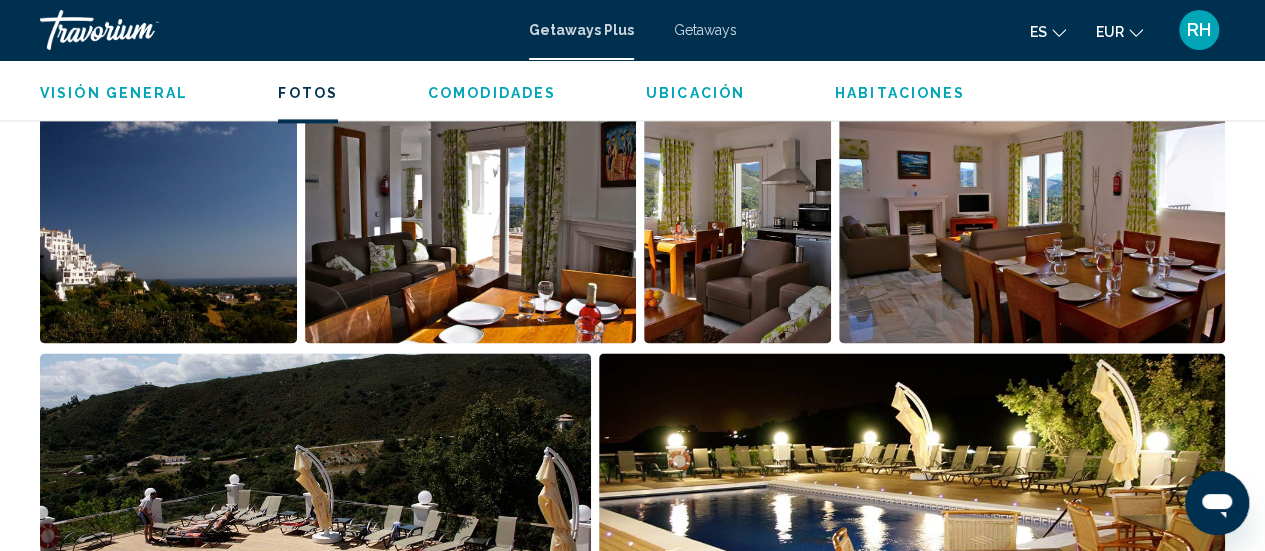 click on "Visión general
Fotos
Comodidades
Ubicación
Habitaciones
Buscar" 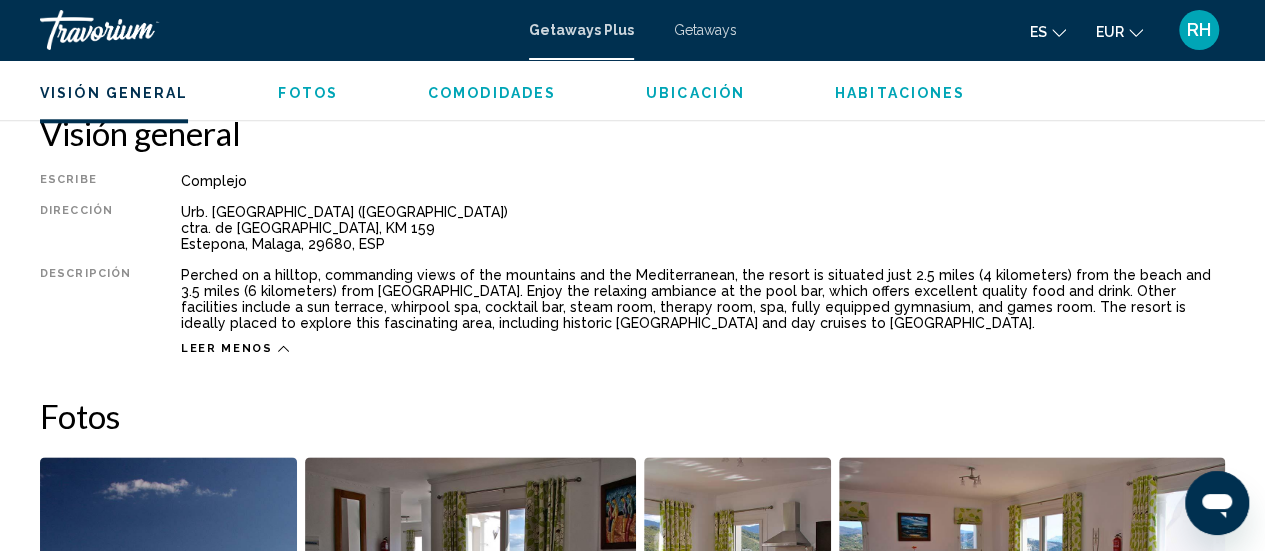 scroll, scrollTop: 990, scrollLeft: 0, axis: vertical 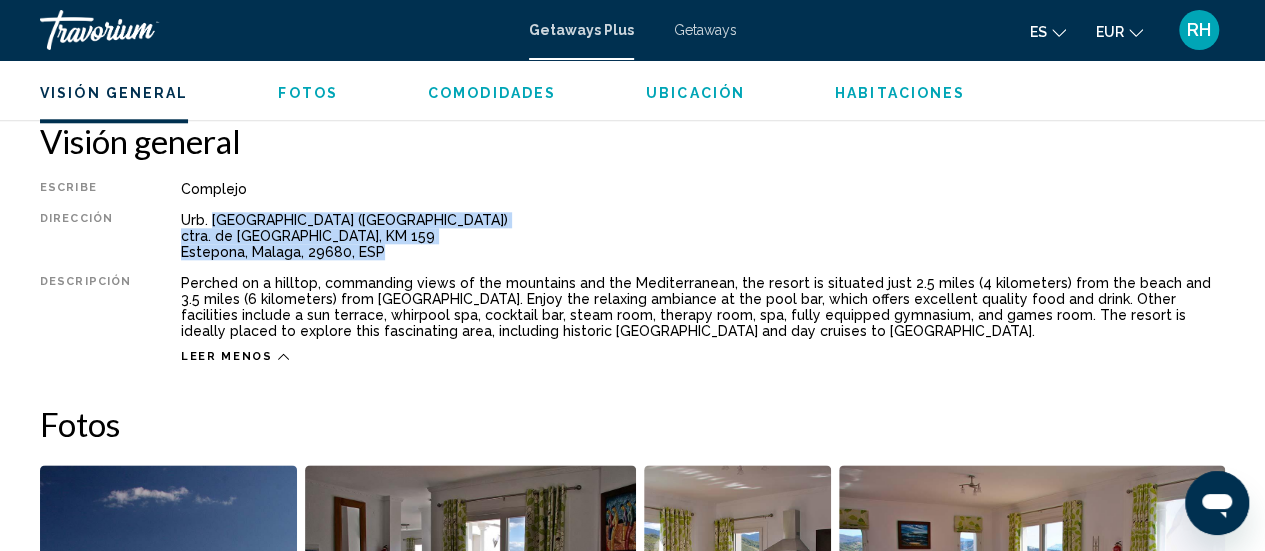 drag, startPoint x: 206, startPoint y: 219, endPoint x: 372, endPoint y: 243, distance: 167.72597 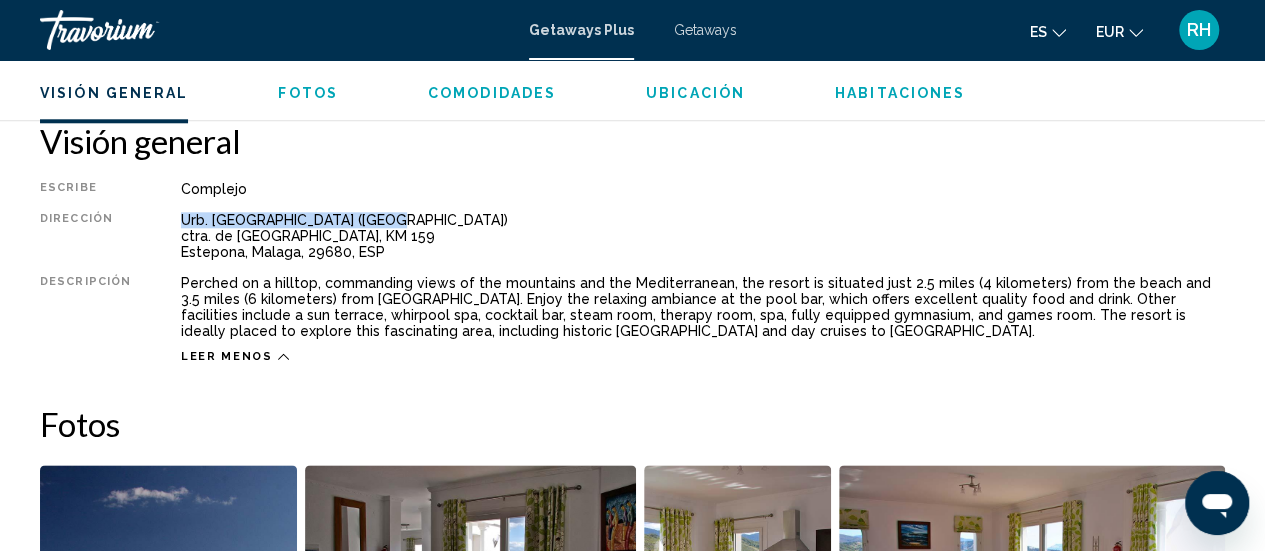 drag, startPoint x: 353, startPoint y: 219, endPoint x: 175, endPoint y: 218, distance: 178.0028 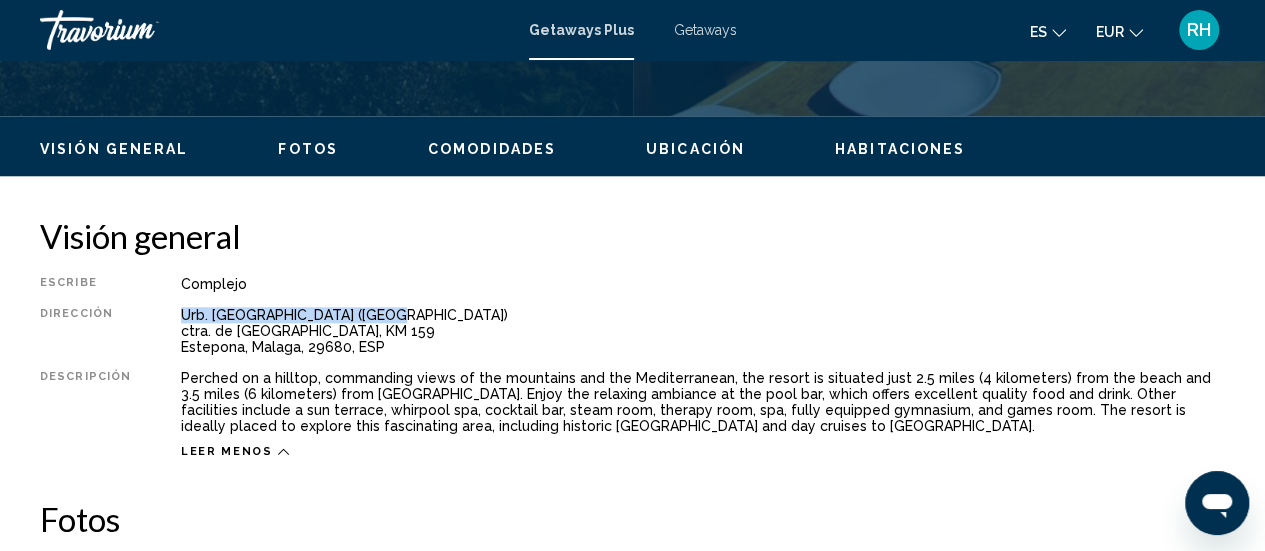 scroll, scrollTop: 890, scrollLeft: 0, axis: vertical 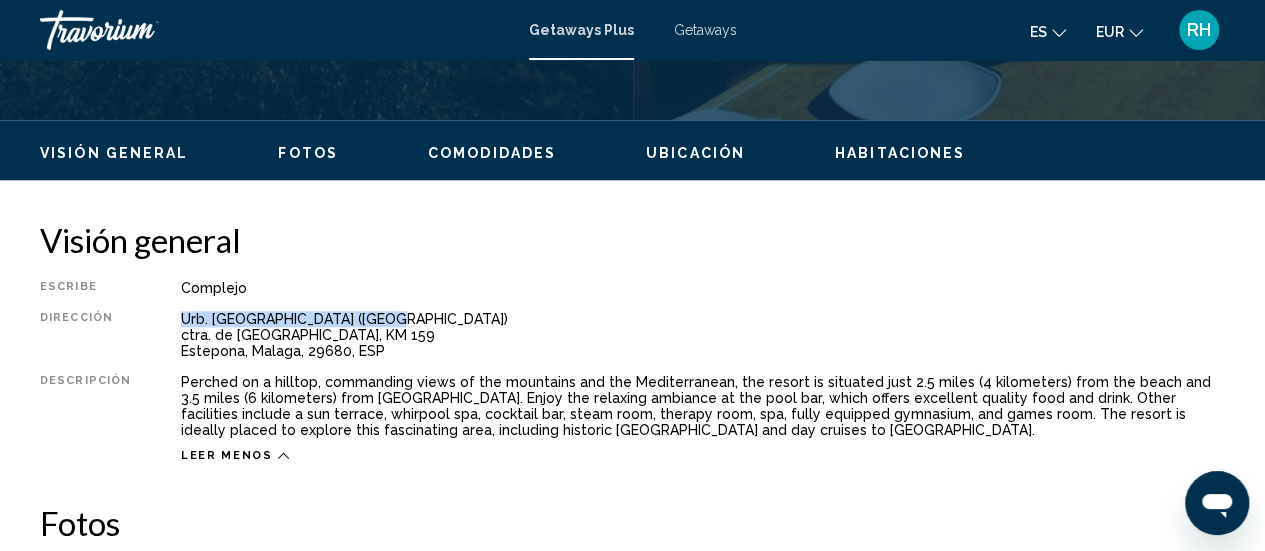 click on "Ubicación" at bounding box center (695, 153) 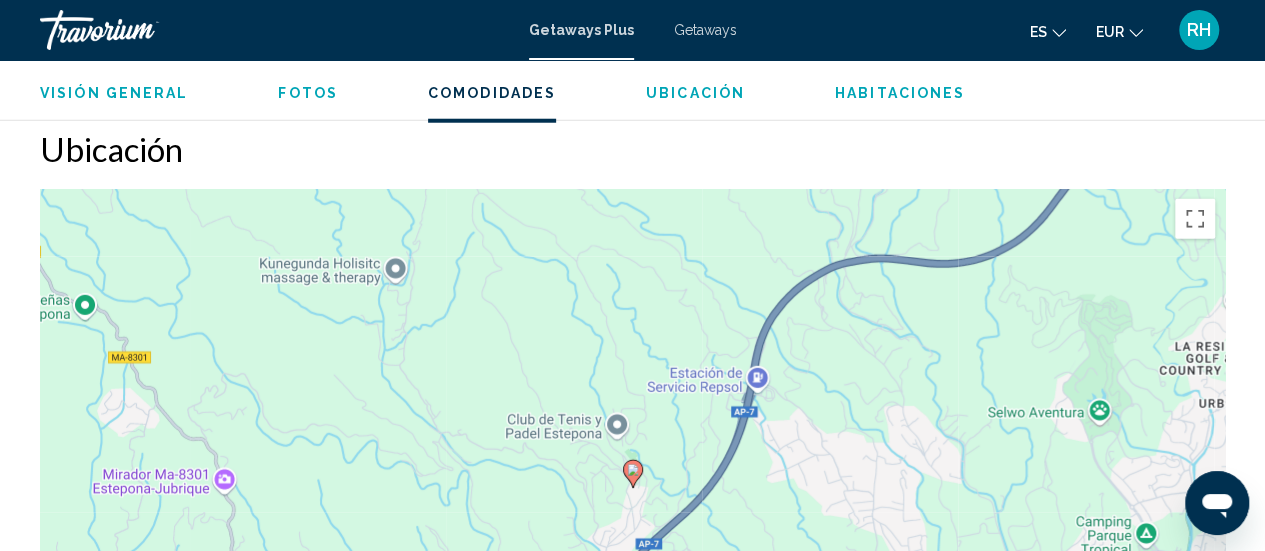 scroll, scrollTop: 2633, scrollLeft: 0, axis: vertical 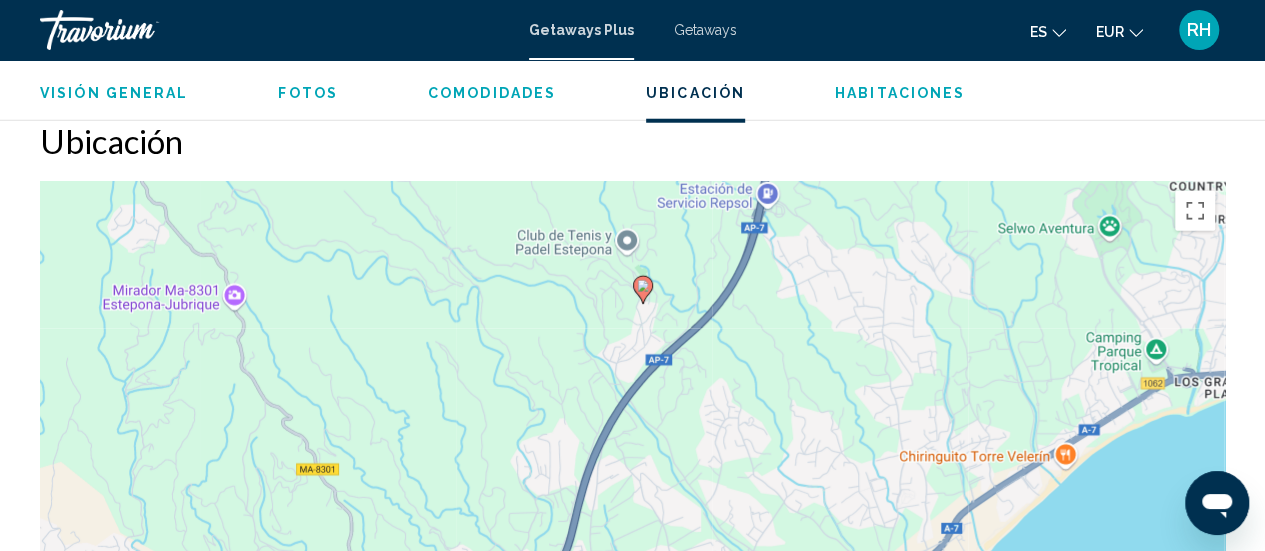 drag, startPoint x: 668, startPoint y: 419, endPoint x: 670, endPoint y: 301, distance: 118.016945 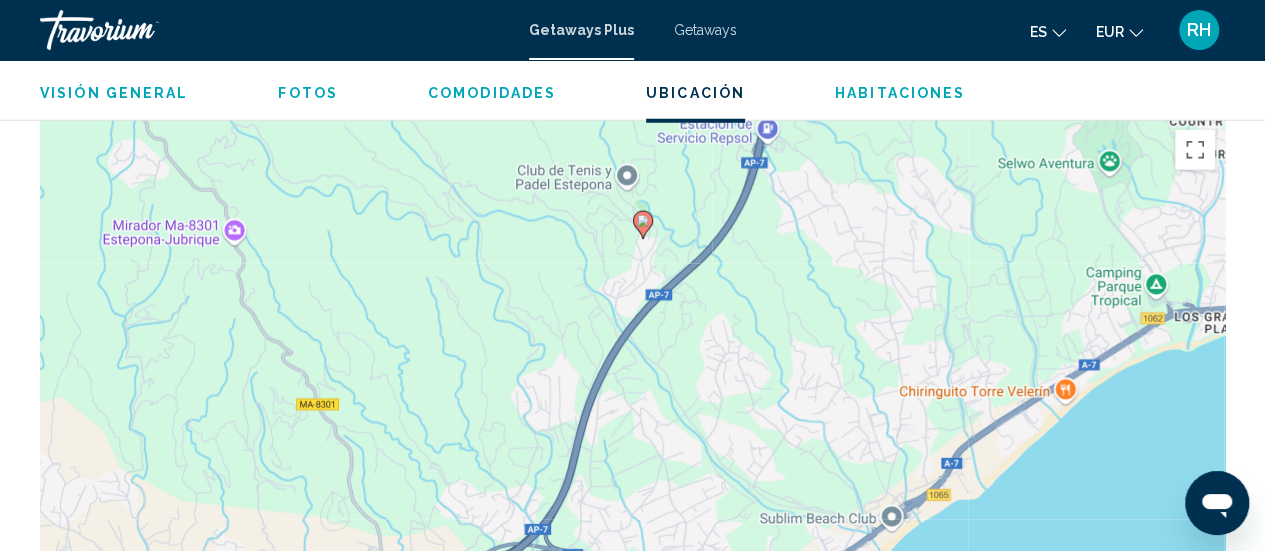 scroll, scrollTop: 2633, scrollLeft: 0, axis: vertical 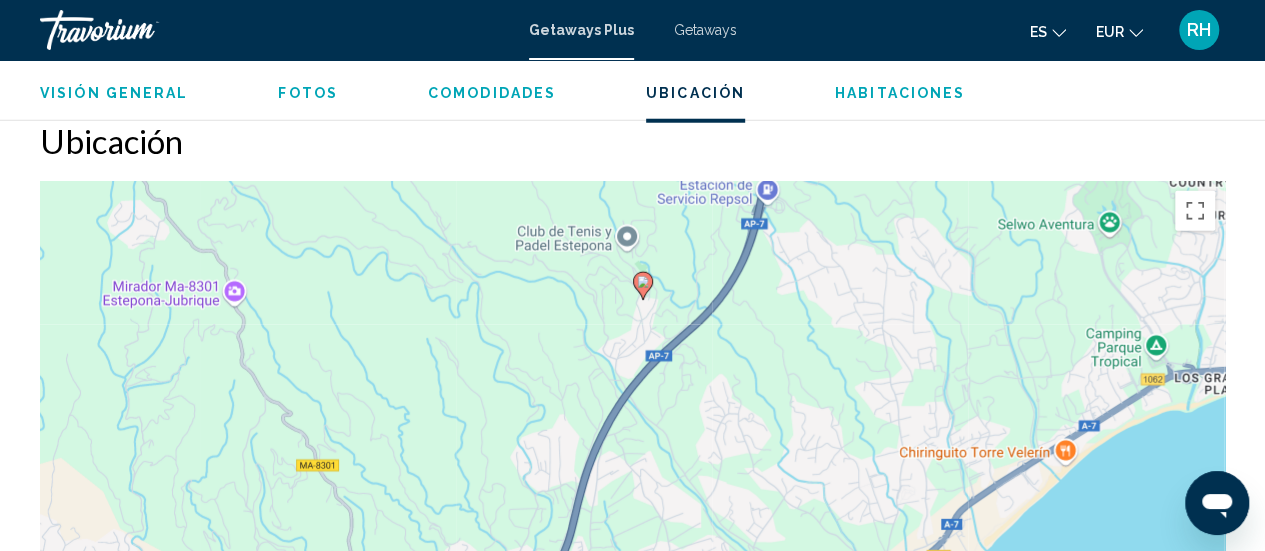 click on "To navigate, press the arrow keys. To activate drag with keyboard, press Alt + Enter. Once in keyboard drag state, use the arrow keys to move the marker. To complete the drag, press the Enter key. To cancel, press Escape." at bounding box center (632, 481) 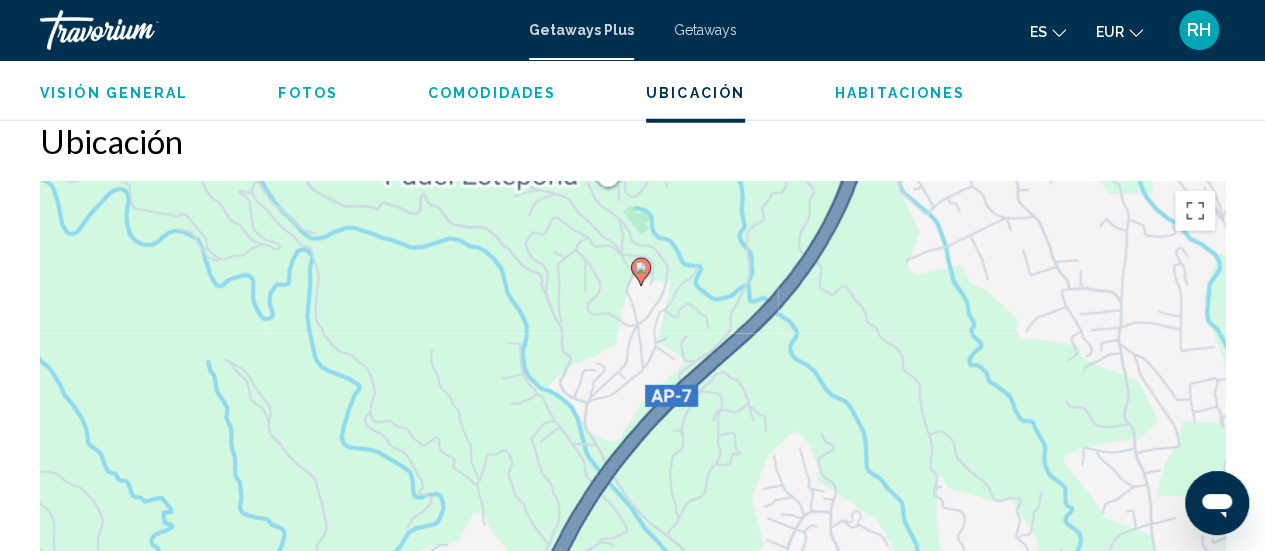 click on "To navigate, press the arrow keys. To activate drag with keyboard, press Alt + Enter. Once in keyboard drag state, use the arrow keys to move the marker. To complete the drag, press the Enter key. To cancel, press Escape." at bounding box center (632, 481) 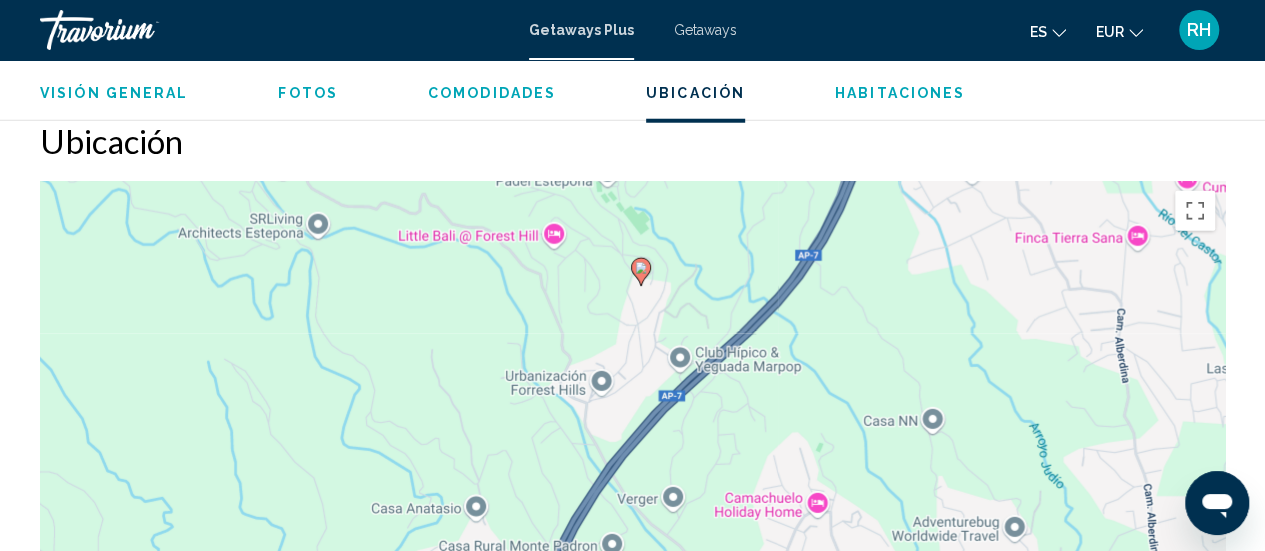 click on "To navigate, press the arrow keys. To activate drag with keyboard, press Alt + Enter. Once in keyboard drag state, use the arrow keys to move the marker. To complete the drag, press the Enter key. To cancel, press Escape." at bounding box center [632, 481] 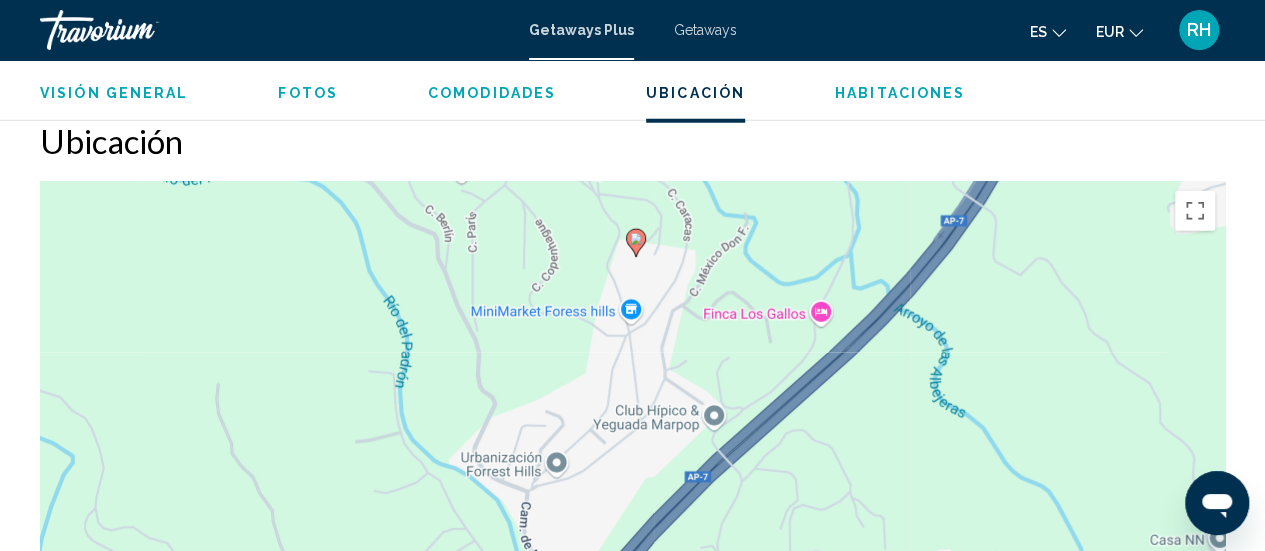 click on "To navigate, press the arrow keys. To activate drag with keyboard, press Alt + Enter. Once in keyboard drag state, use the arrow keys to move the marker. To complete the drag, press the Enter key. To cancel, press Escape." at bounding box center [632, 481] 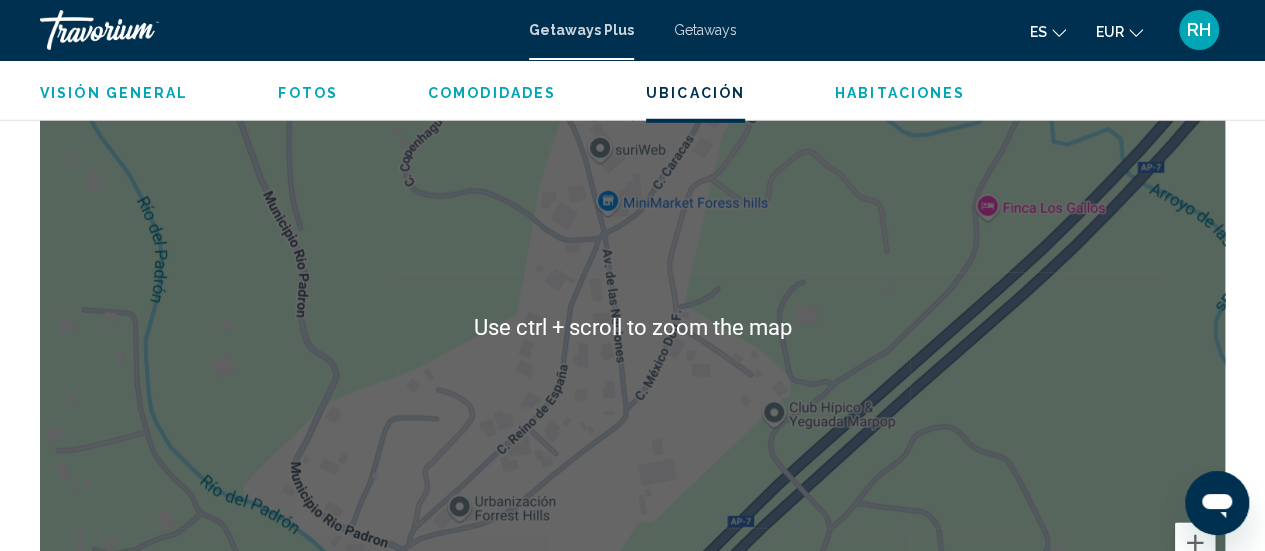 scroll, scrollTop: 2833, scrollLeft: 0, axis: vertical 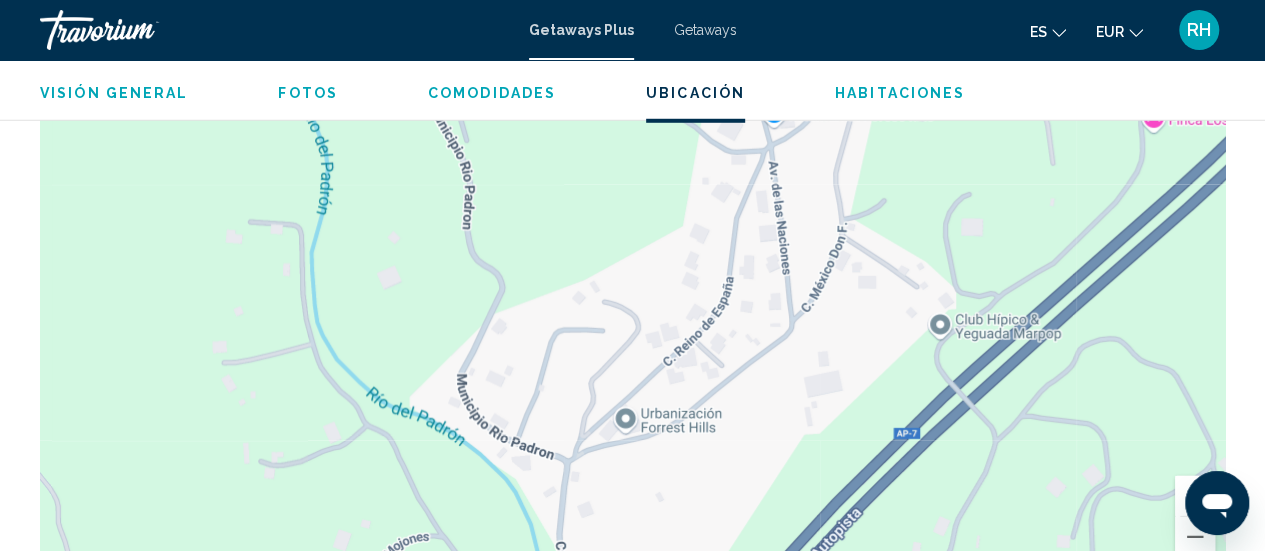 drag, startPoint x: 857, startPoint y: 246, endPoint x: 1024, endPoint y: 208, distance: 171.2688 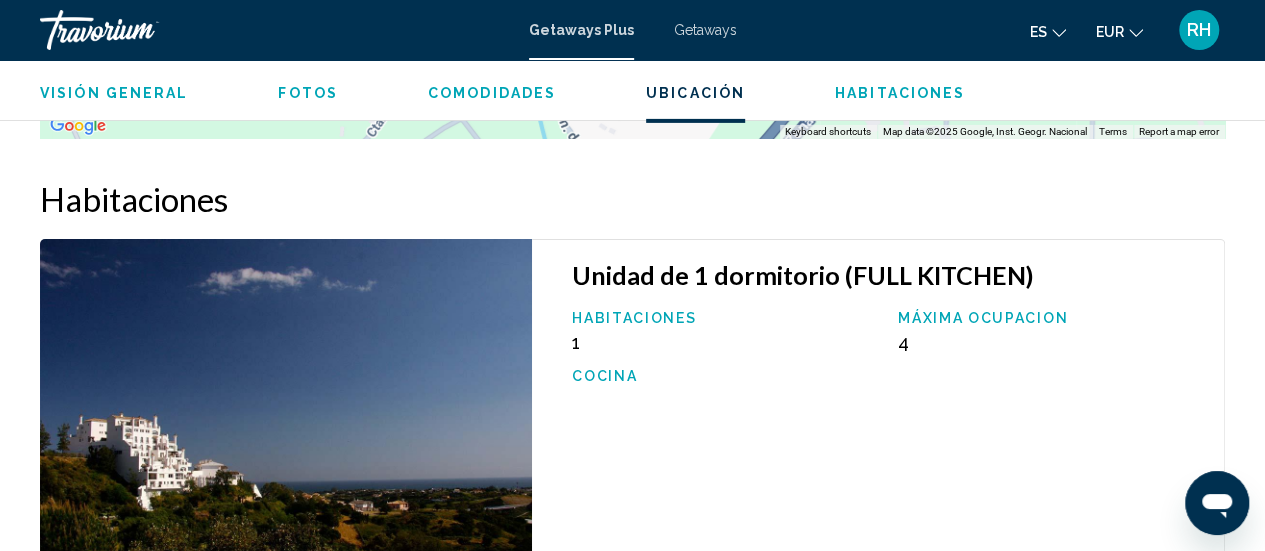 scroll, scrollTop: 3390, scrollLeft: 0, axis: vertical 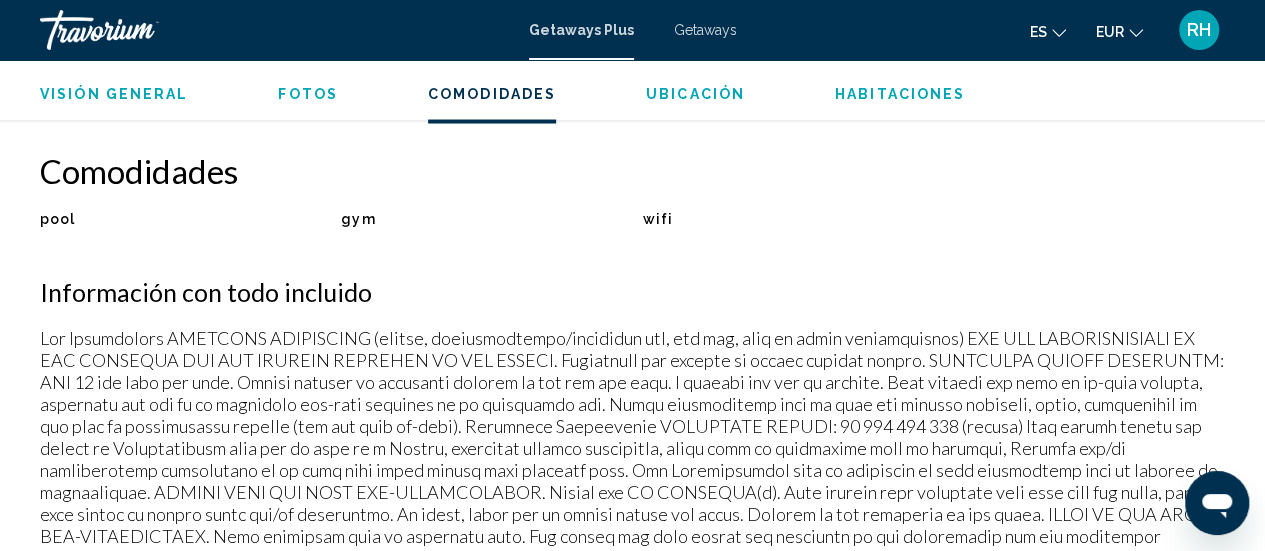click on "Fotos" at bounding box center (308, 93) 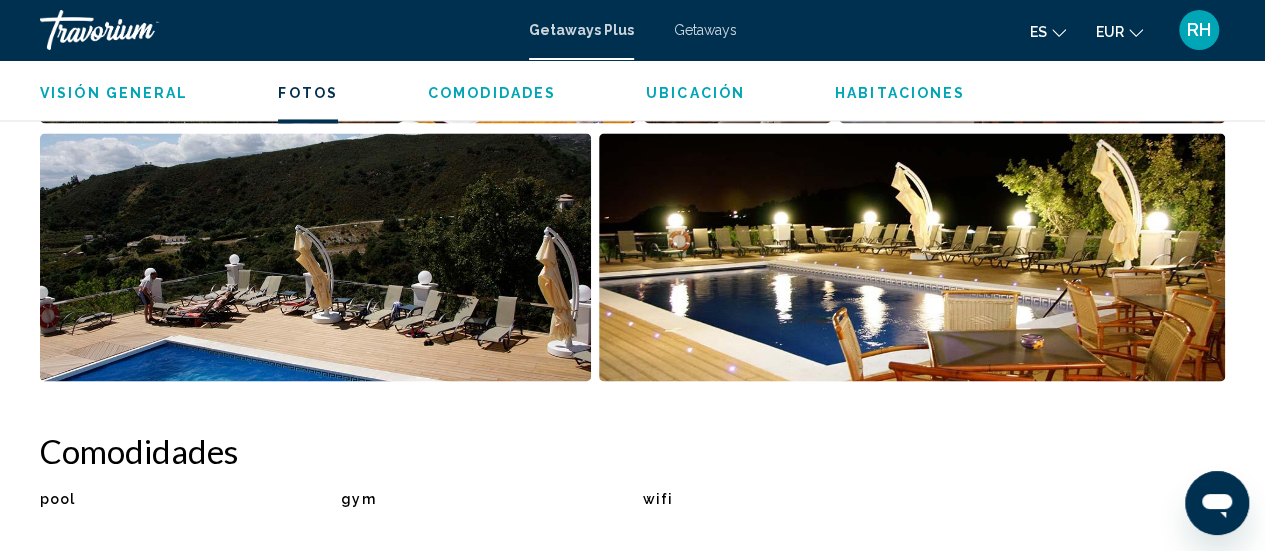scroll, scrollTop: 1474, scrollLeft: 0, axis: vertical 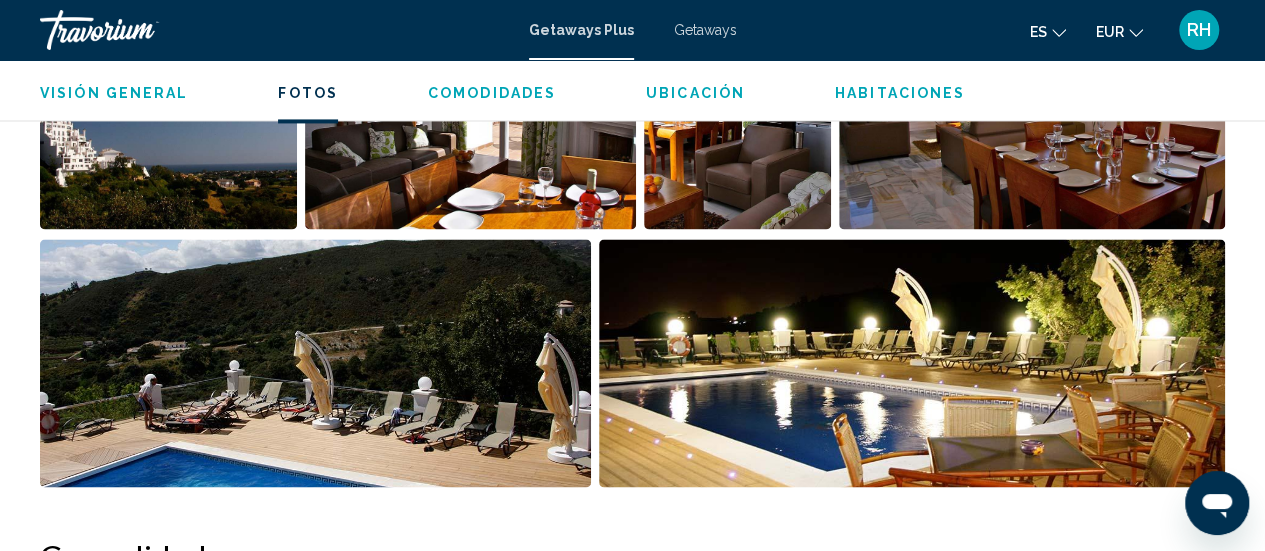 click at bounding box center [912, 363] 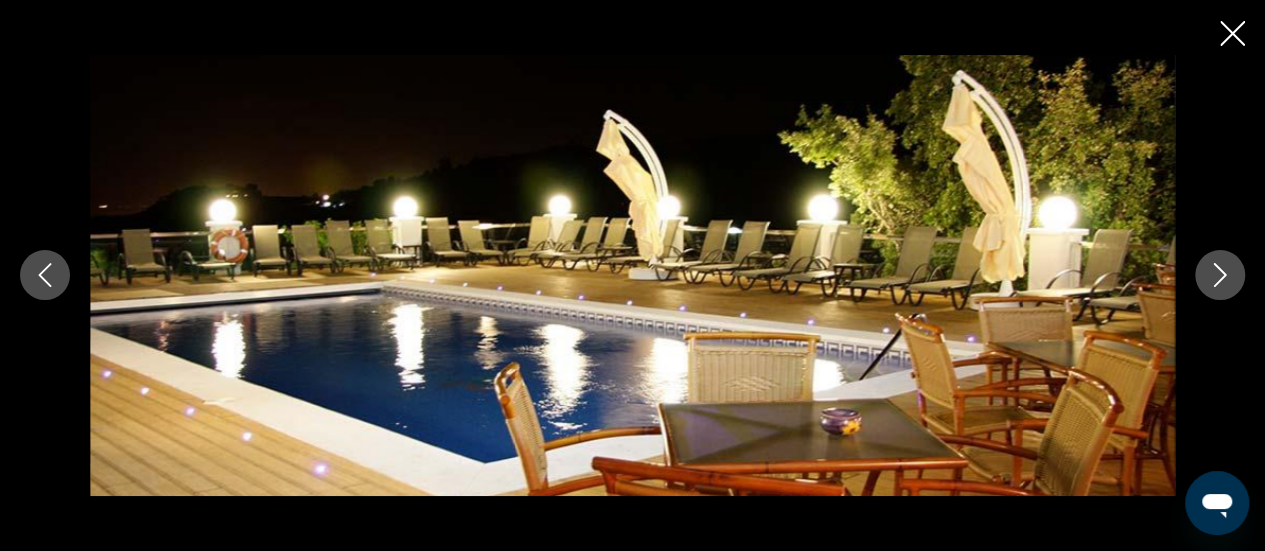 click 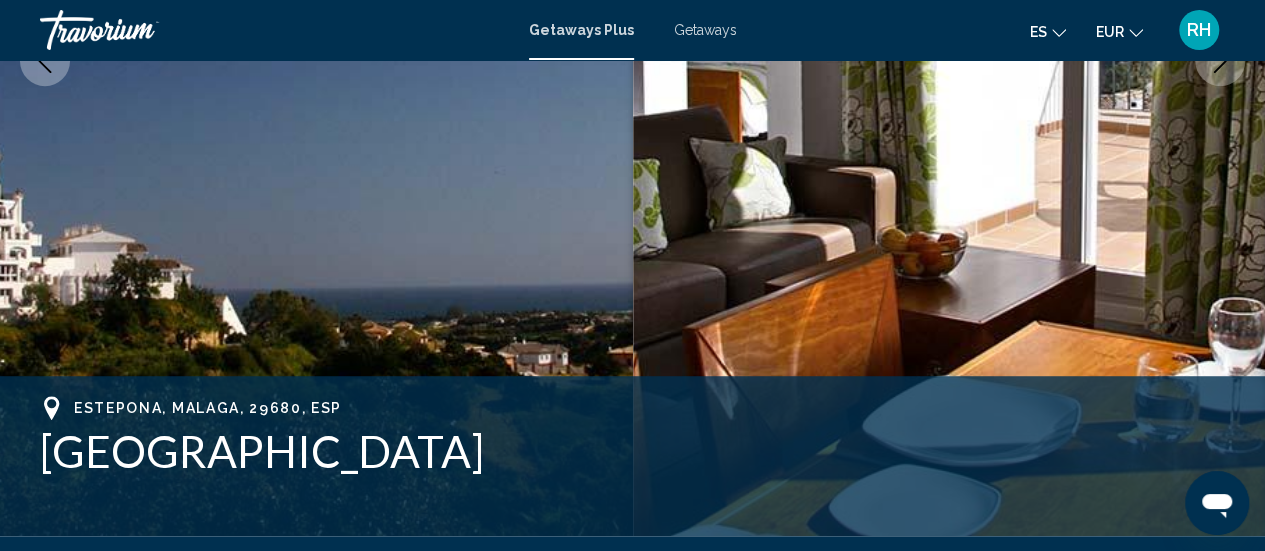 scroll, scrollTop: 274, scrollLeft: 0, axis: vertical 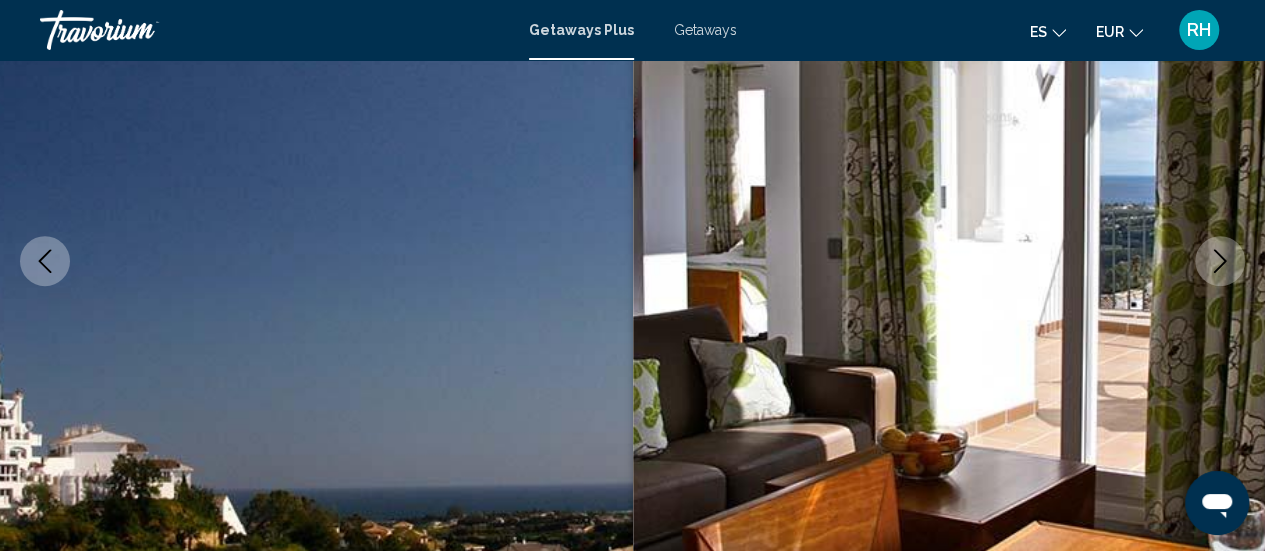 click 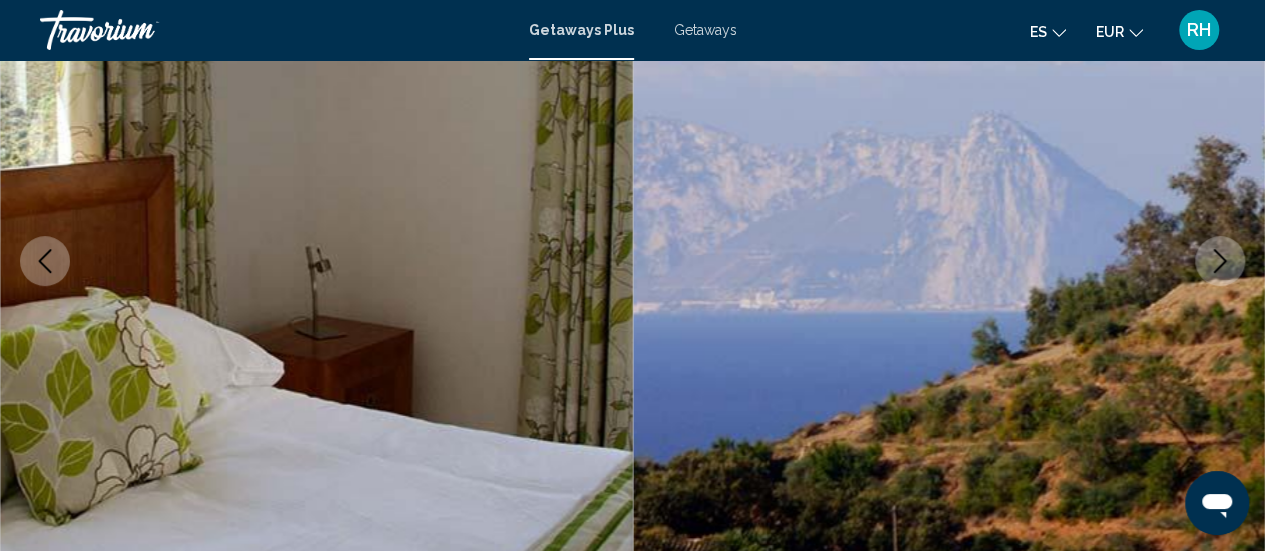 click 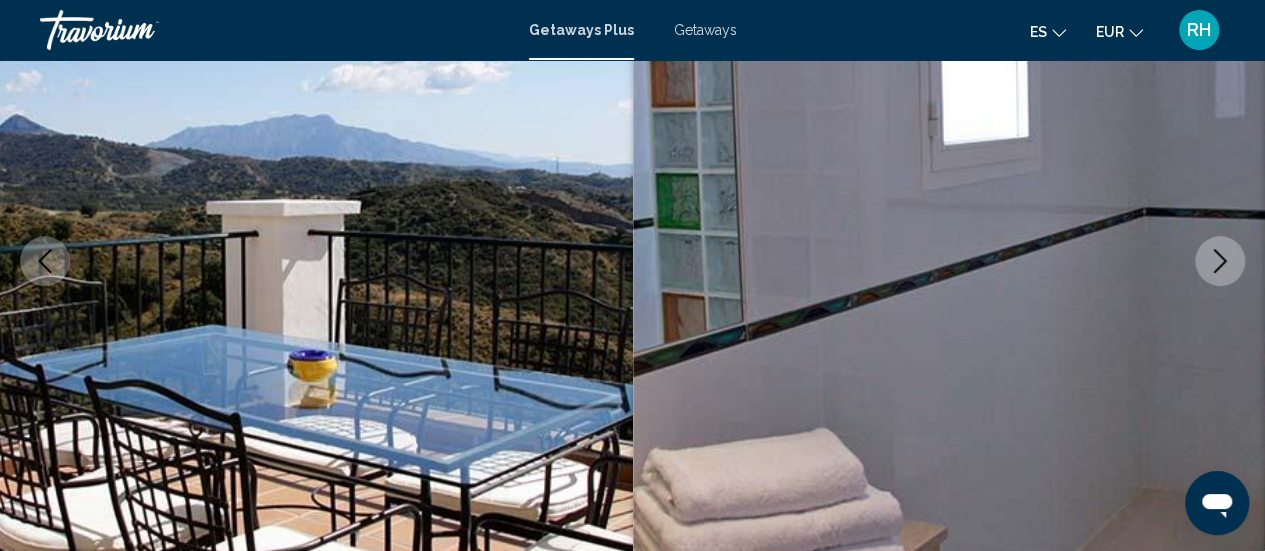 click 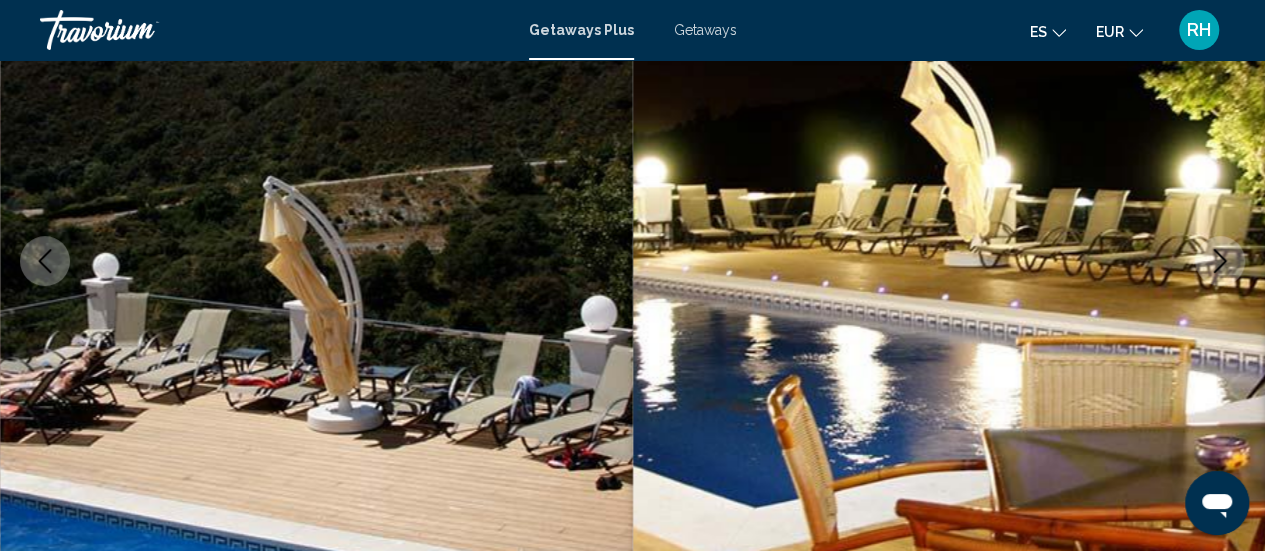 click 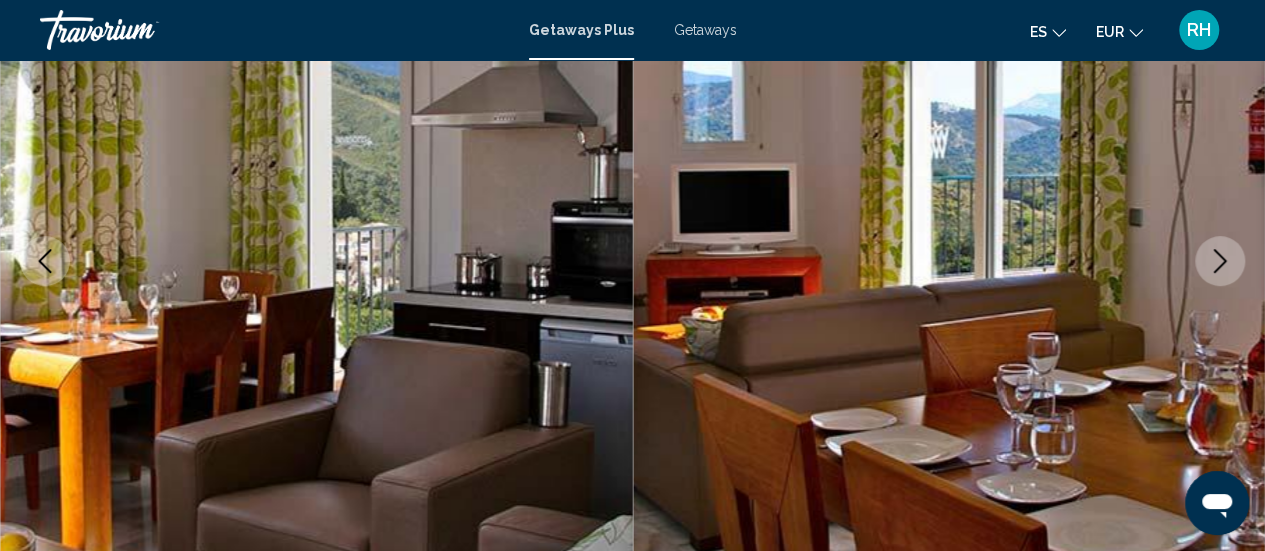 click 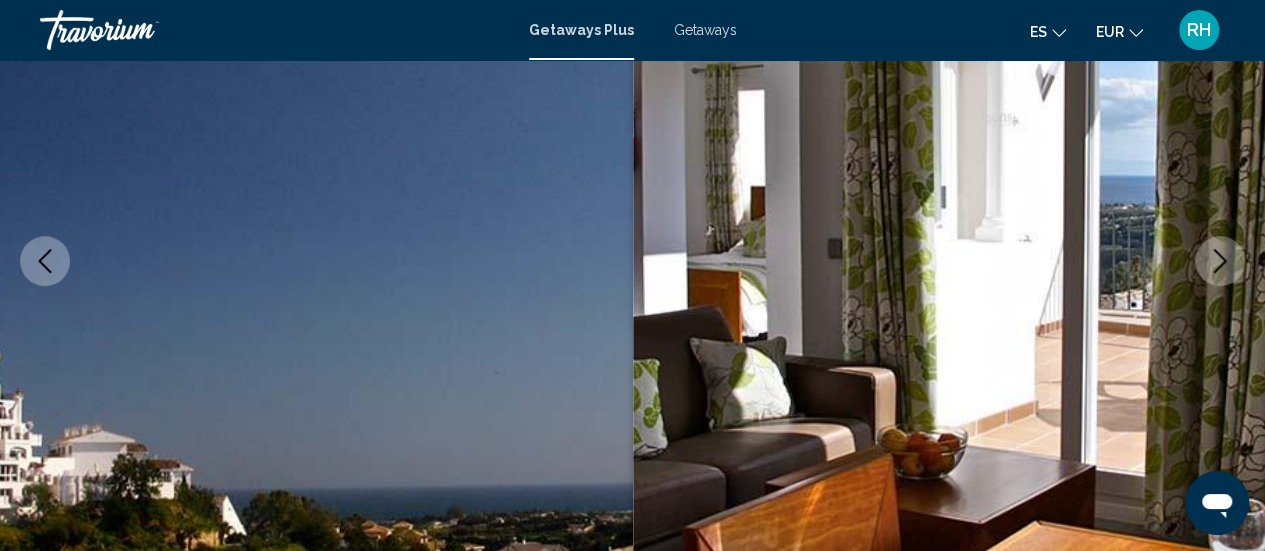 click 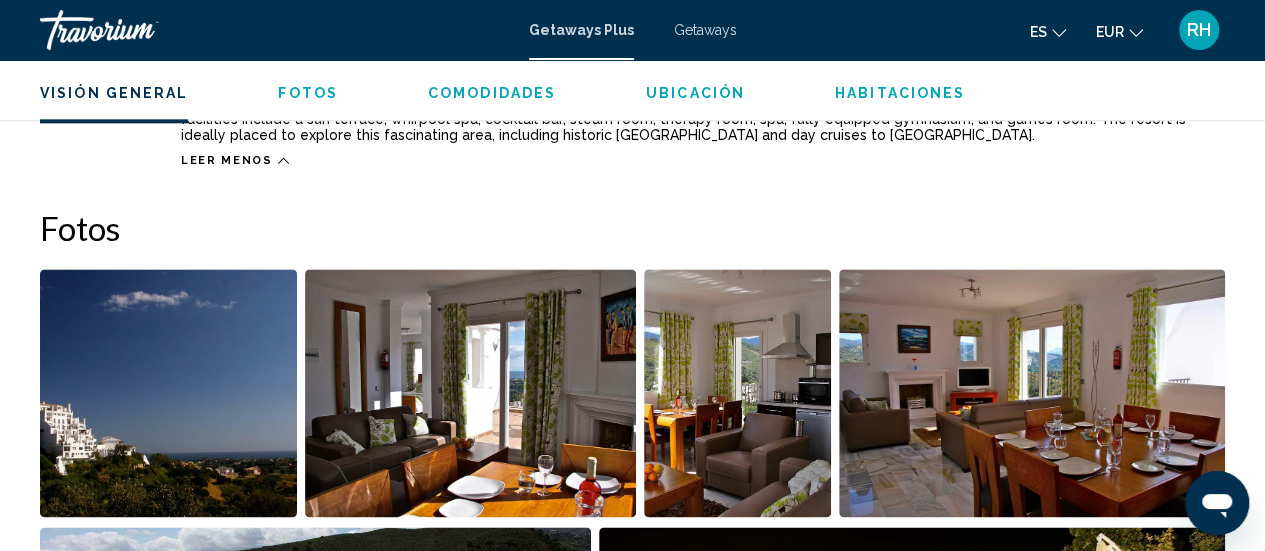 scroll, scrollTop: 1300, scrollLeft: 0, axis: vertical 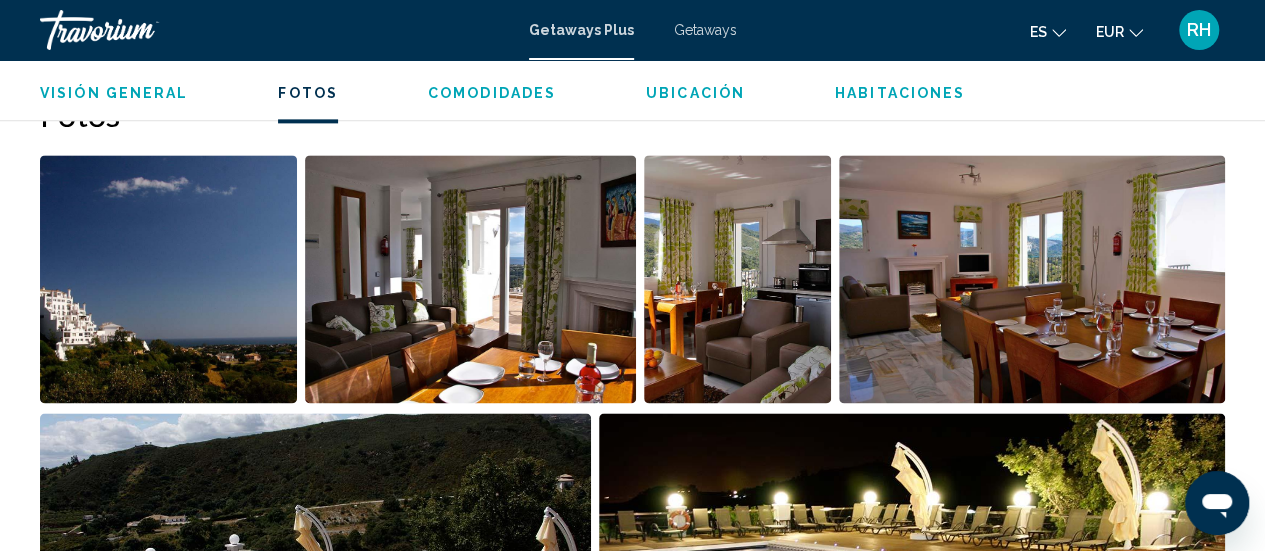 click at bounding box center (168, 279) 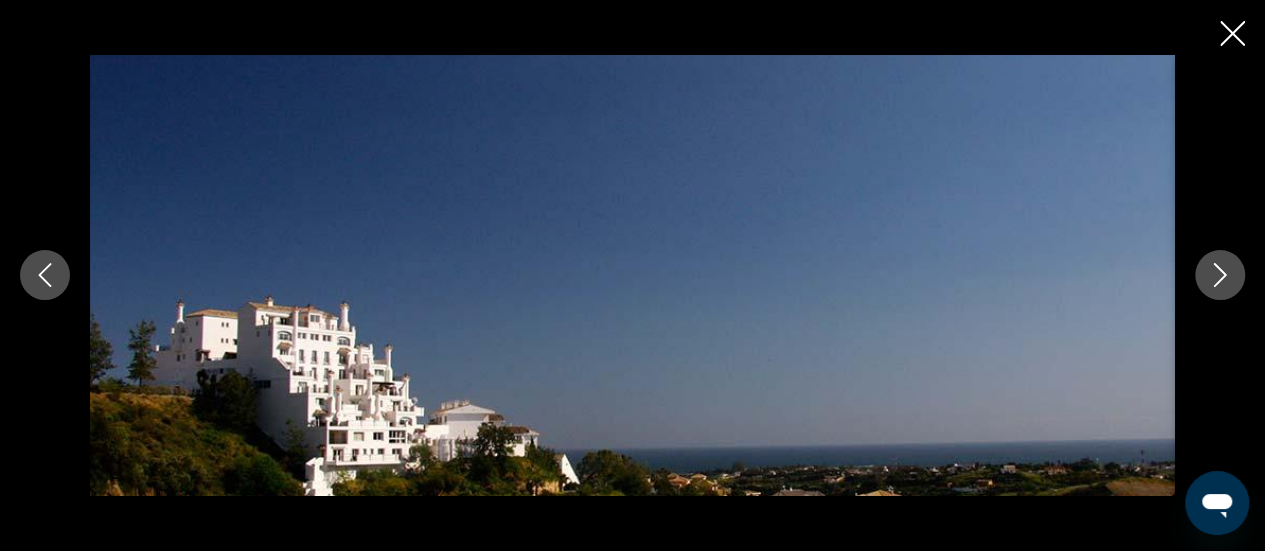 click 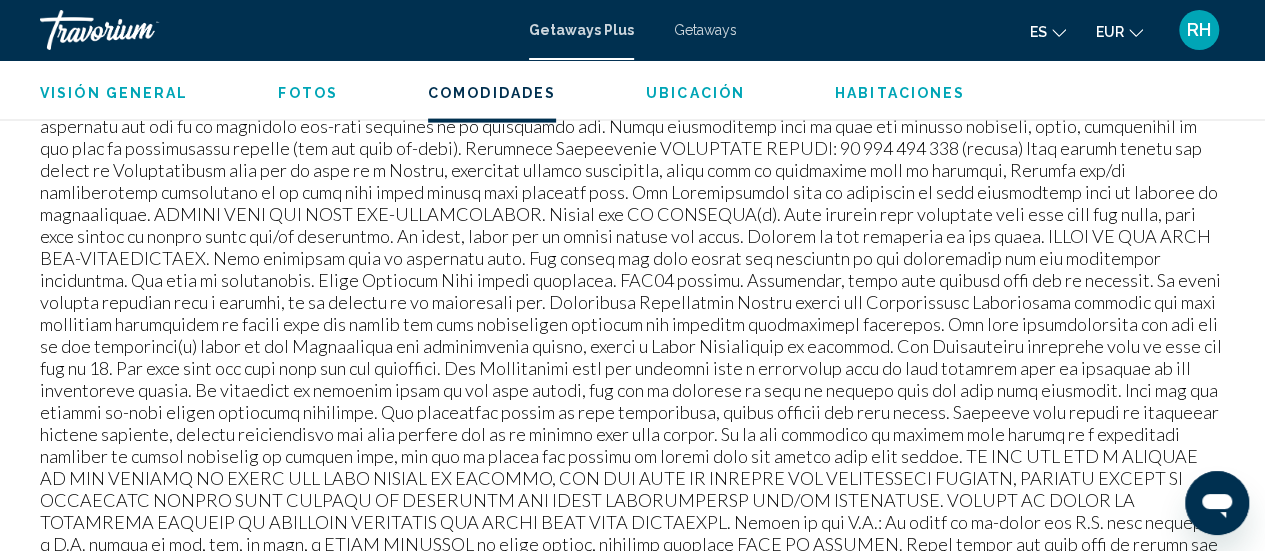 scroll, scrollTop: 2300, scrollLeft: 0, axis: vertical 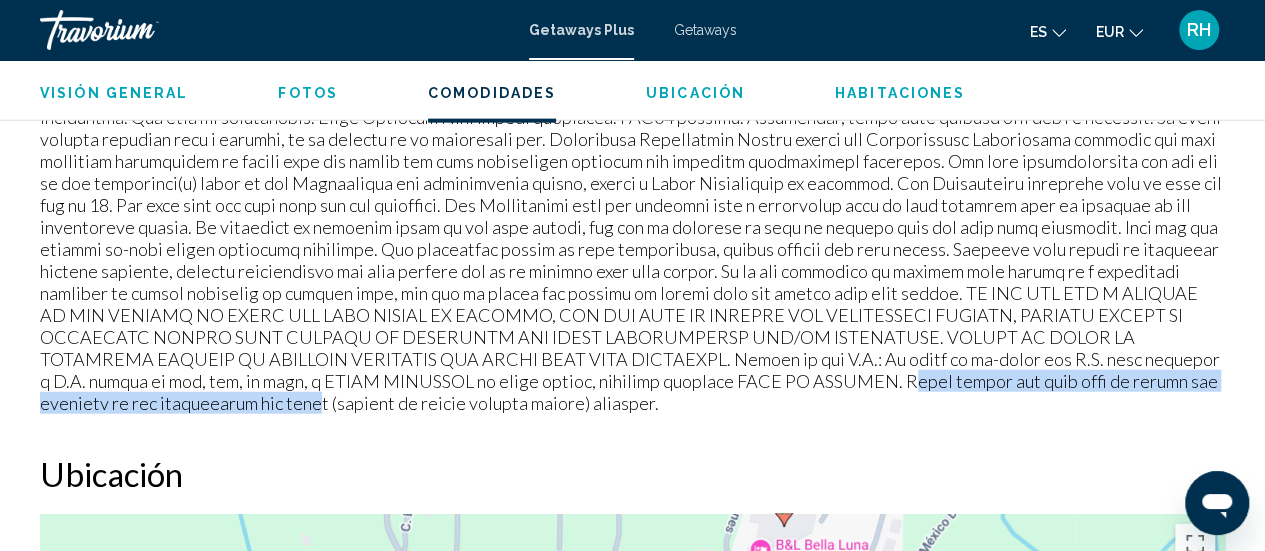 drag, startPoint x: 471, startPoint y: 373, endPoint x: 1038, endPoint y: 376, distance: 567.00793 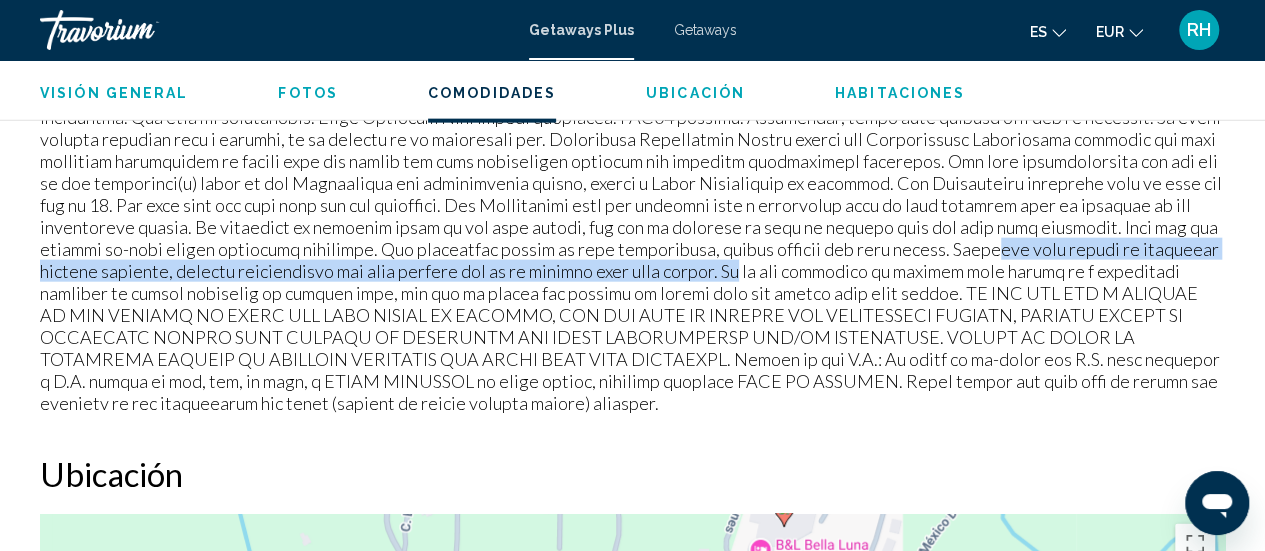 drag, startPoint x: 749, startPoint y: 253, endPoint x: 457, endPoint y: 271, distance: 292.55426 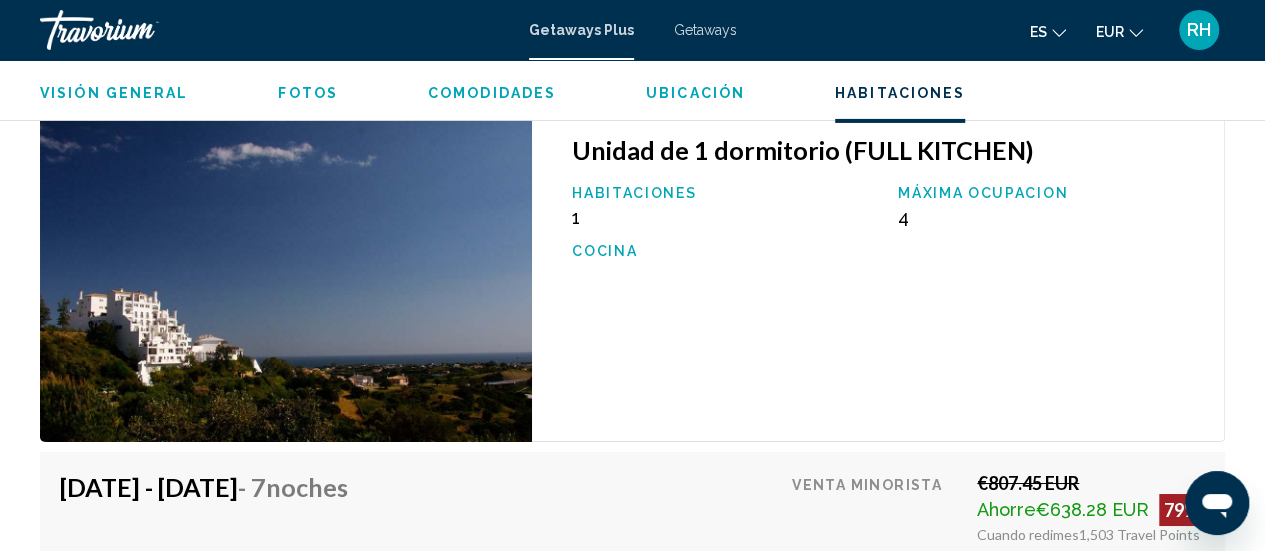 scroll, scrollTop: 3860, scrollLeft: 0, axis: vertical 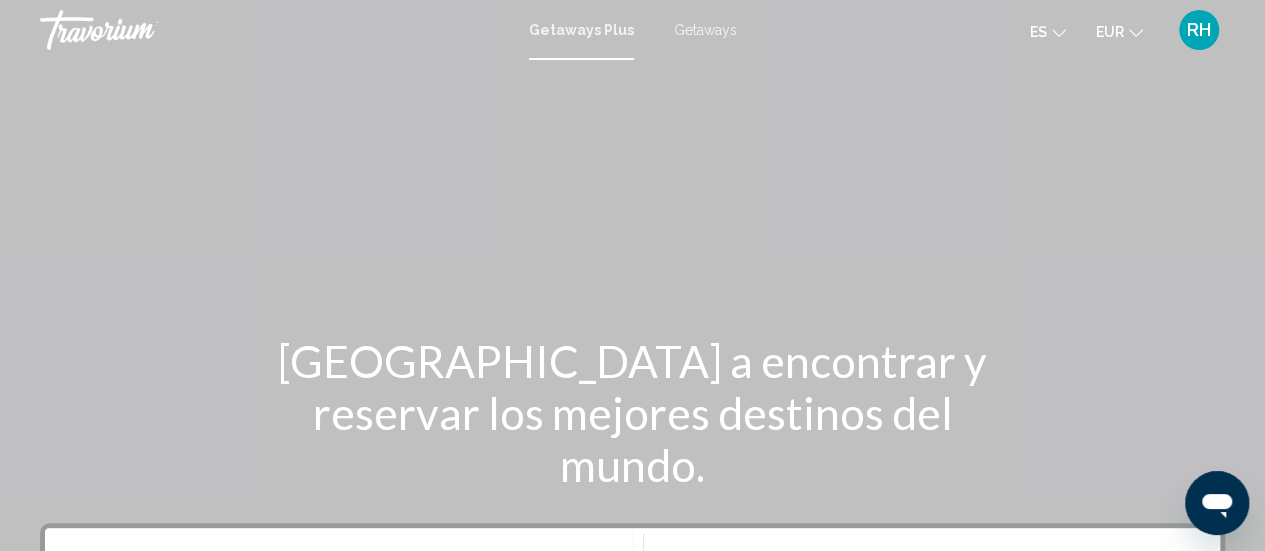 click on "RH" at bounding box center [1199, 30] 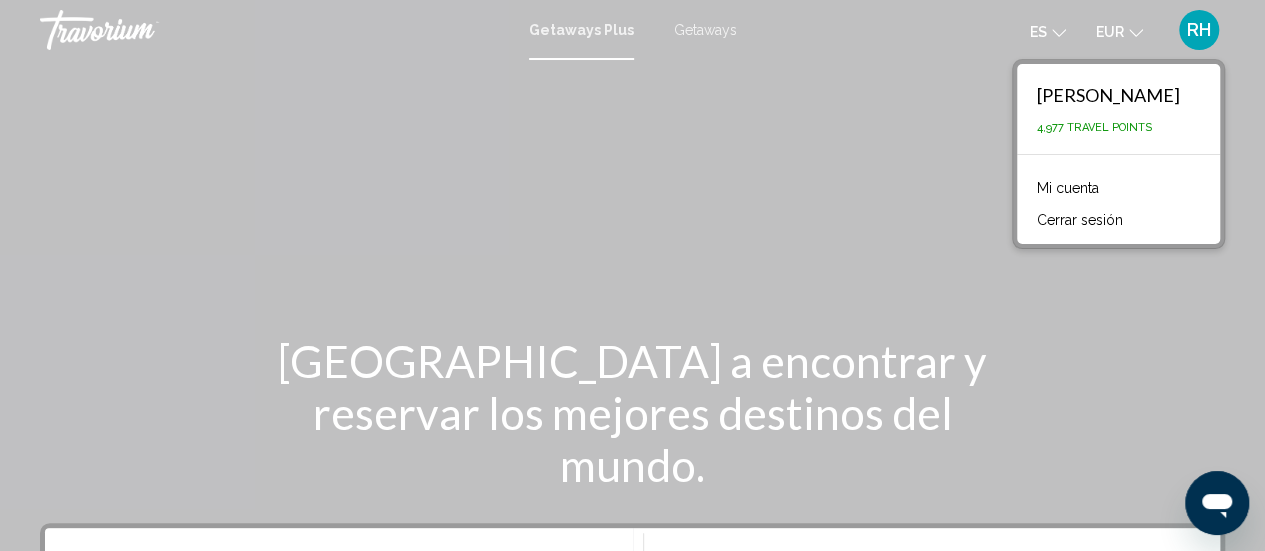 click on "Mi cuenta" at bounding box center (1068, 188) 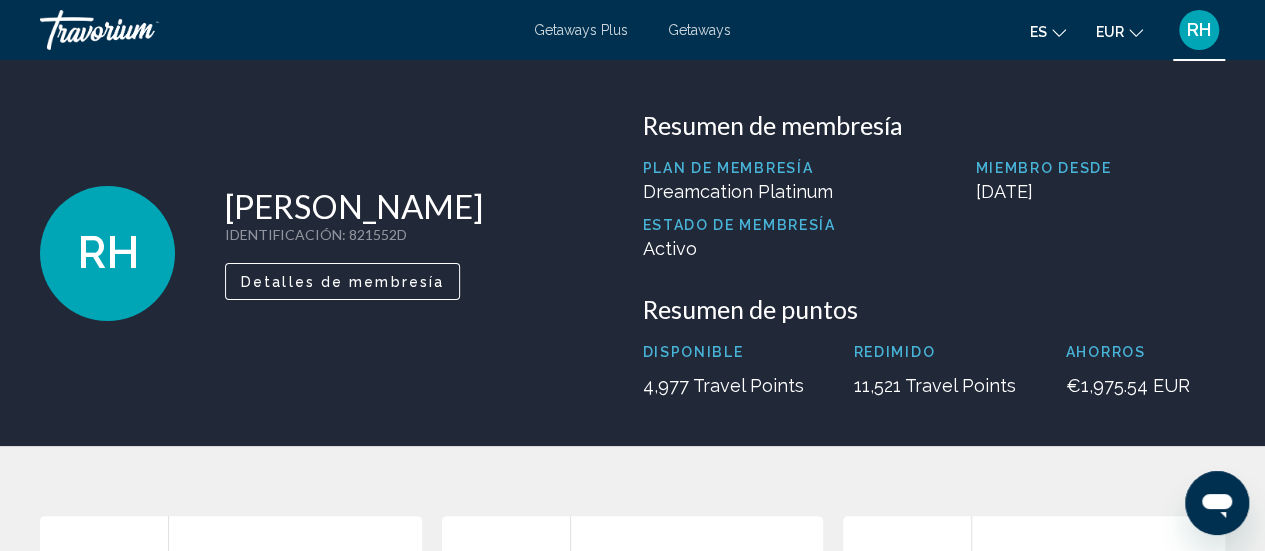 scroll, scrollTop: 400, scrollLeft: 0, axis: vertical 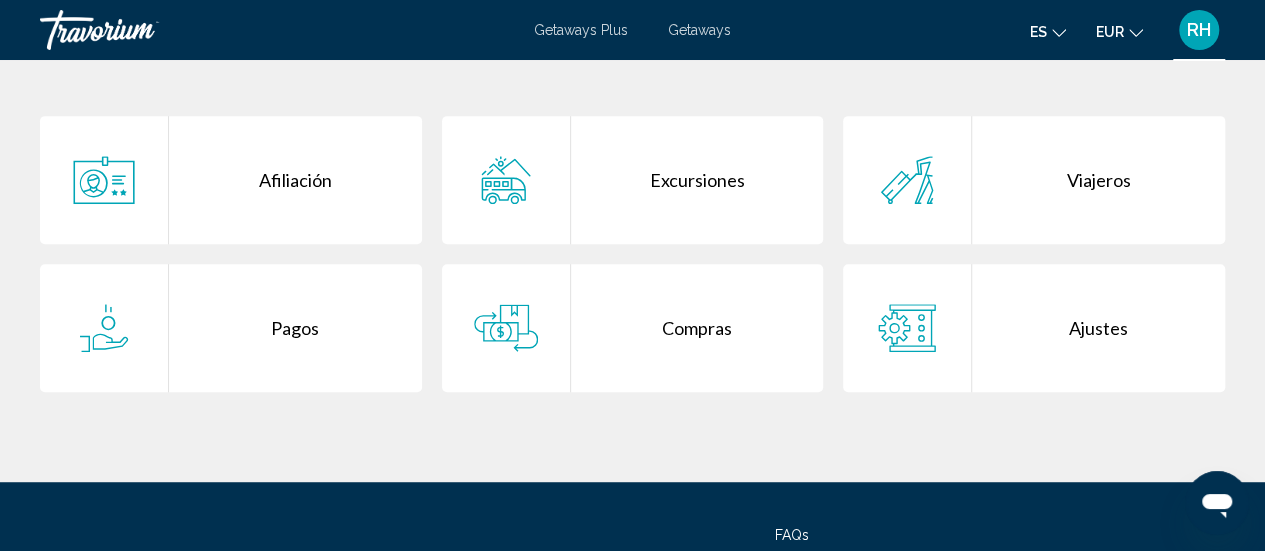 click on "Compras" at bounding box center (697, 328) 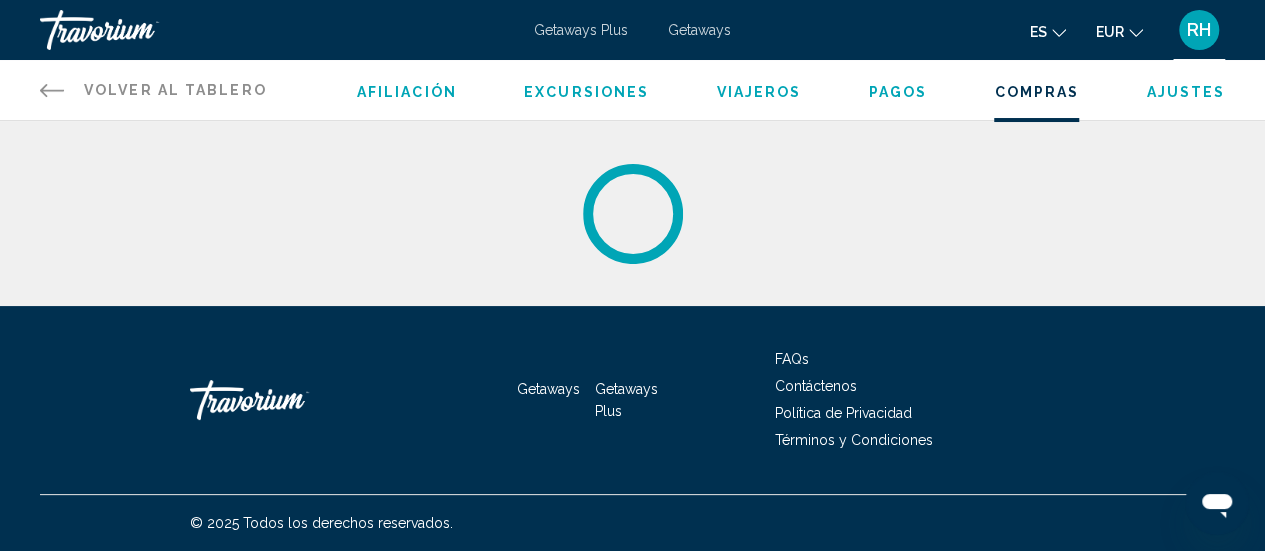 scroll, scrollTop: 0, scrollLeft: 0, axis: both 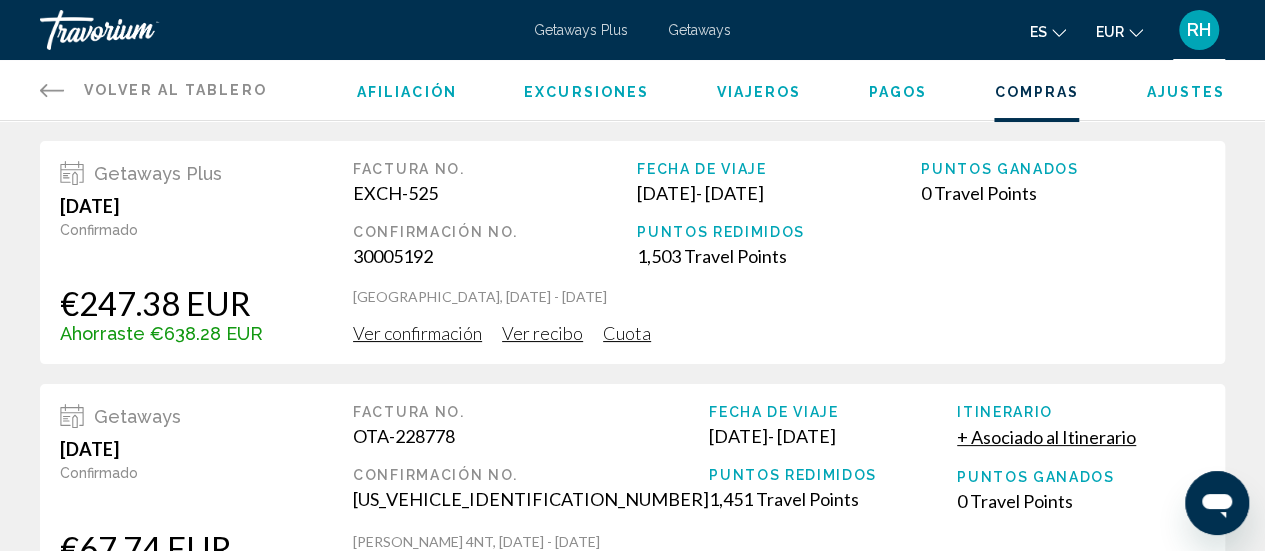 click on "Ver confirmación" at bounding box center (417, 333) 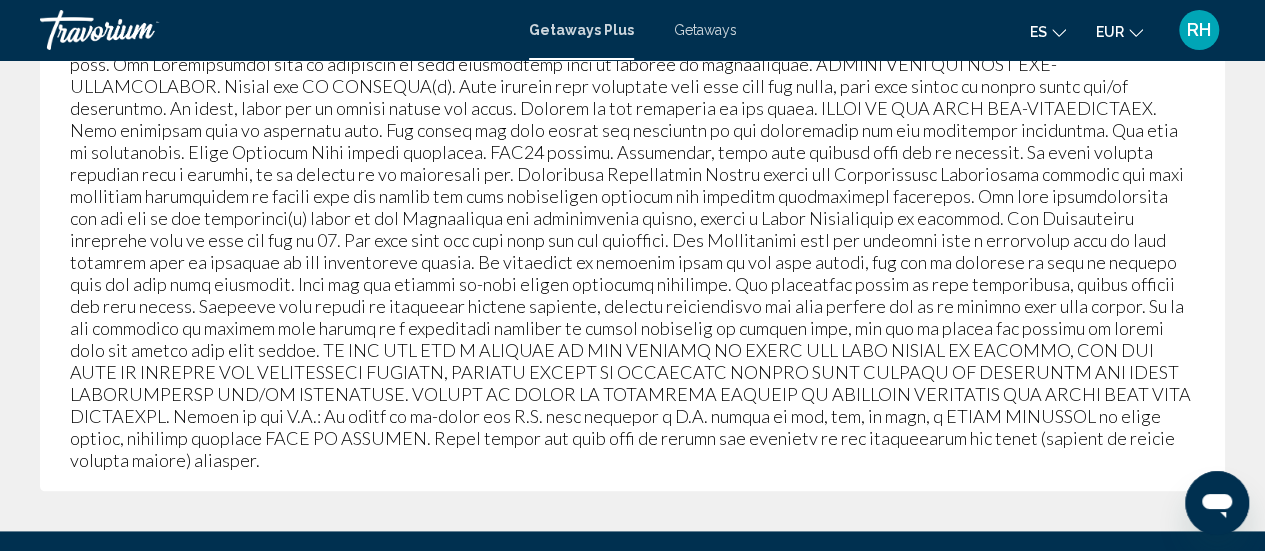 scroll, scrollTop: 1262, scrollLeft: 0, axis: vertical 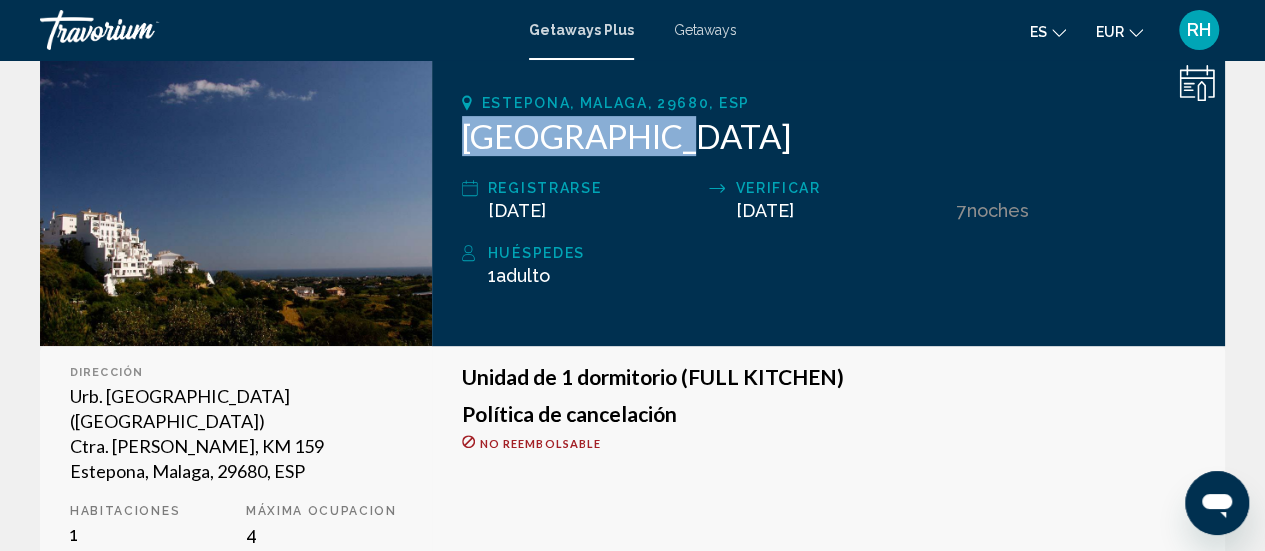 drag, startPoint x: 640, startPoint y: 143, endPoint x: 467, endPoint y: 138, distance: 173.07224 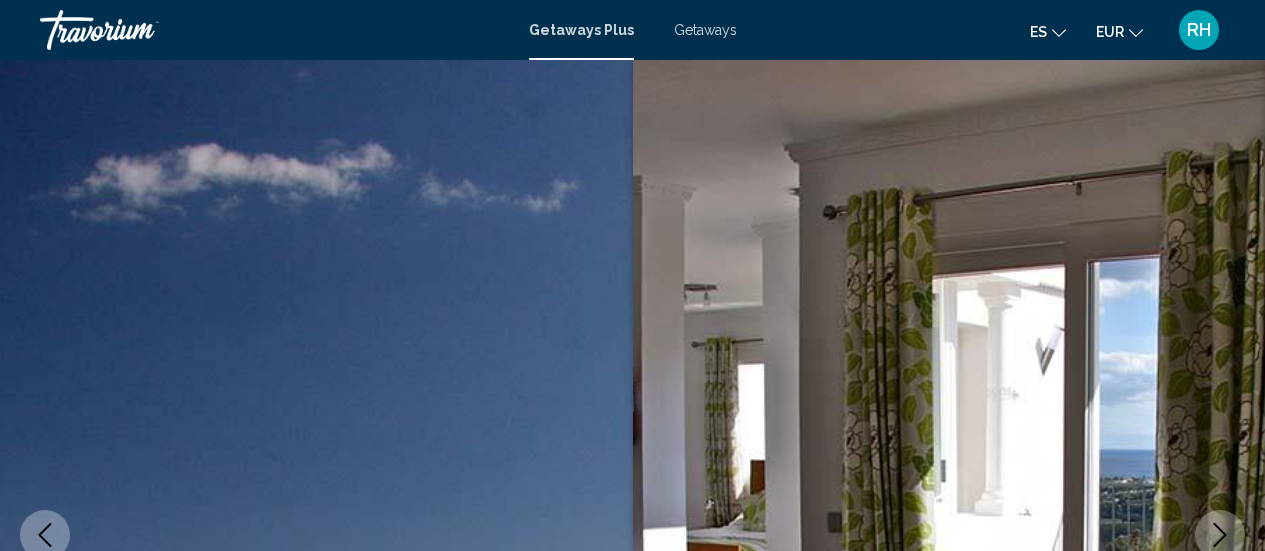 scroll, scrollTop: 26, scrollLeft: 0, axis: vertical 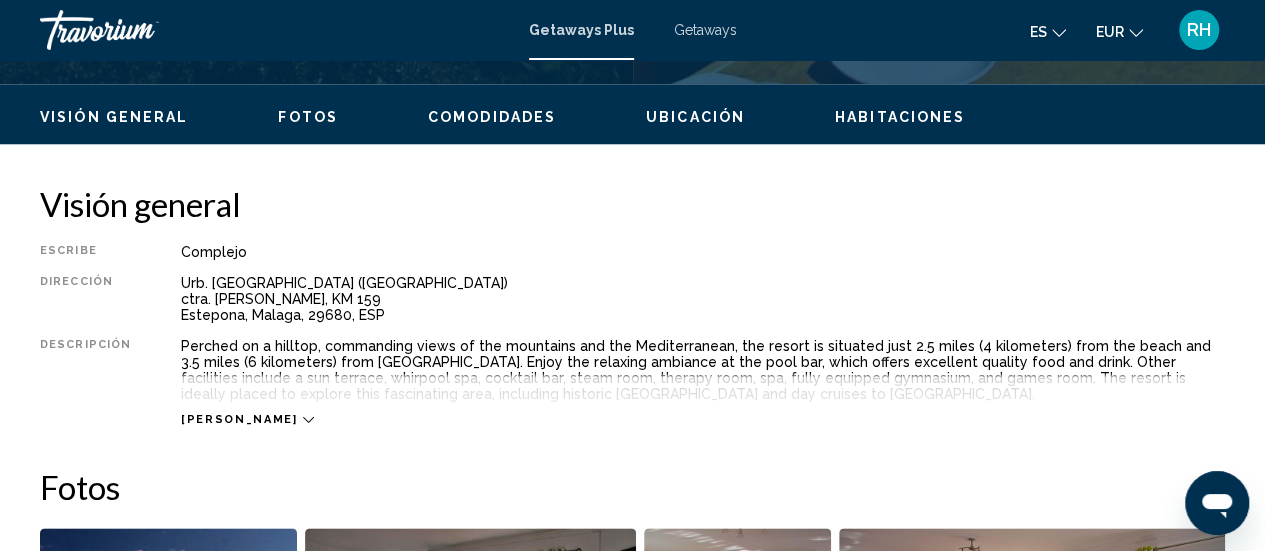 click on "Ubicación" at bounding box center [695, 117] 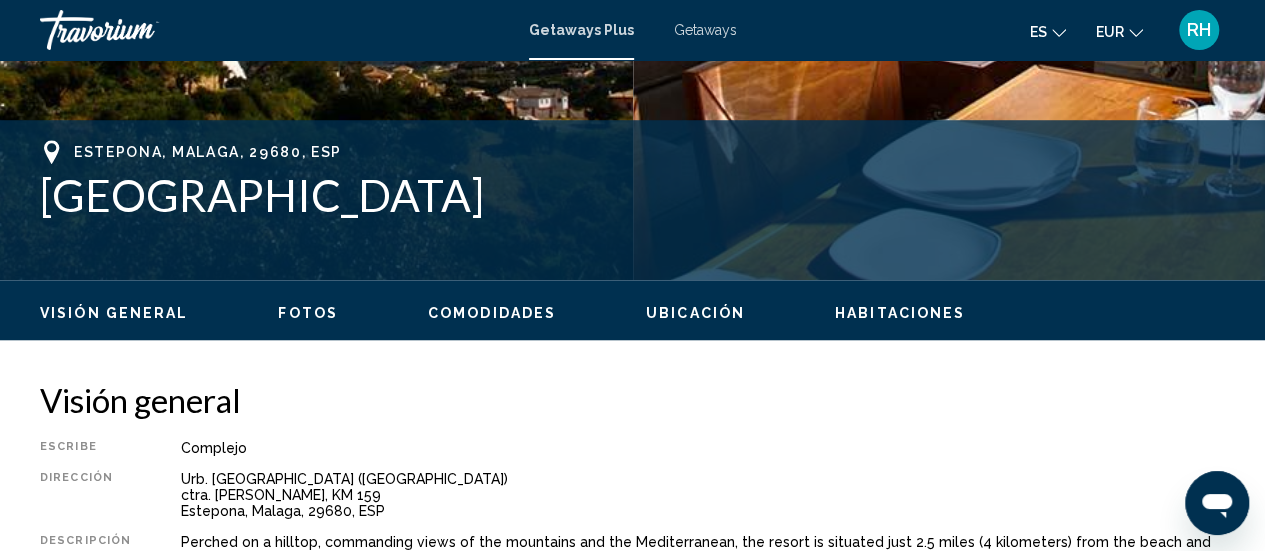 scroll, scrollTop: 733, scrollLeft: 0, axis: vertical 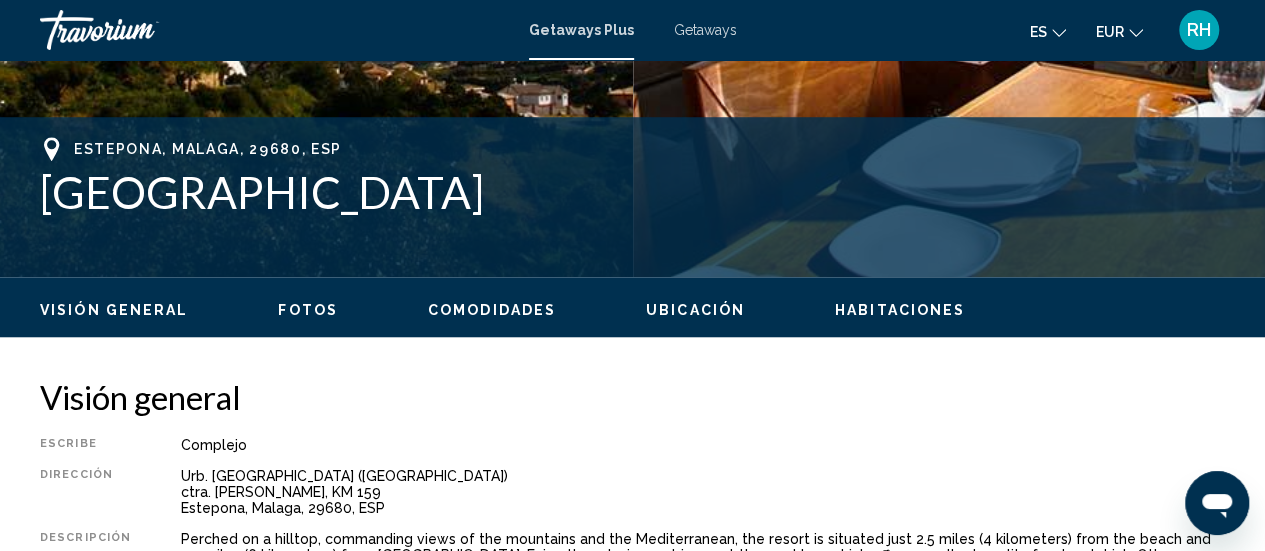 click on "Fotos" at bounding box center [308, 310] 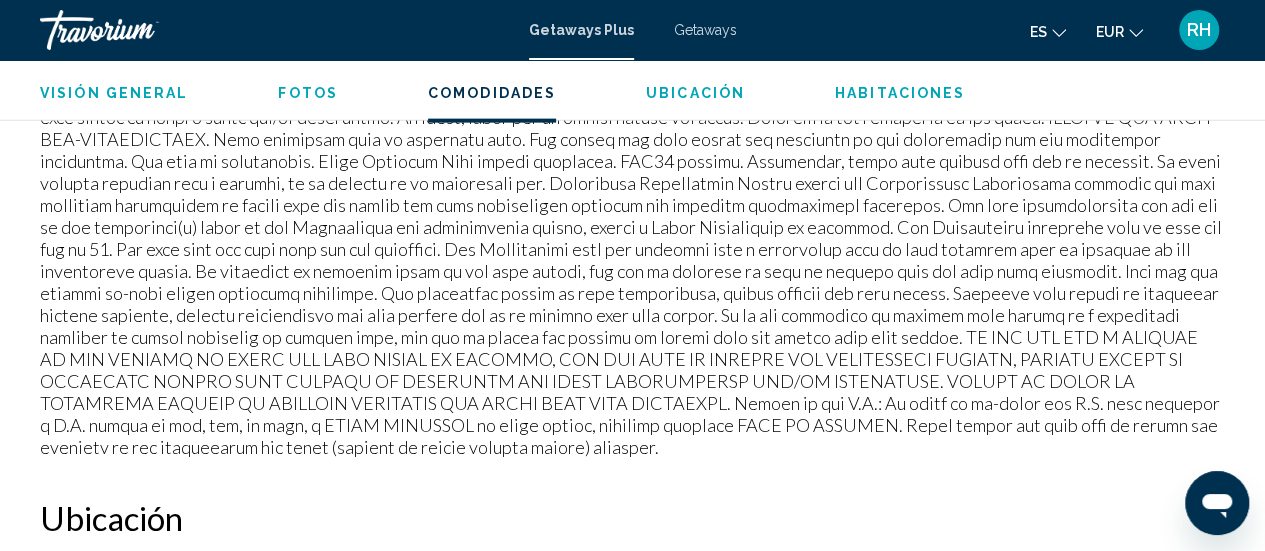 scroll, scrollTop: 2060, scrollLeft: 0, axis: vertical 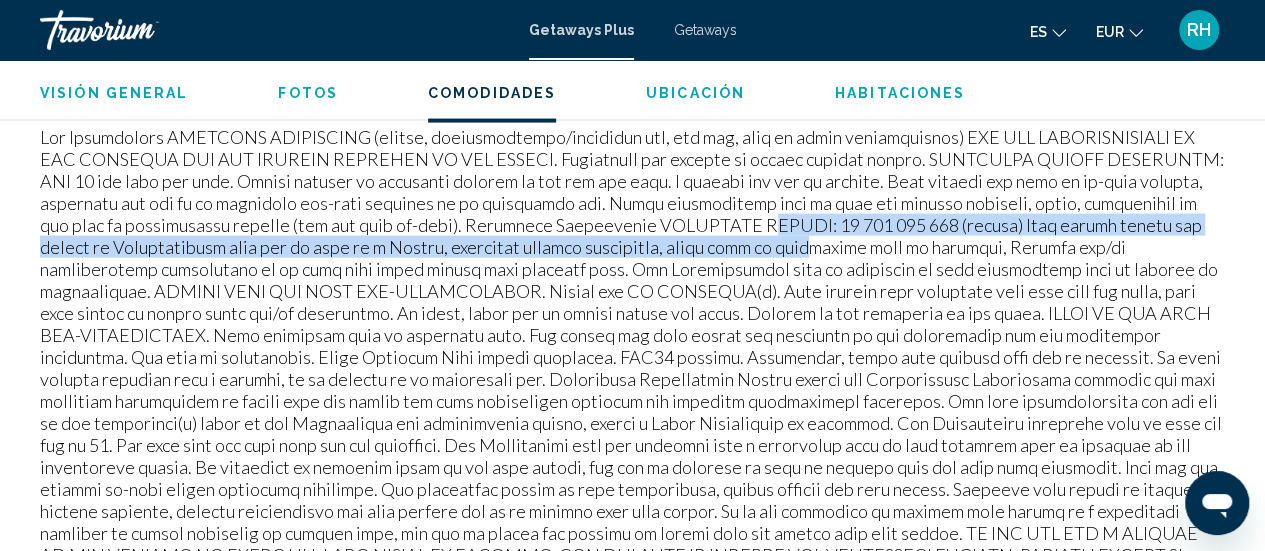 drag, startPoint x: 771, startPoint y: 218, endPoint x: 840, endPoint y: 253, distance: 77.36925 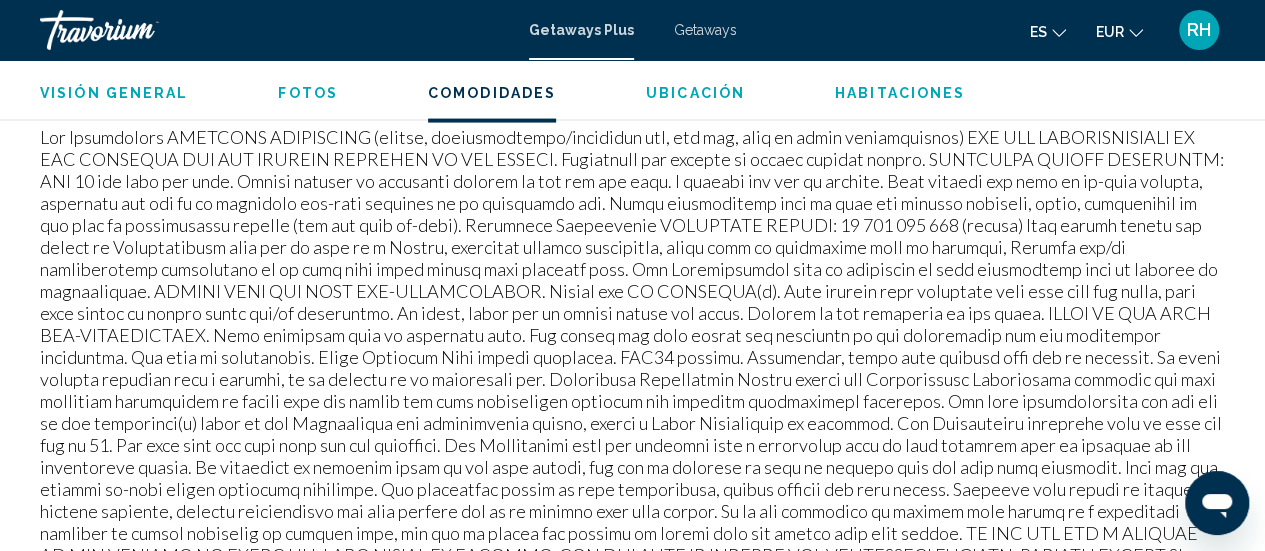 click at bounding box center (632, 390) 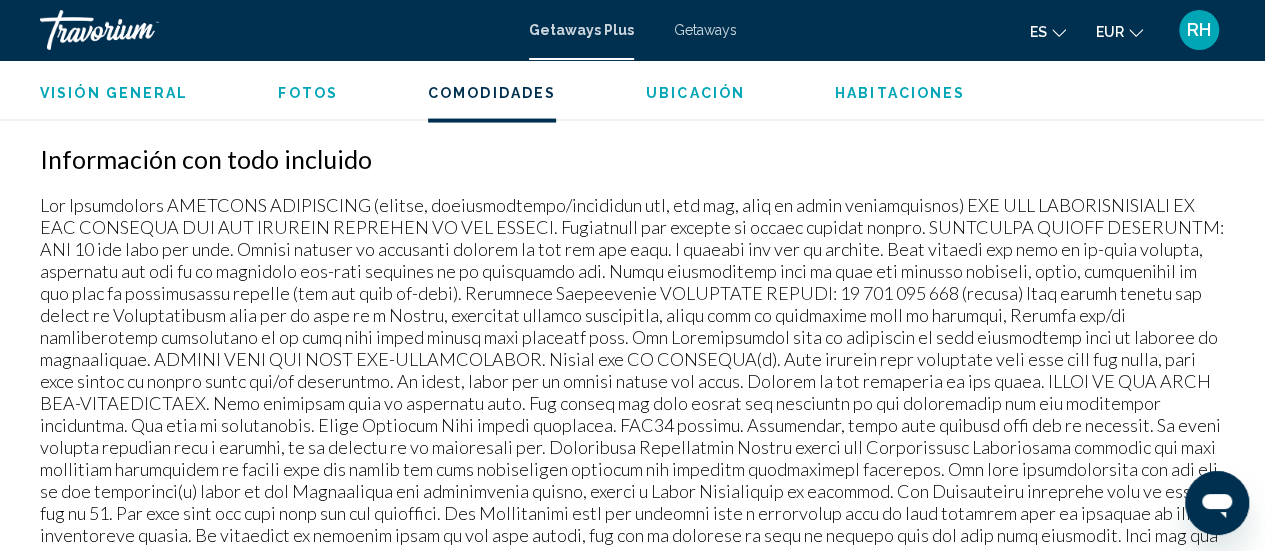 scroll, scrollTop: 1960, scrollLeft: 0, axis: vertical 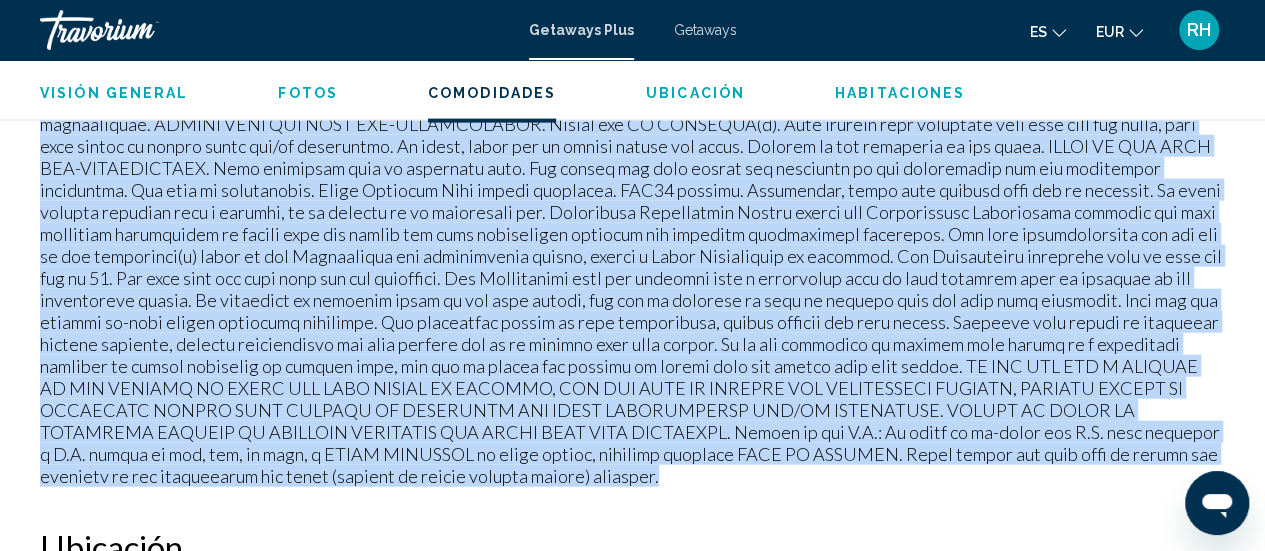 drag, startPoint x: 42, startPoint y: 233, endPoint x: 520, endPoint y: 483, distance: 539.4293 